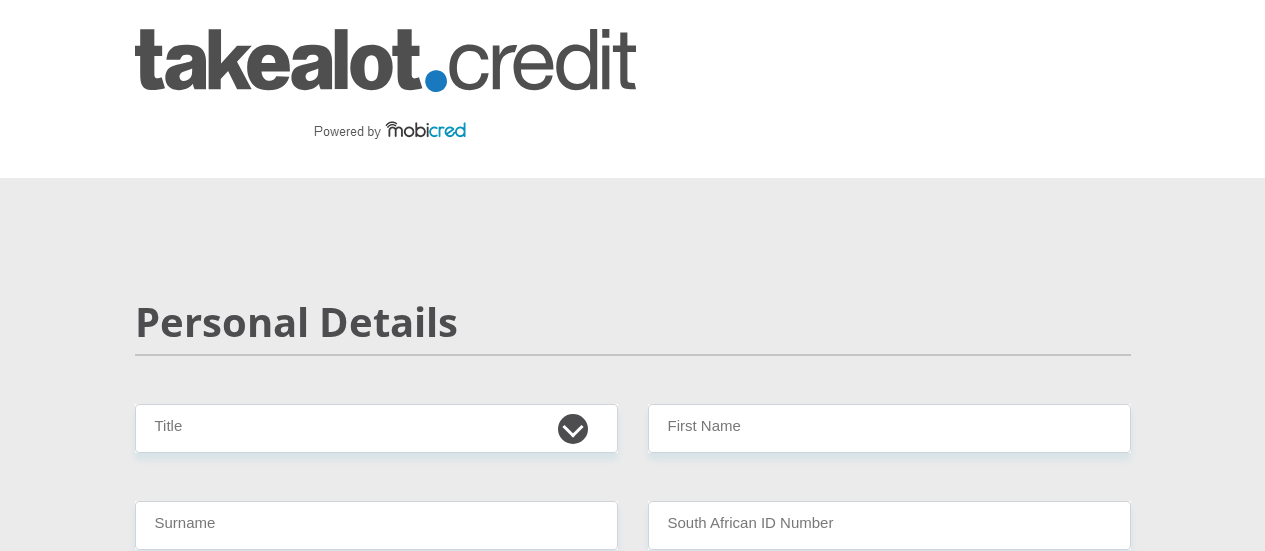 scroll, scrollTop: 200, scrollLeft: 0, axis: vertical 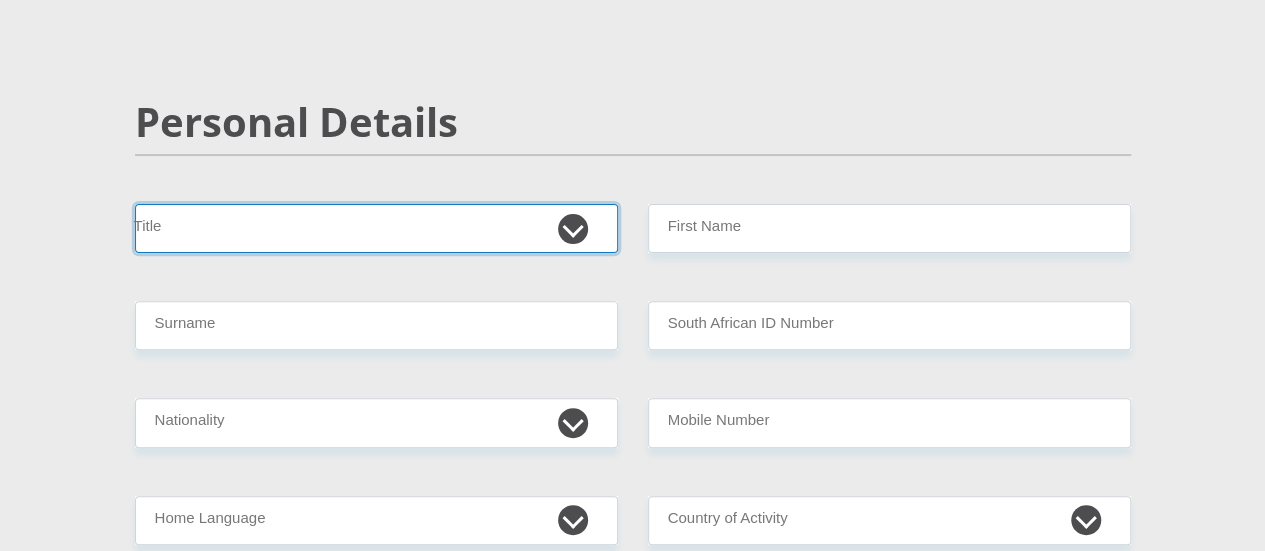 click on "Mr
Ms
Mrs
Dr
Other" at bounding box center (376, 228) 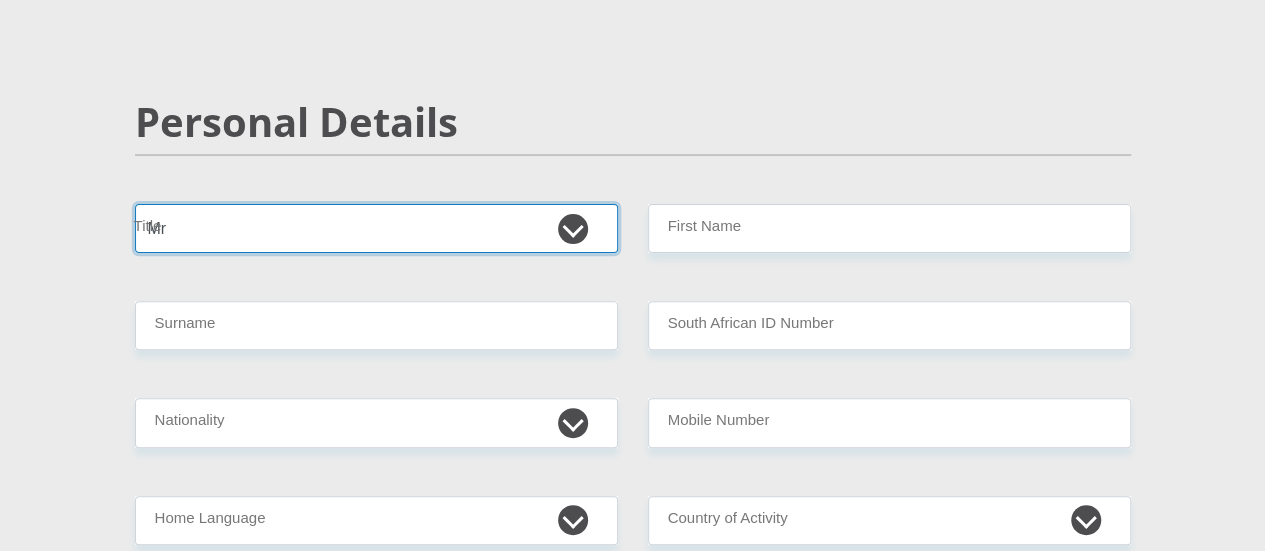click on "Mr
Ms
Mrs
Dr
Other" at bounding box center [376, 228] 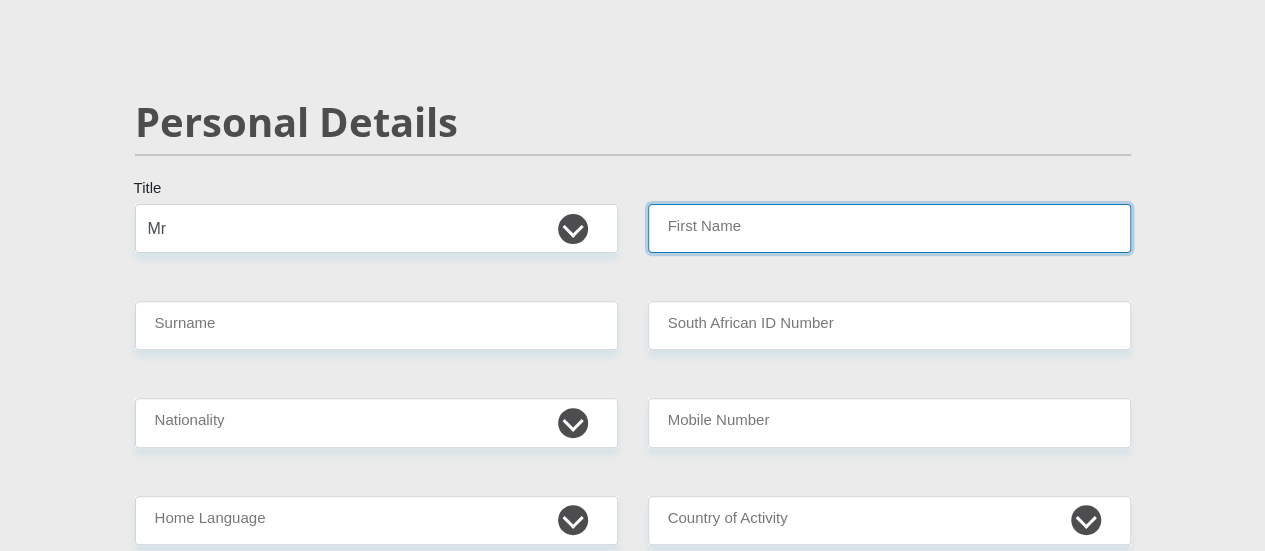 click on "First Name" at bounding box center [889, 228] 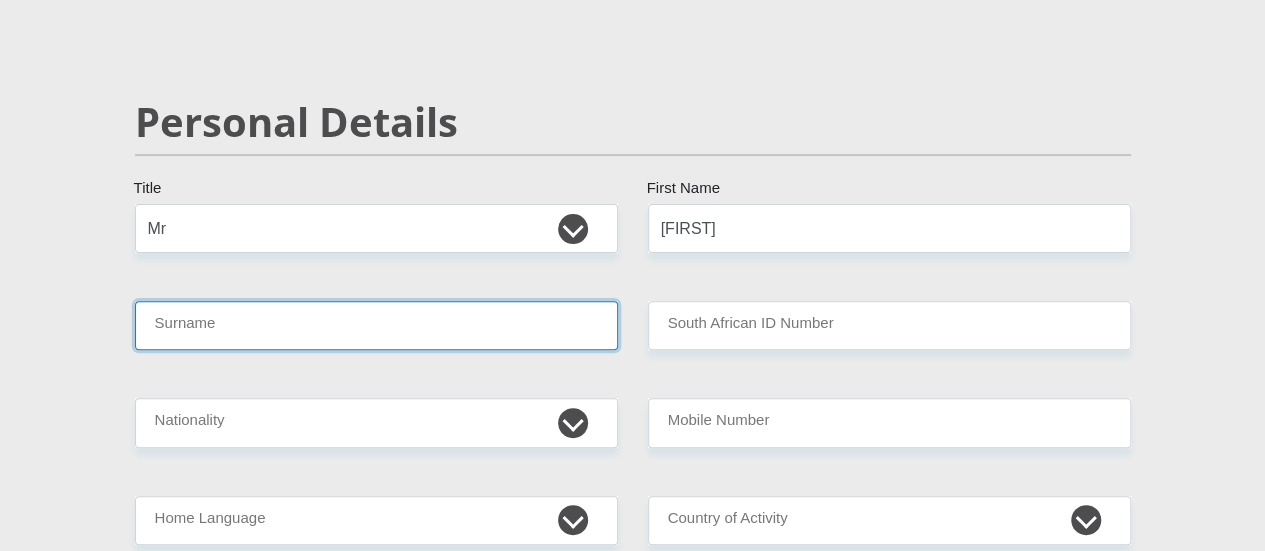 click on "Surname" at bounding box center (376, 325) 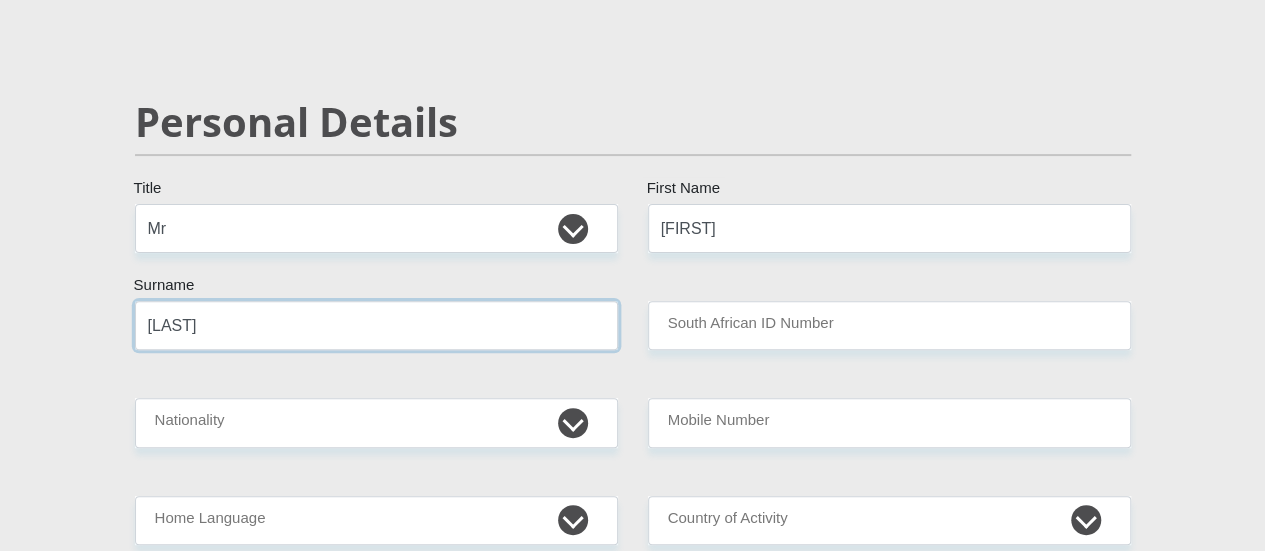 type on "Brander" 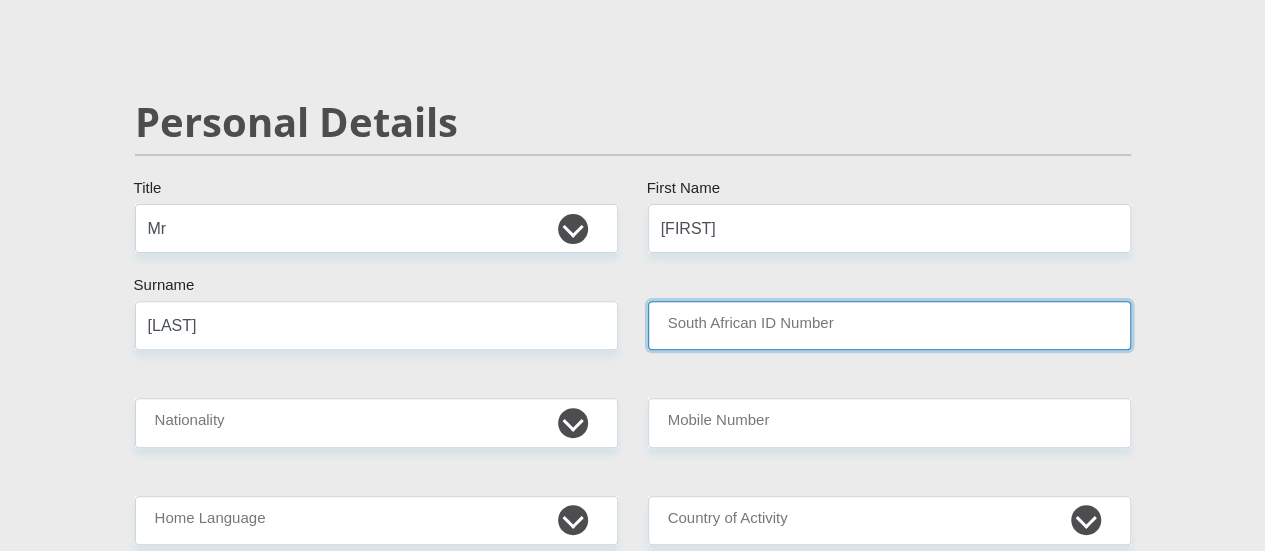 click on "South African ID Number" at bounding box center [889, 325] 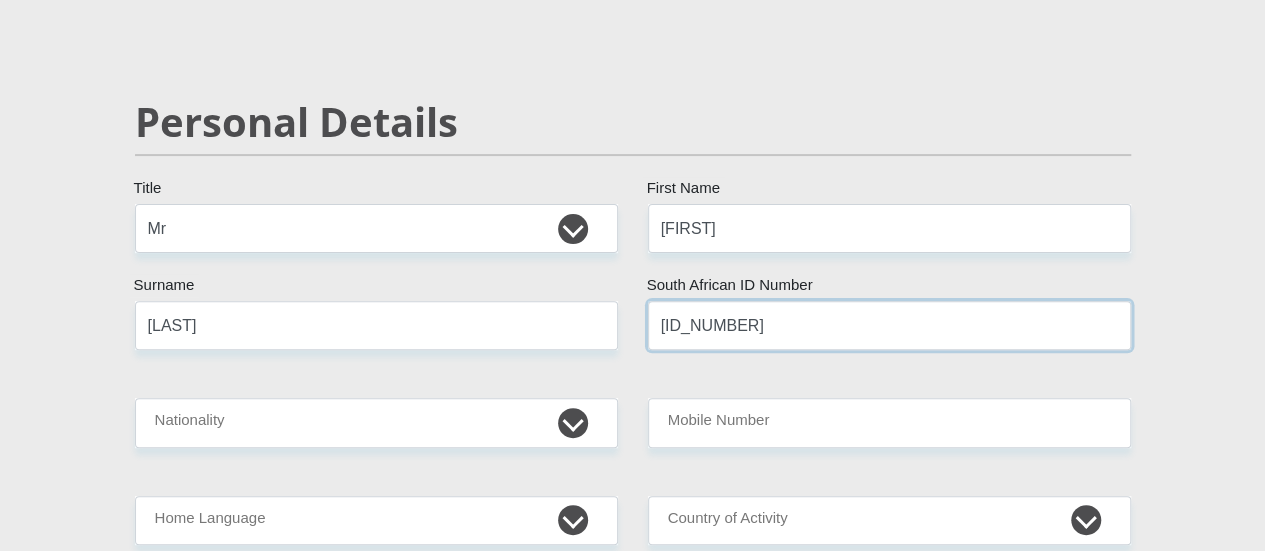 type on "9107175093081" 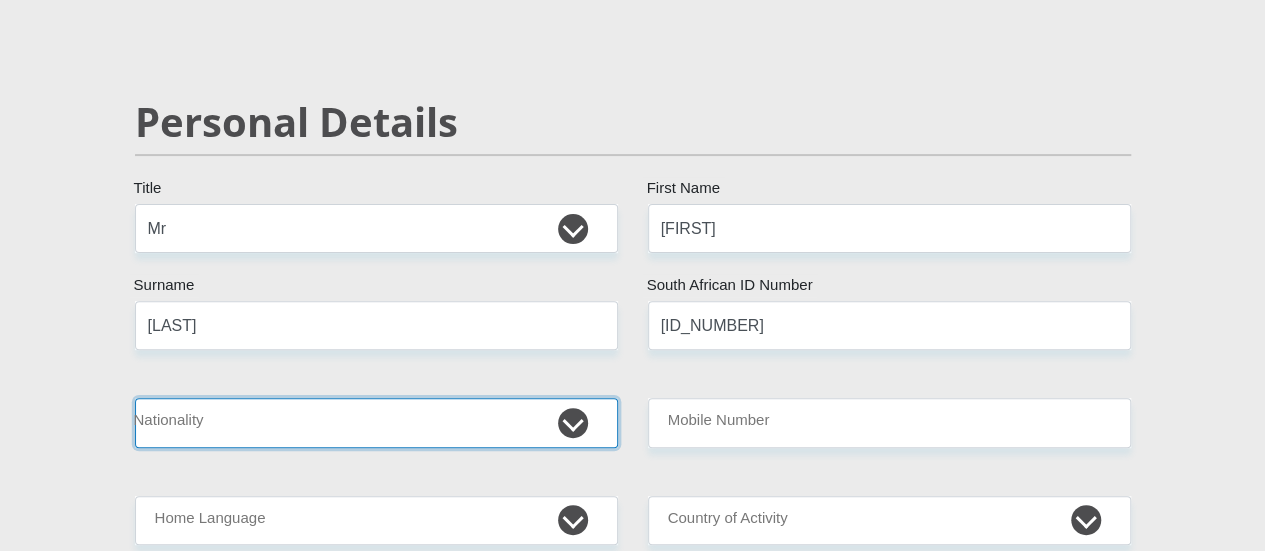 click on "South Africa
Afghanistan
Aland Islands
Albania
Algeria
America Samoa
American Virgin Islands
Andorra
Angola
Anguilla
Antarctica
Antigua and Barbuda
Argentina
Armenia
Aruba
Ascension Island
Australia
Austria
Azerbaijan
Bahamas
Bahrain
Bangladesh
Barbados
Chad" at bounding box center [376, 422] 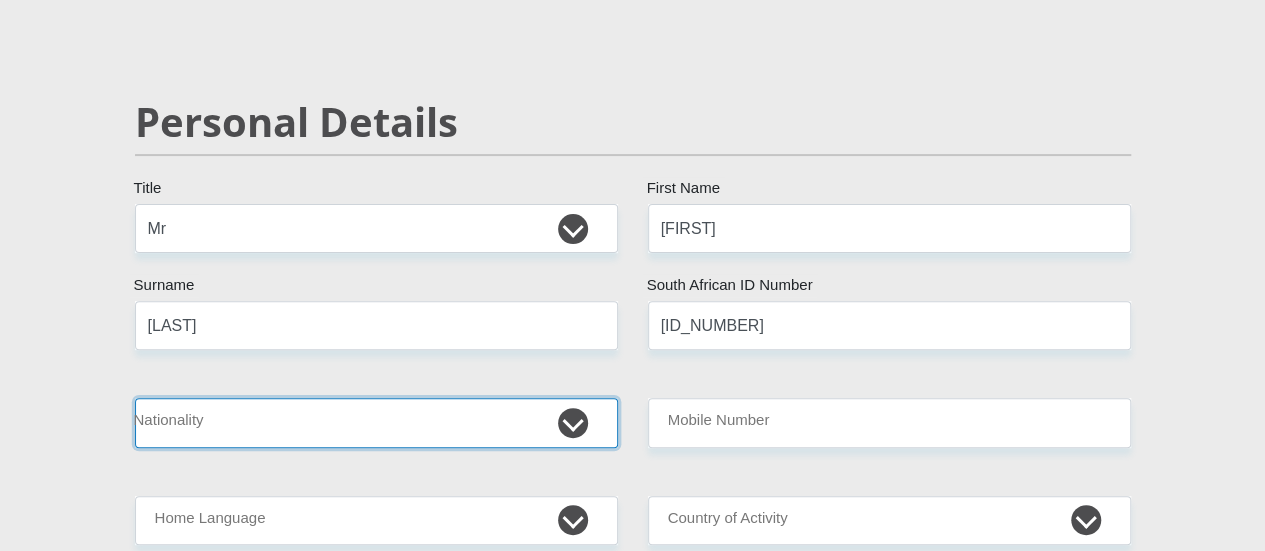 select on "ZAF" 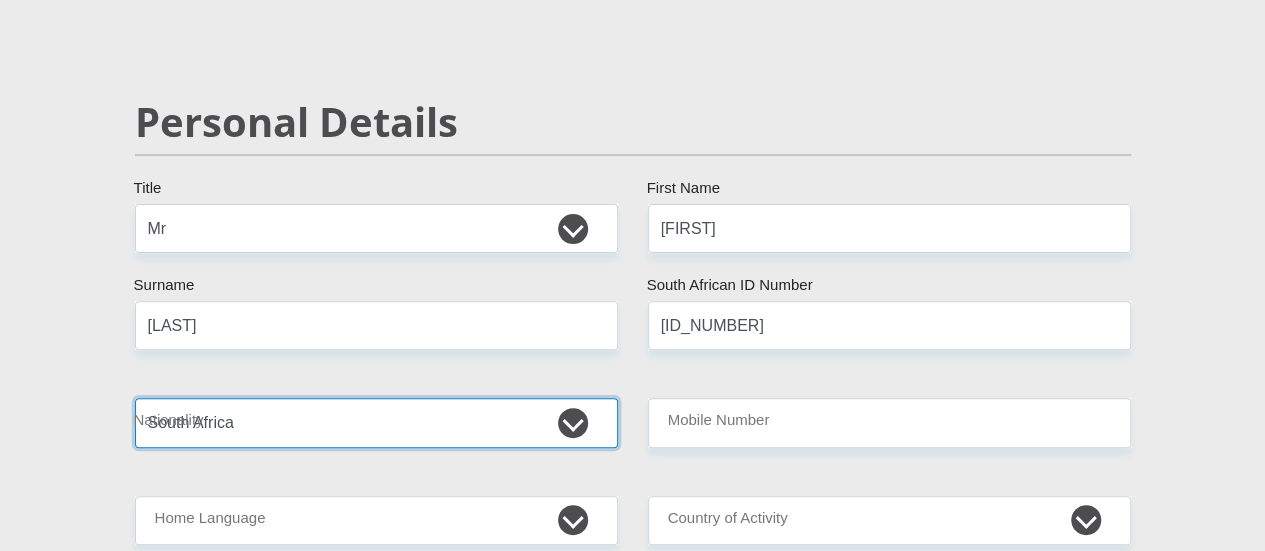 click on "South Africa
Afghanistan
Aland Islands
Albania
Algeria
America Samoa
American Virgin Islands
Andorra
Angola
Anguilla
Antarctica
Antigua and Barbuda
Argentina
Armenia
Aruba
Ascension Island
Australia
Austria
Azerbaijan
Bahamas
Bahrain
Bangladesh
Barbados
Chad" at bounding box center [376, 422] 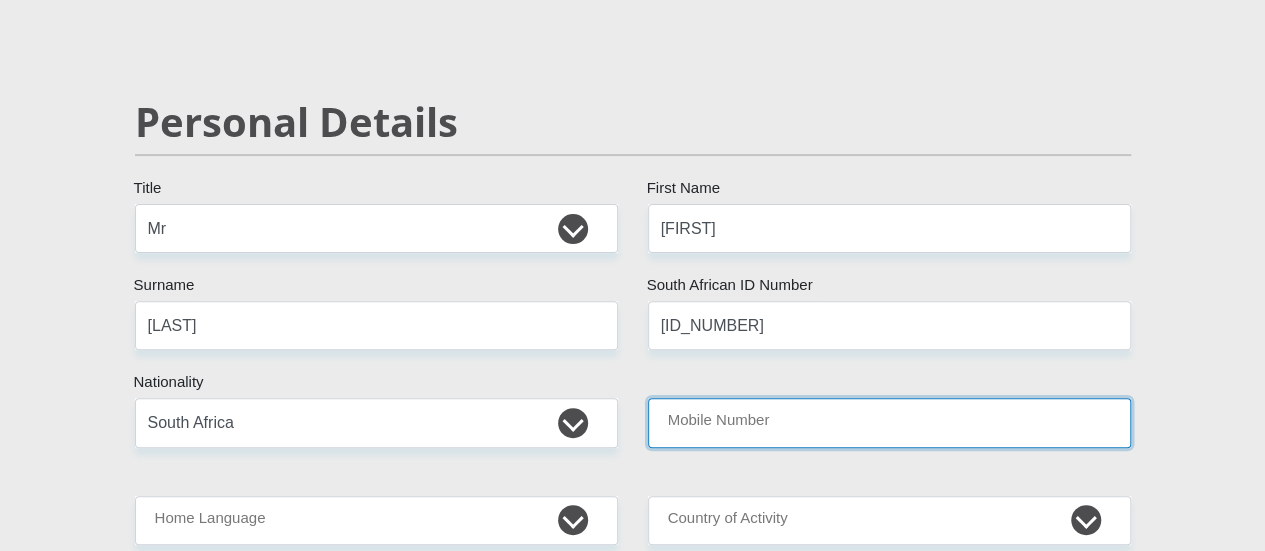 click on "Mobile Number" at bounding box center [889, 422] 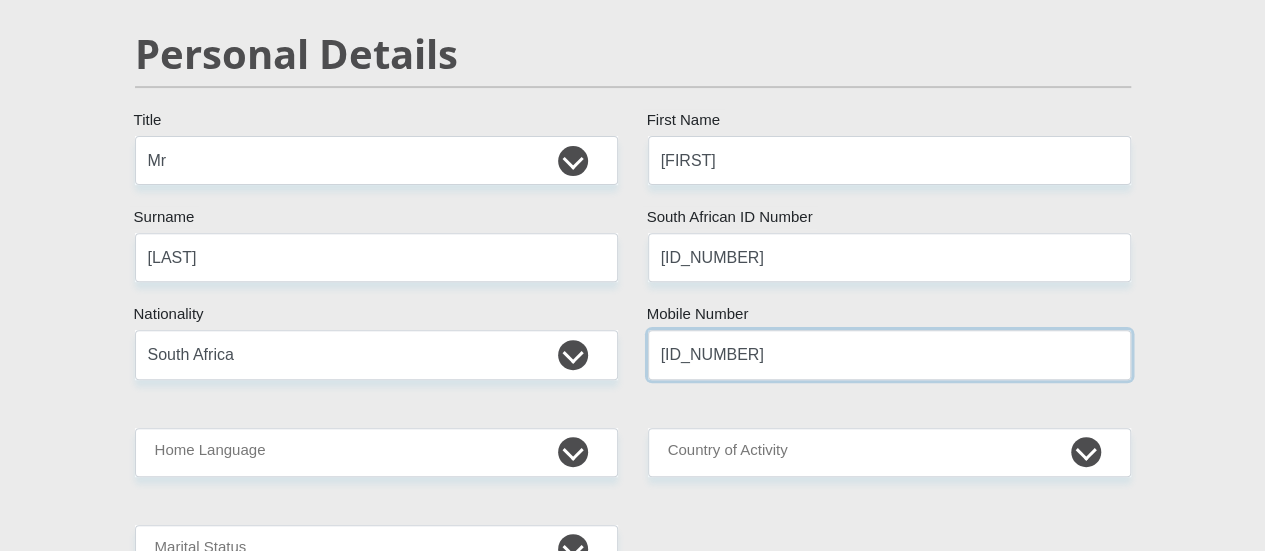 scroll, scrollTop: 300, scrollLeft: 0, axis: vertical 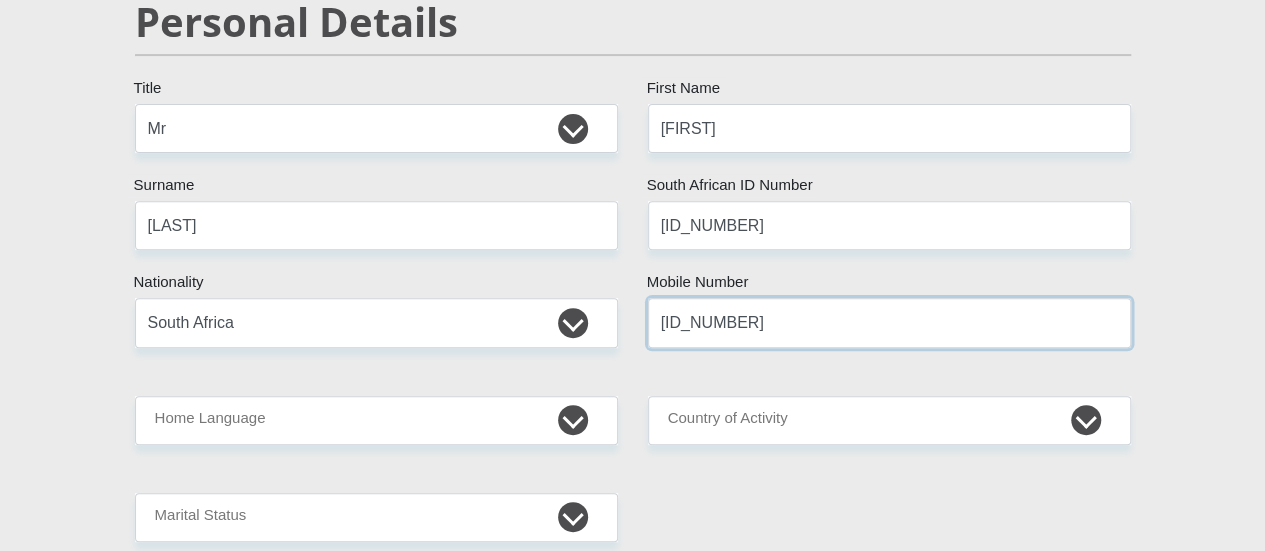 type on "0814760769" 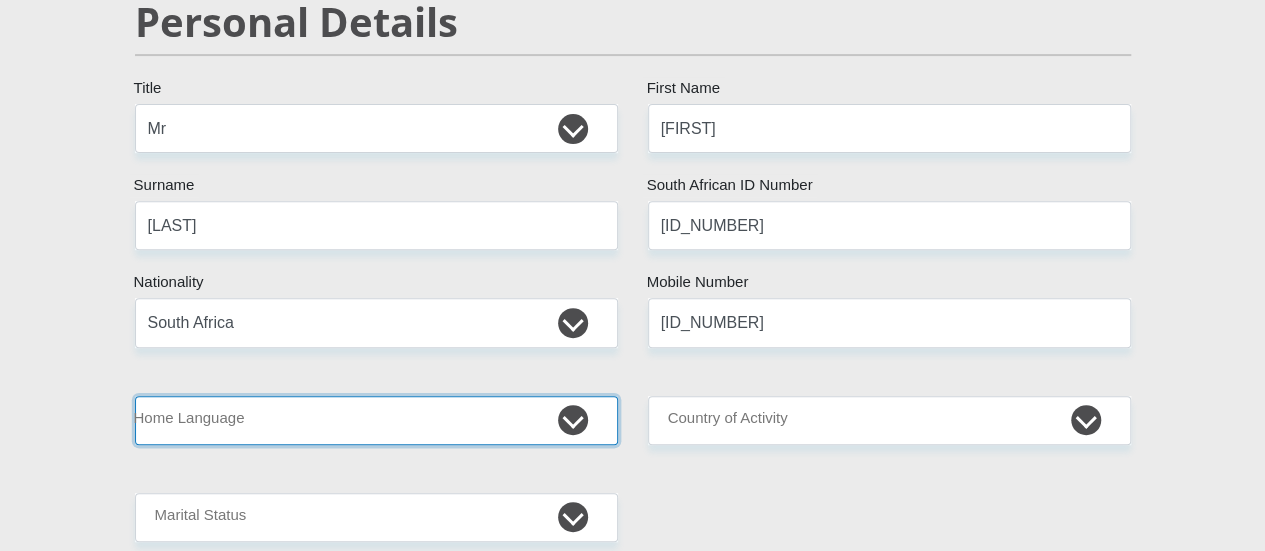 click on "Afrikaans
English
Sepedi
South Ndebele
Southern Sotho
Swati
Tsonga
Tswana
Venda
Xhosa
Zulu
Other" at bounding box center [376, 420] 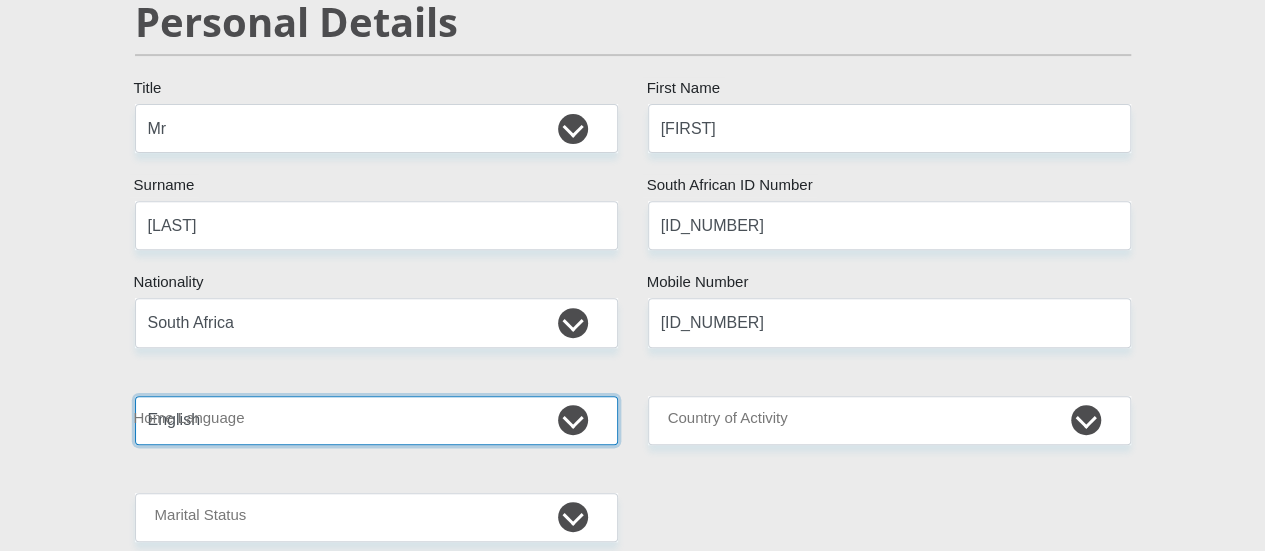 click on "Afrikaans
English
Sepedi
South Ndebele
Southern Sotho
Swati
Tsonga
Tswana
Venda
Xhosa
Zulu
Other" at bounding box center [376, 420] 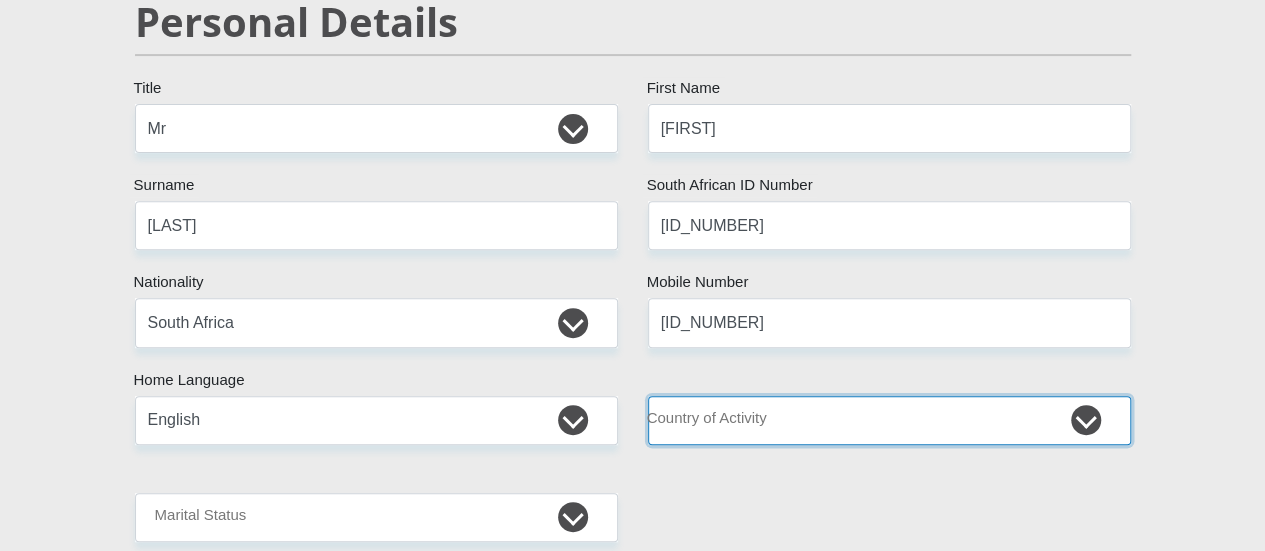 click on "South Africa
Afghanistan
Aland Islands
Albania
Algeria
America Samoa
American Virgin Islands
Andorra
Angola
Anguilla
Antarctica
Antigua and Barbuda
Argentina
Armenia
Aruba
Ascension Island
Australia
Austria
Azerbaijan
Chad" at bounding box center (889, 420) 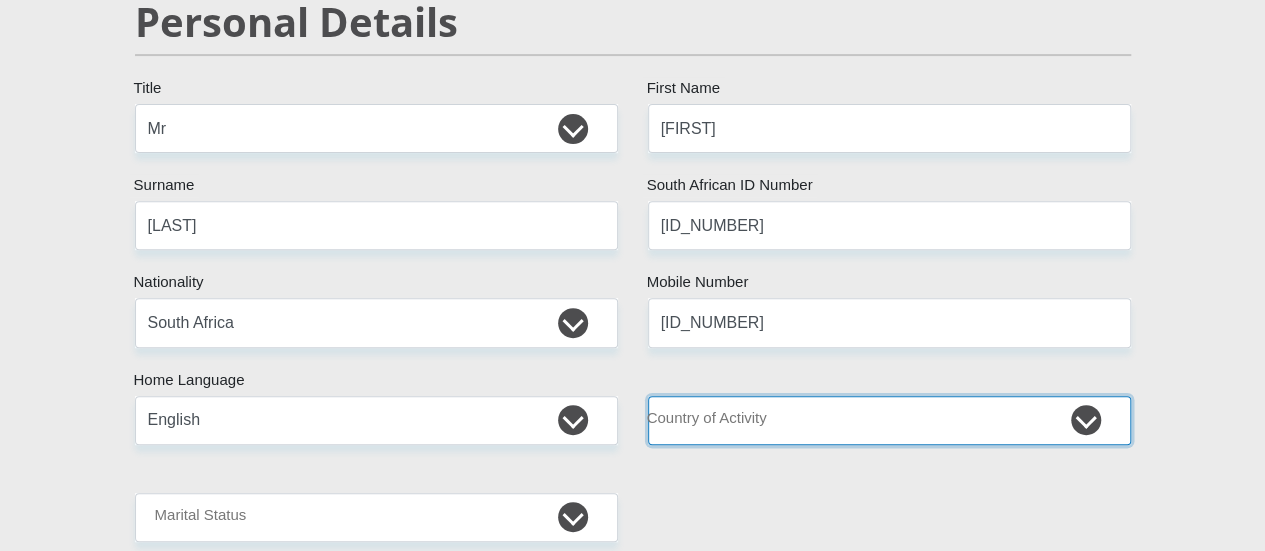 select on "ZAF" 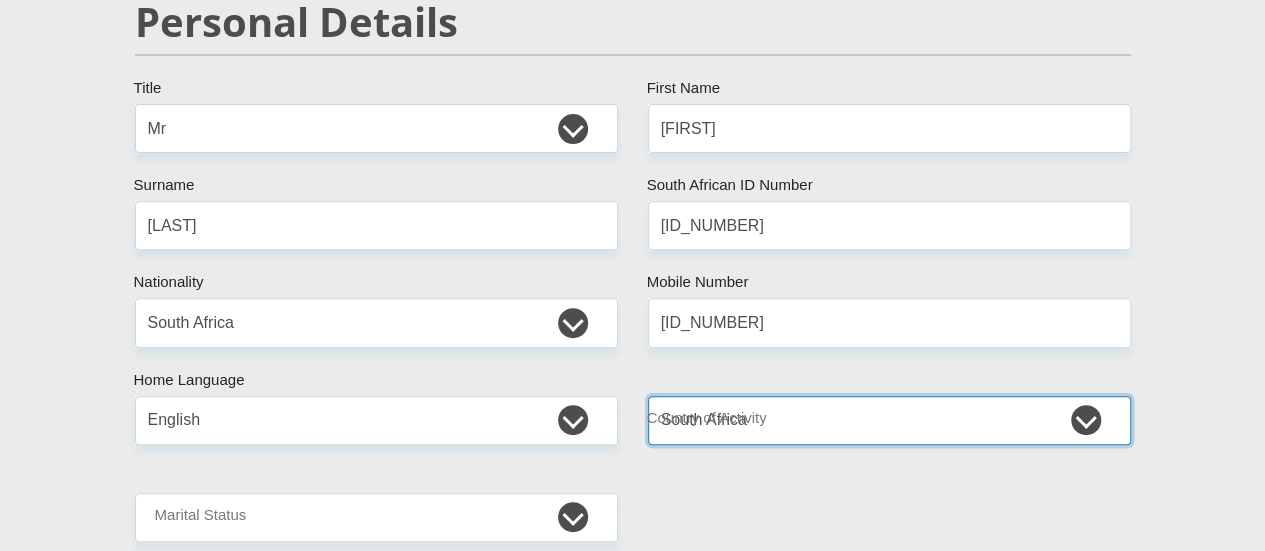 click on "South Africa
Afghanistan
Aland Islands
Albania
Algeria
America Samoa
American Virgin Islands
Andorra
Angola
Anguilla
Antarctica
Antigua and Barbuda
Argentina
Armenia
Aruba
Ascension Island
Australia
Austria
Azerbaijan
Chad" at bounding box center [889, 420] 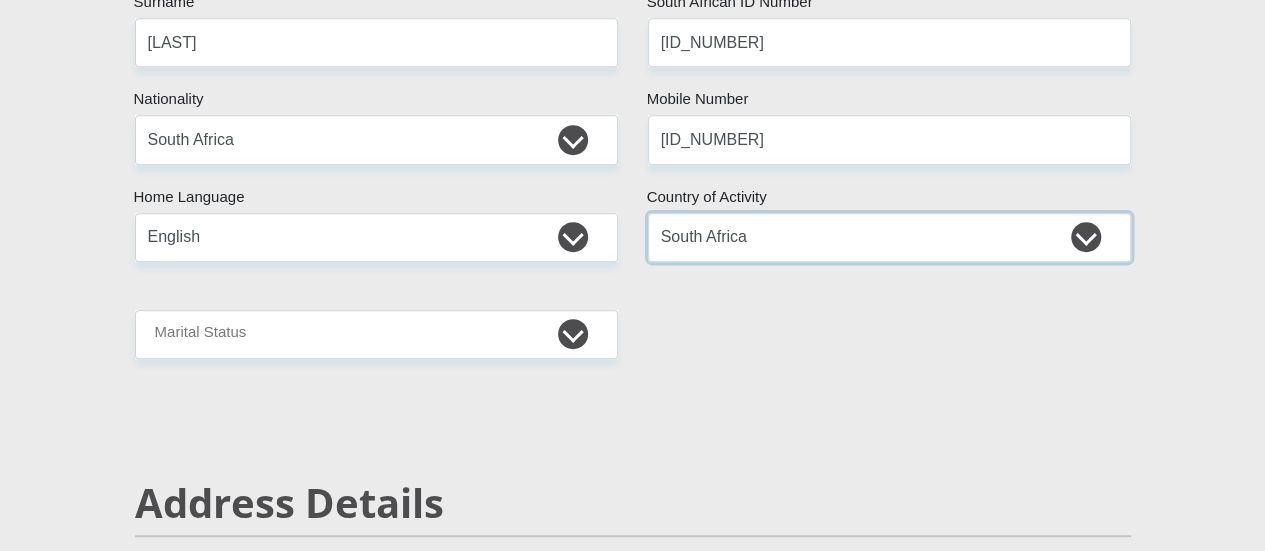scroll, scrollTop: 500, scrollLeft: 0, axis: vertical 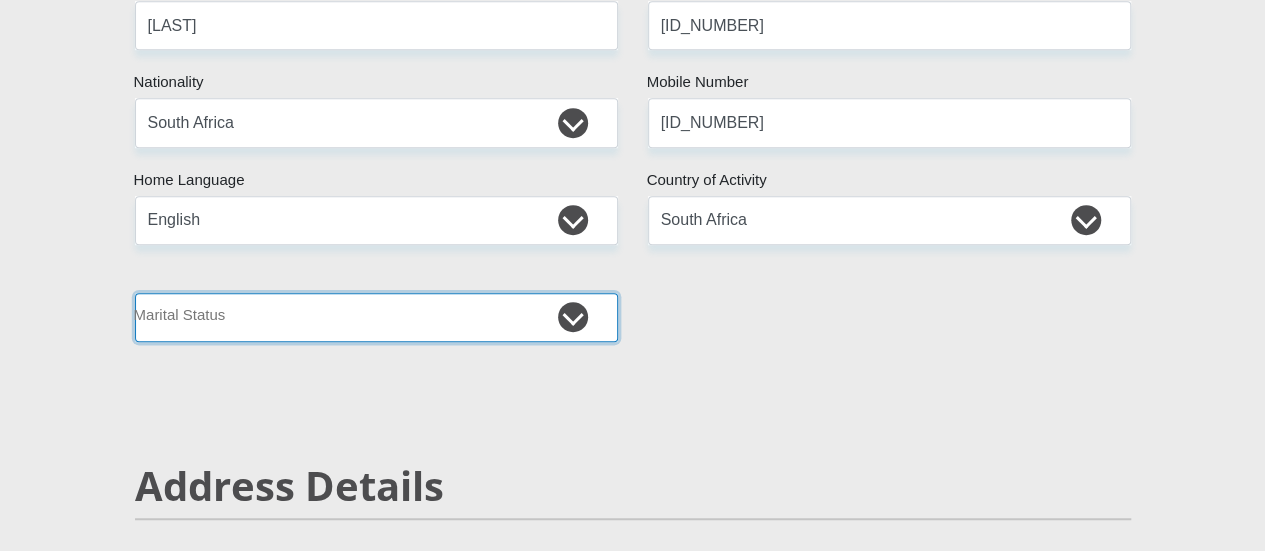 click on "Married ANC
Single
Divorced
Widowed
Married COP or Customary Law" at bounding box center (376, 317) 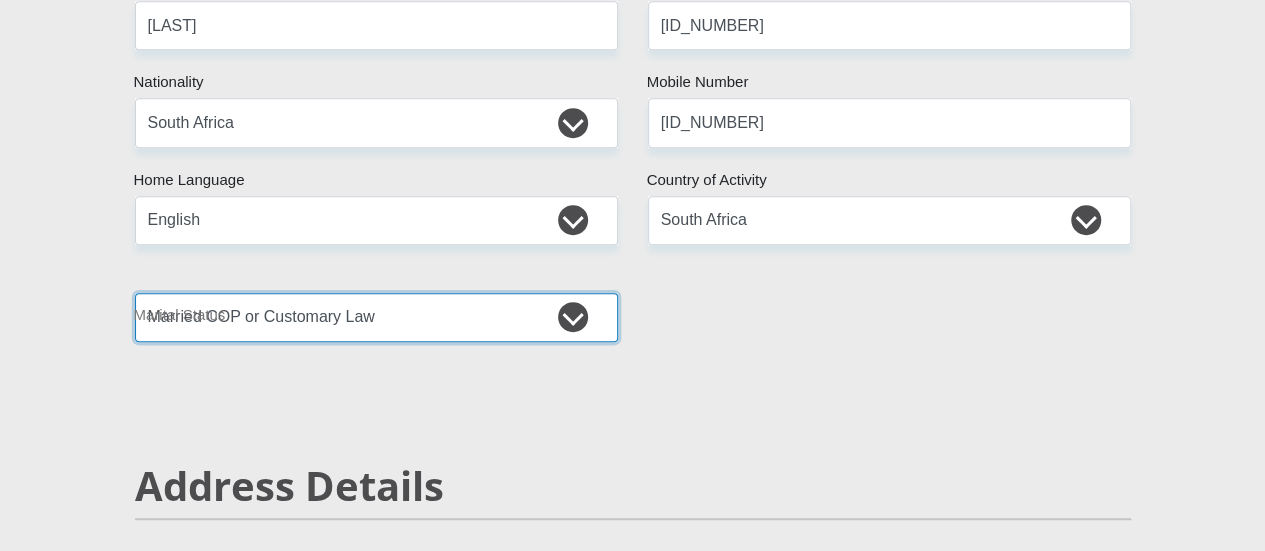 click on "Married ANC
Single
Divorced
Widowed
Married COP or Customary Law" at bounding box center (376, 317) 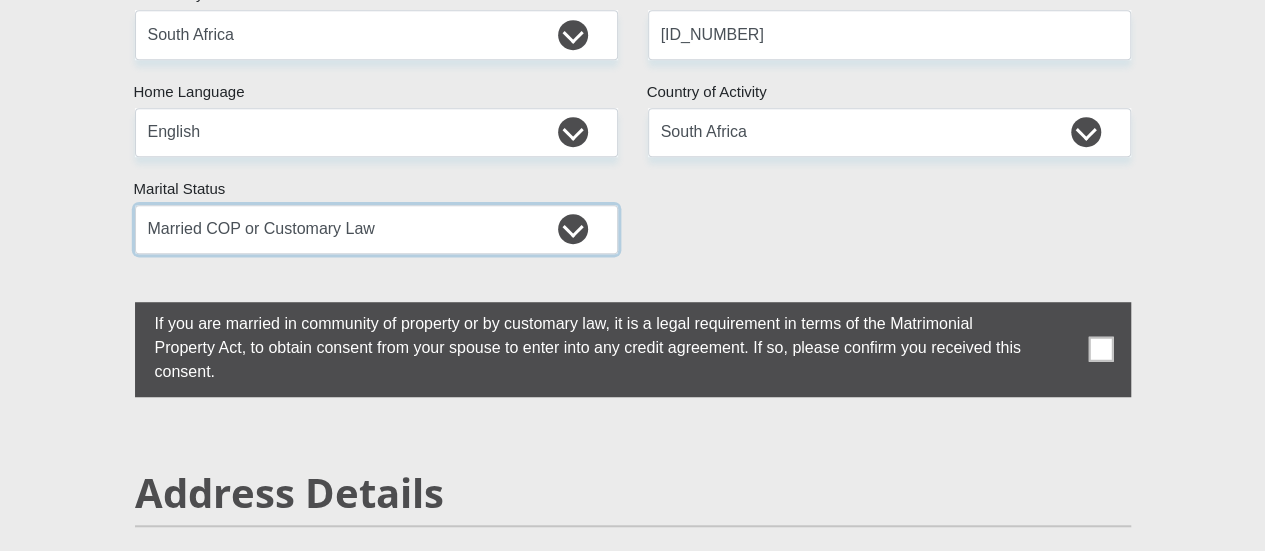 scroll, scrollTop: 700, scrollLeft: 0, axis: vertical 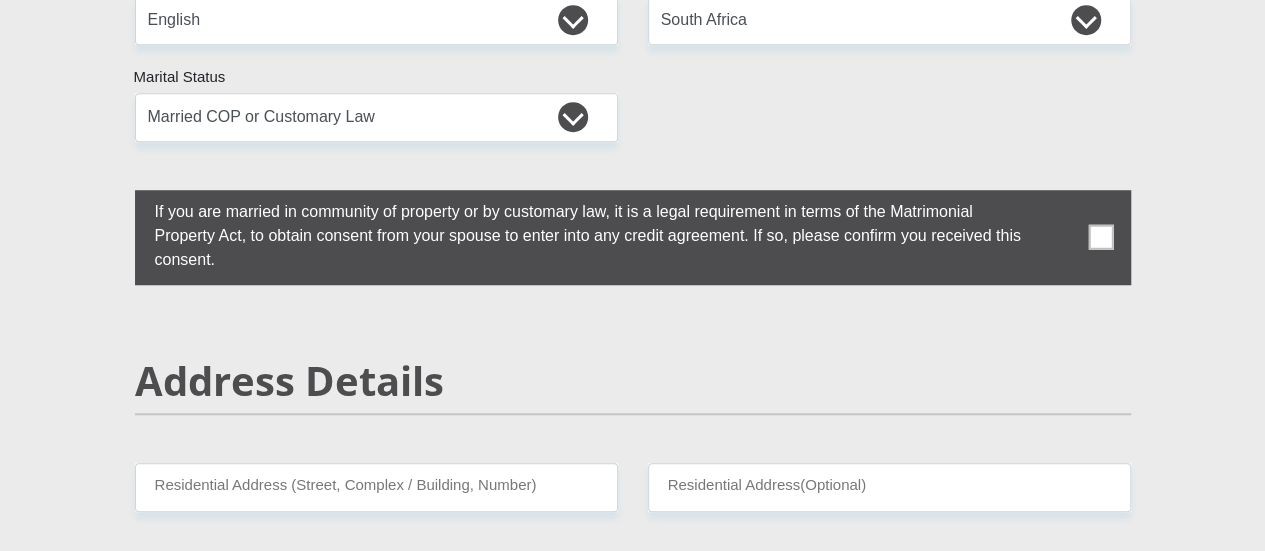 click at bounding box center [1100, 237] 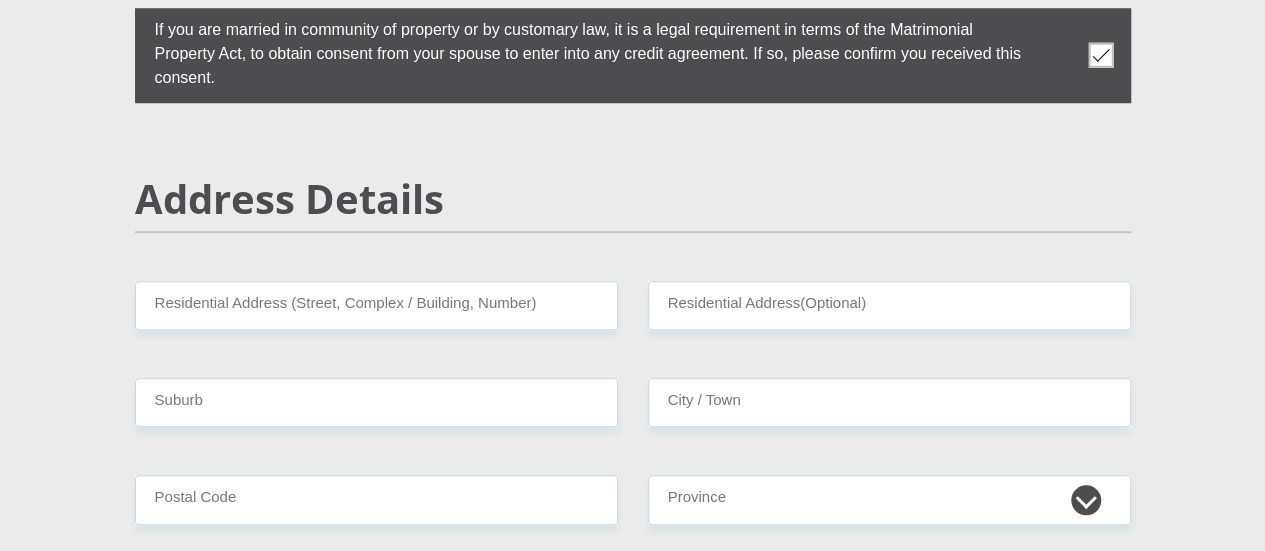 scroll, scrollTop: 900, scrollLeft: 0, axis: vertical 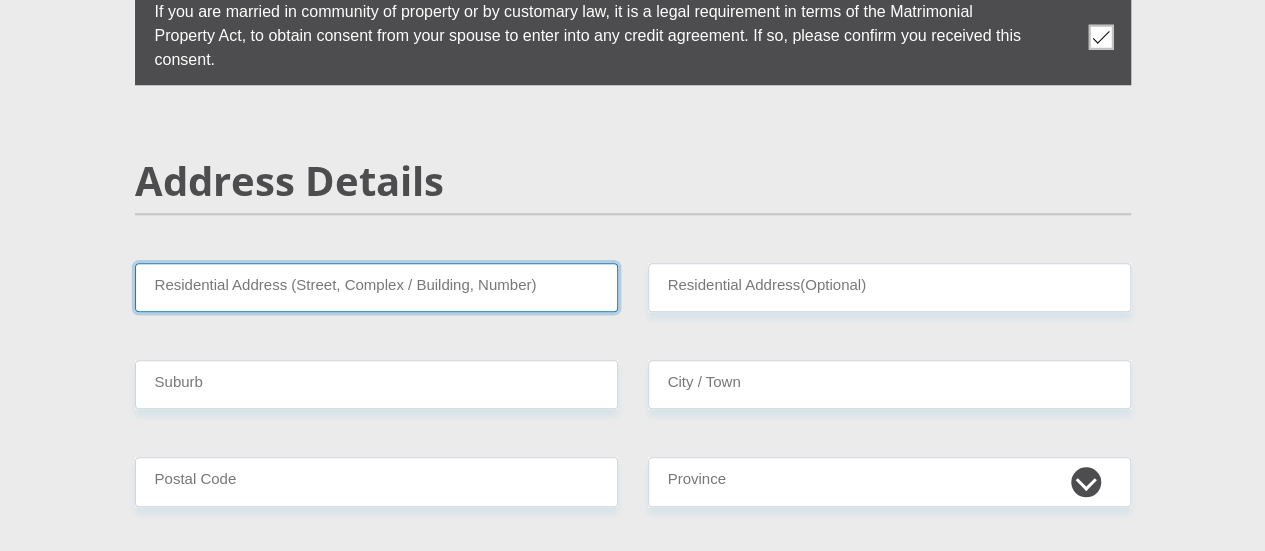 click on "Residential Address (Street, Complex / Building, Number)" at bounding box center [376, 287] 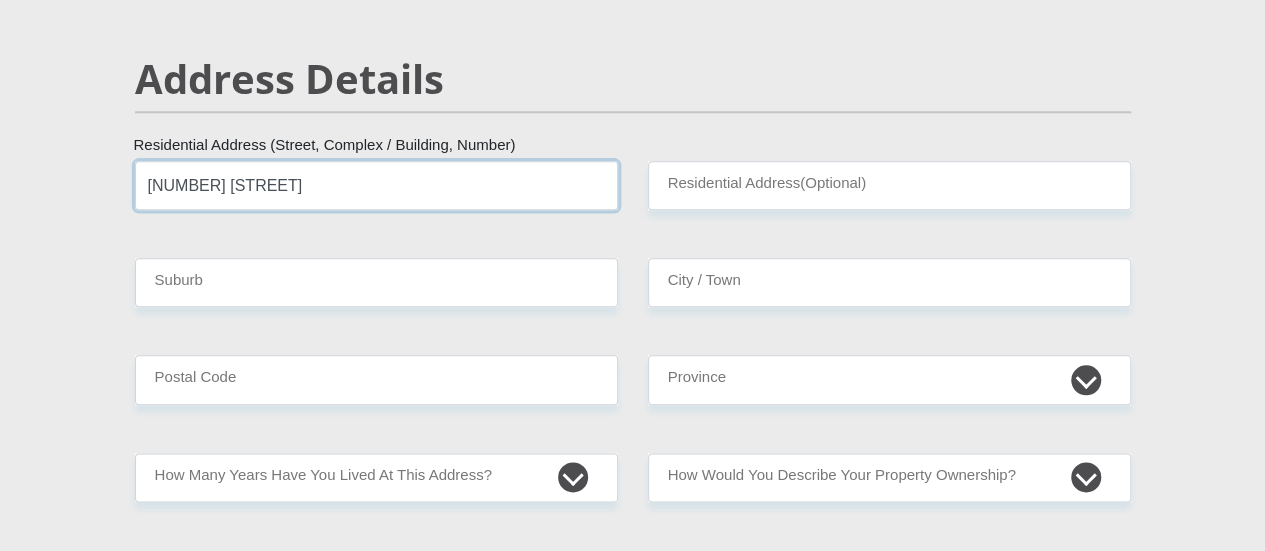 scroll, scrollTop: 1100, scrollLeft: 0, axis: vertical 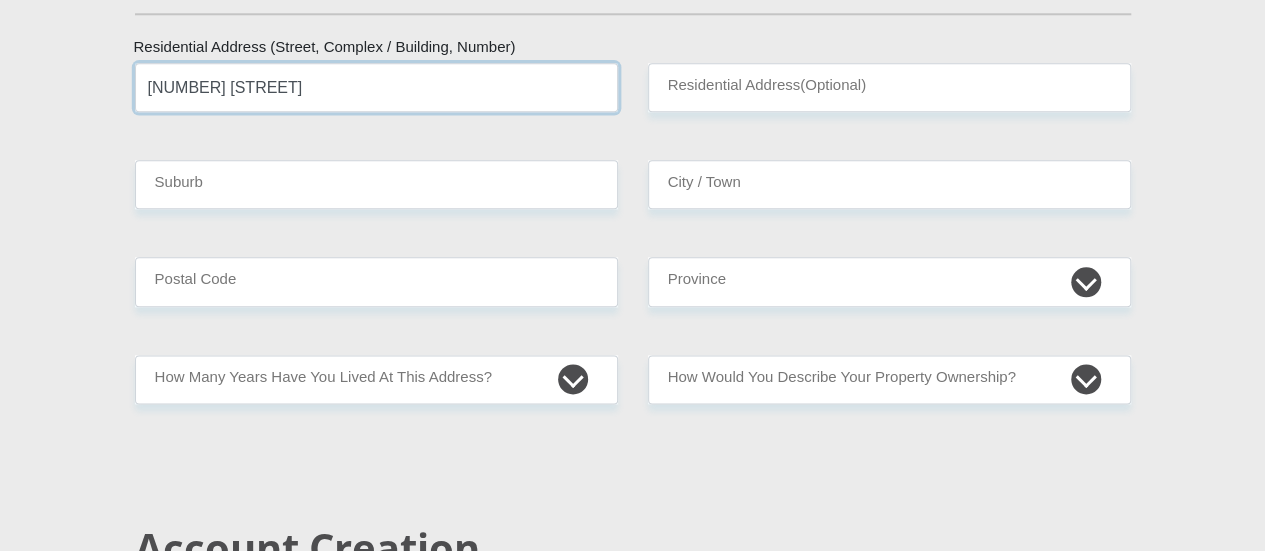 type on "18 Harmony Way" 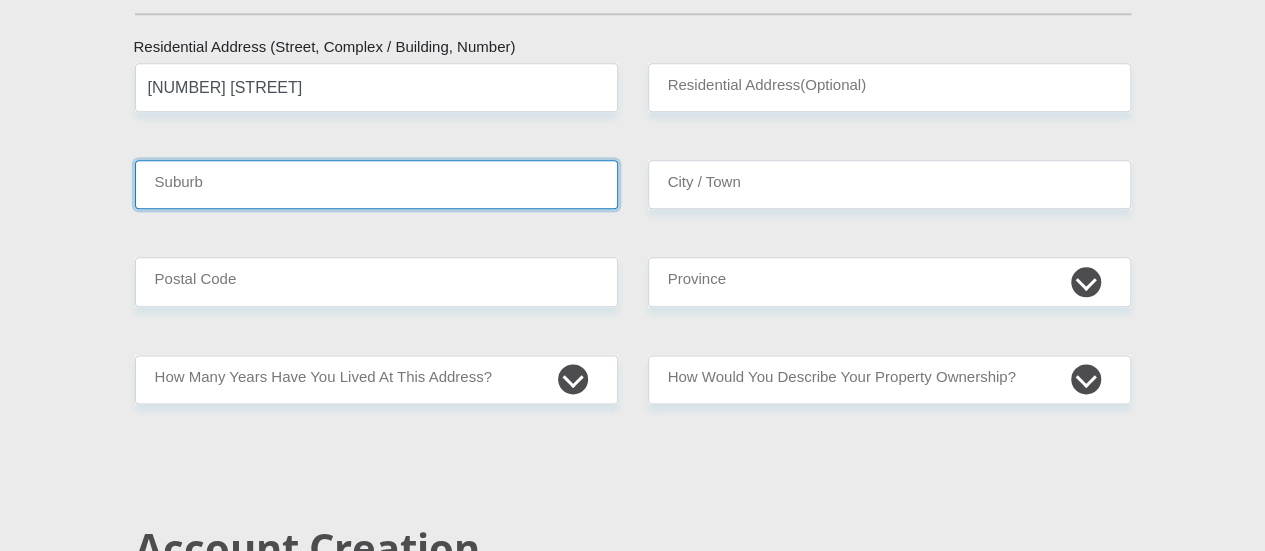 click on "Suburb" at bounding box center [376, 184] 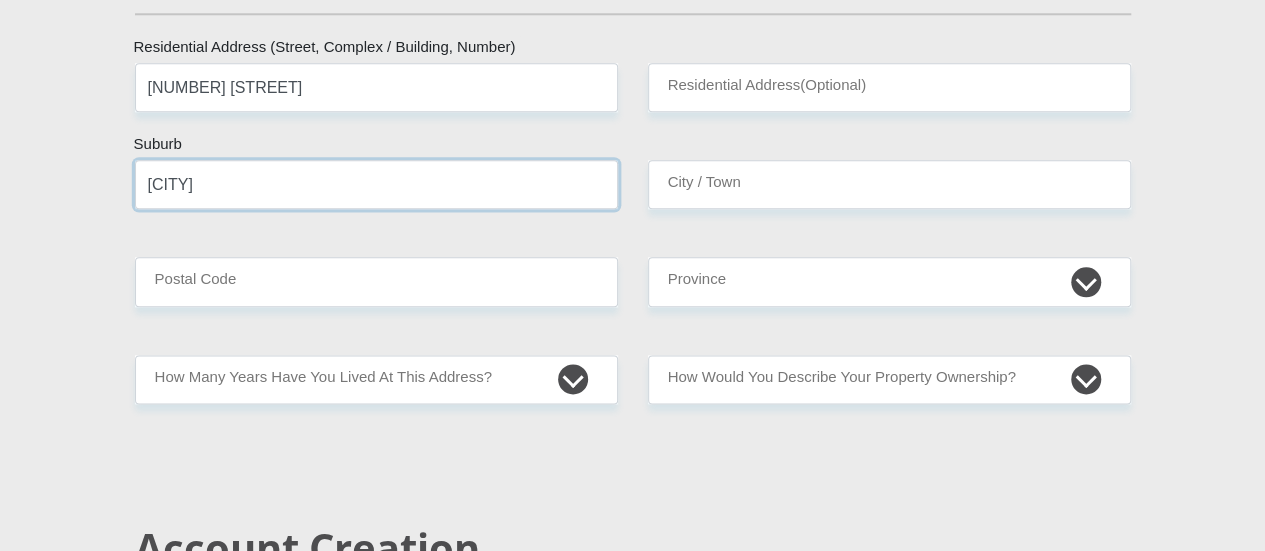 type on "Belhar" 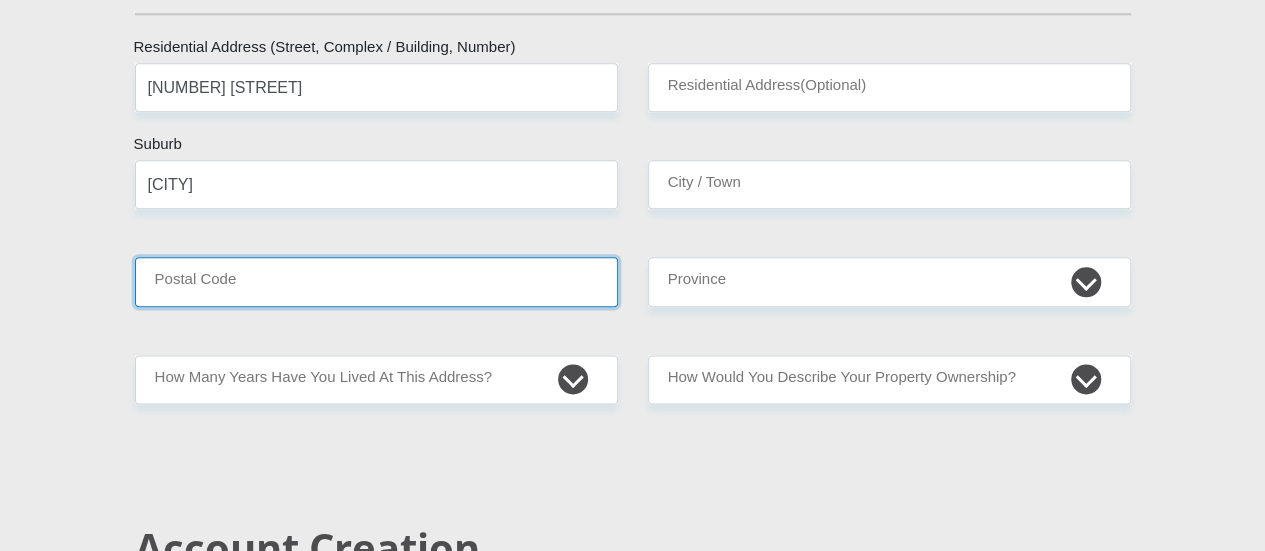 click on "Postal Code" at bounding box center (376, 281) 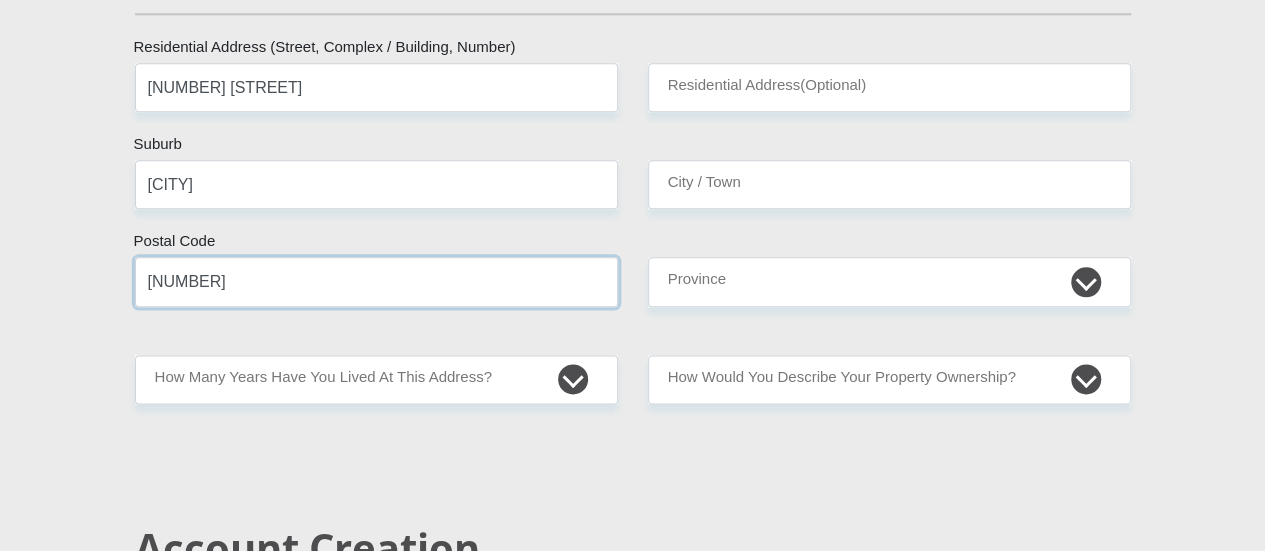 type on "7493" 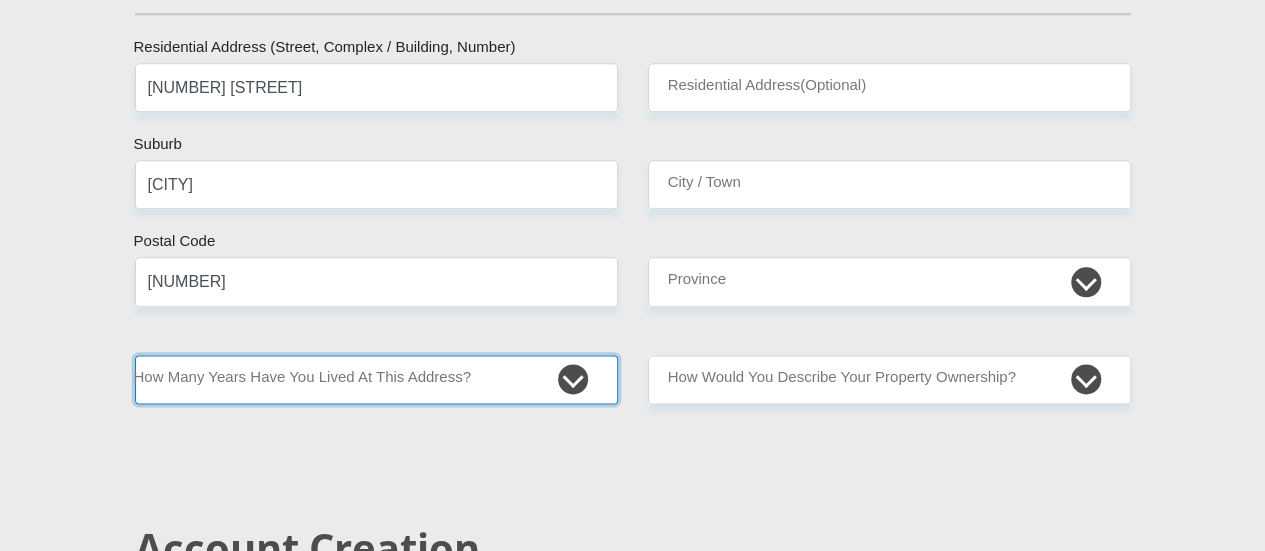 click on "less than 1 year
1-3 years
3-5 years
5+ years" at bounding box center [376, 379] 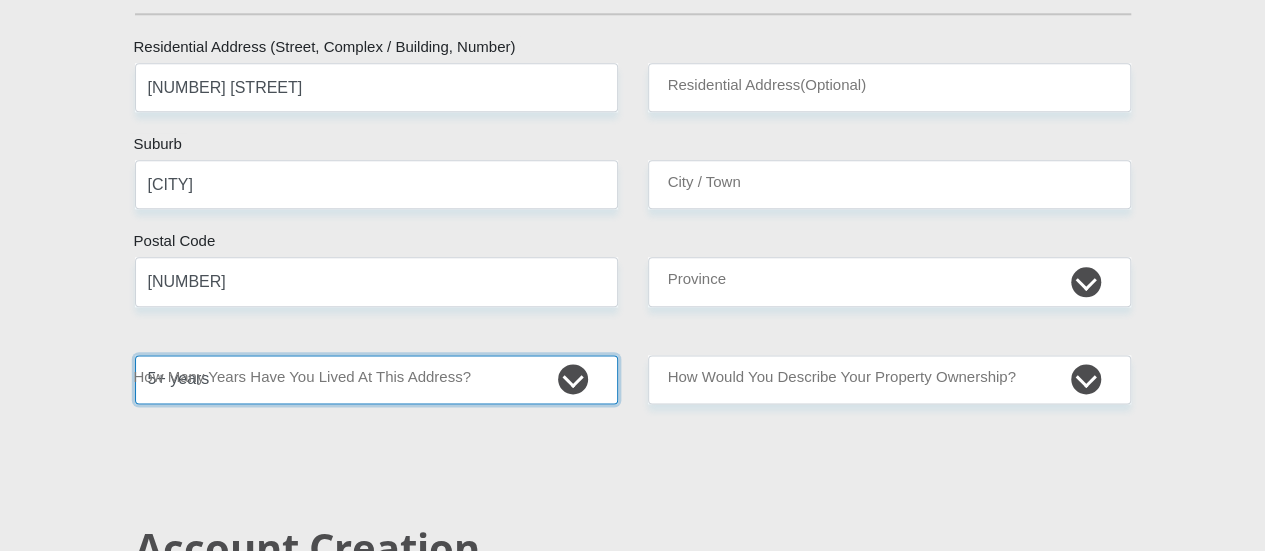 click on "less than 1 year
1-3 years
3-5 years
5+ years" at bounding box center (376, 379) 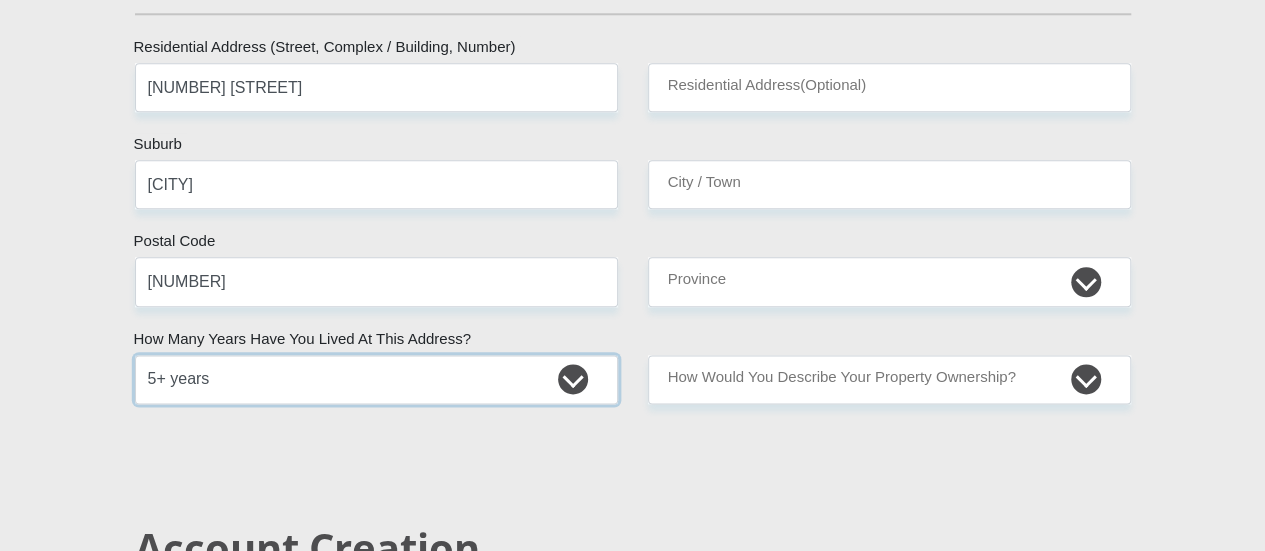 scroll, scrollTop: 1500, scrollLeft: 0, axis: vertical 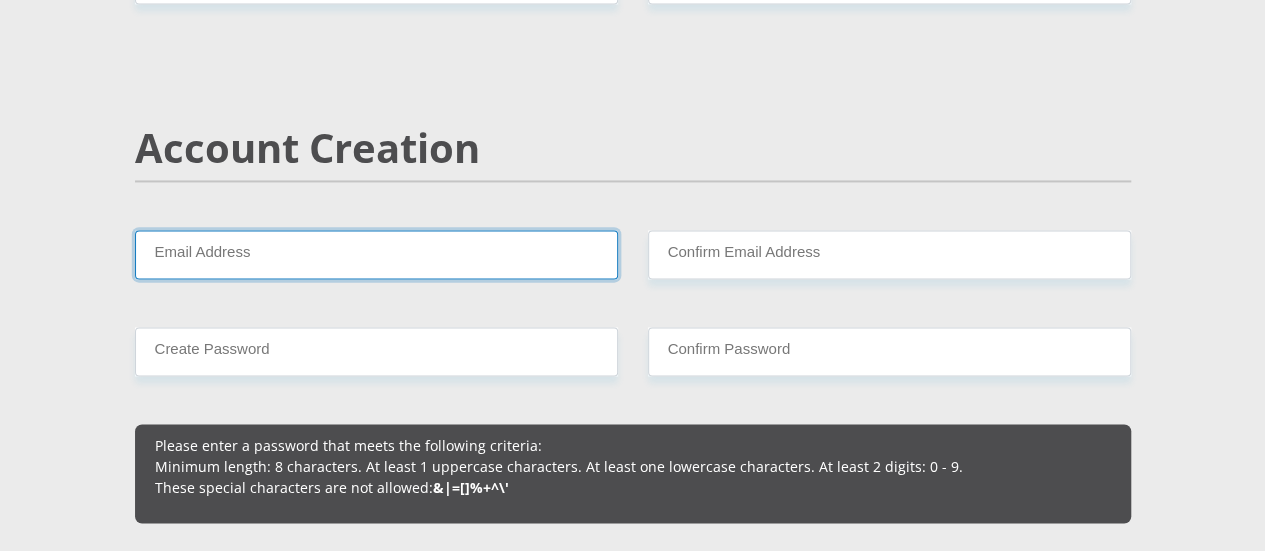 click on "Email Address" at bounding box center [376, 254] 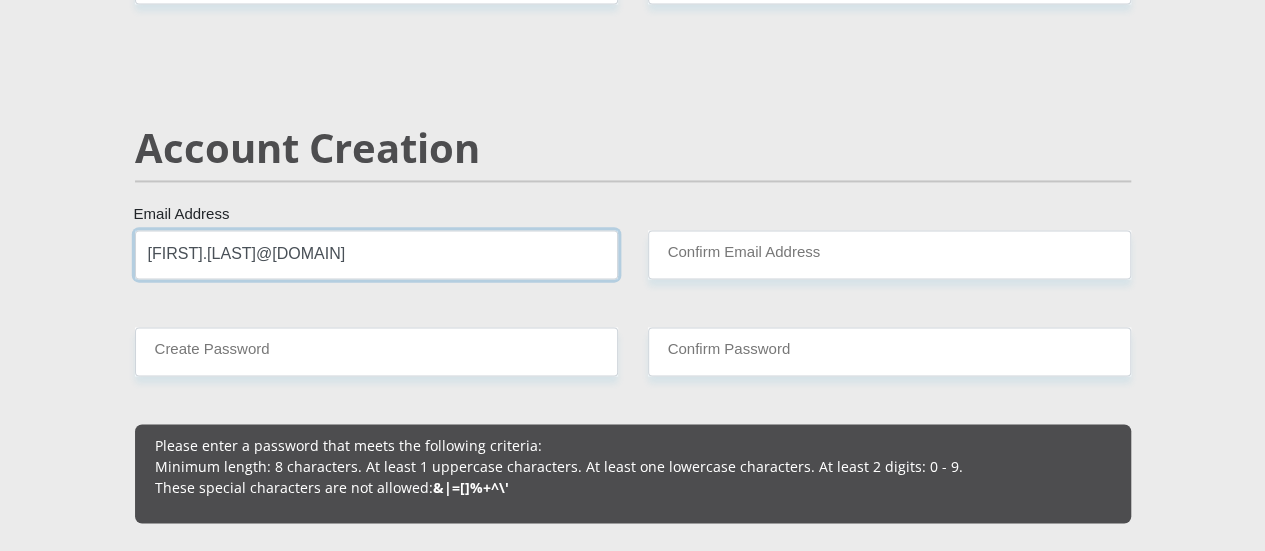 type on "ambrose.brander@takealot.com" 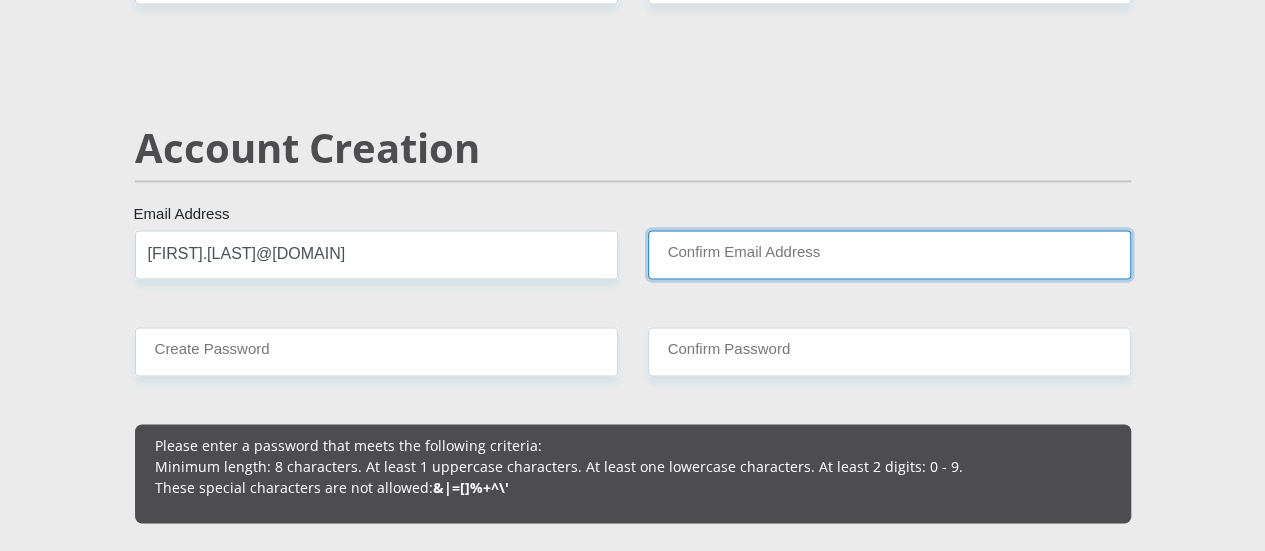 click on "Confirm Email Address" at bounding box center [889, 254] 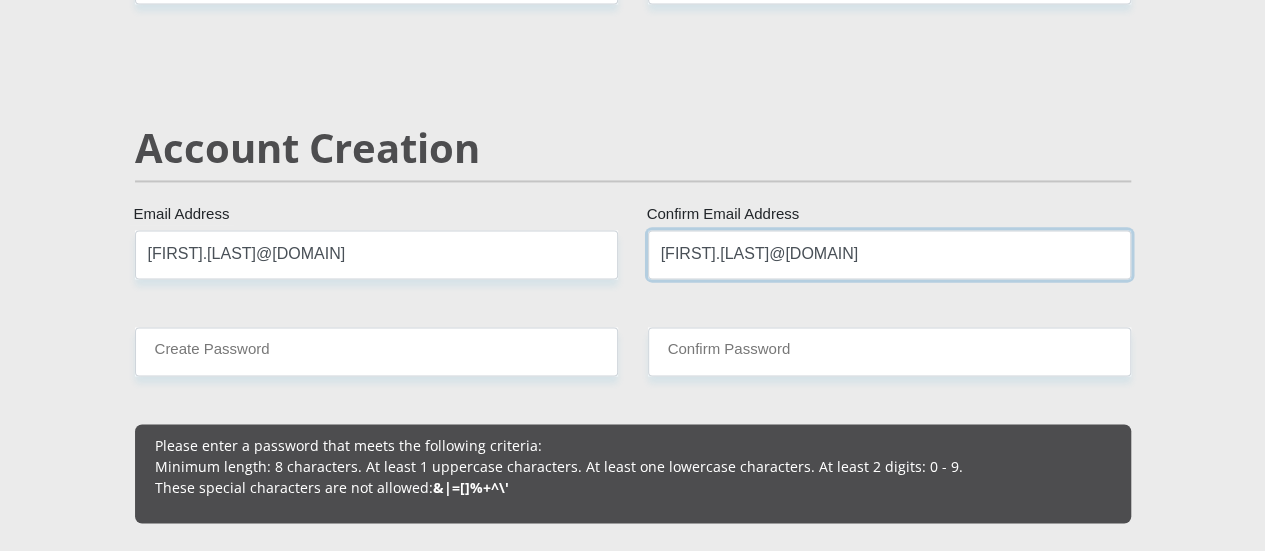type on "ambrose.brander@takealot.com" 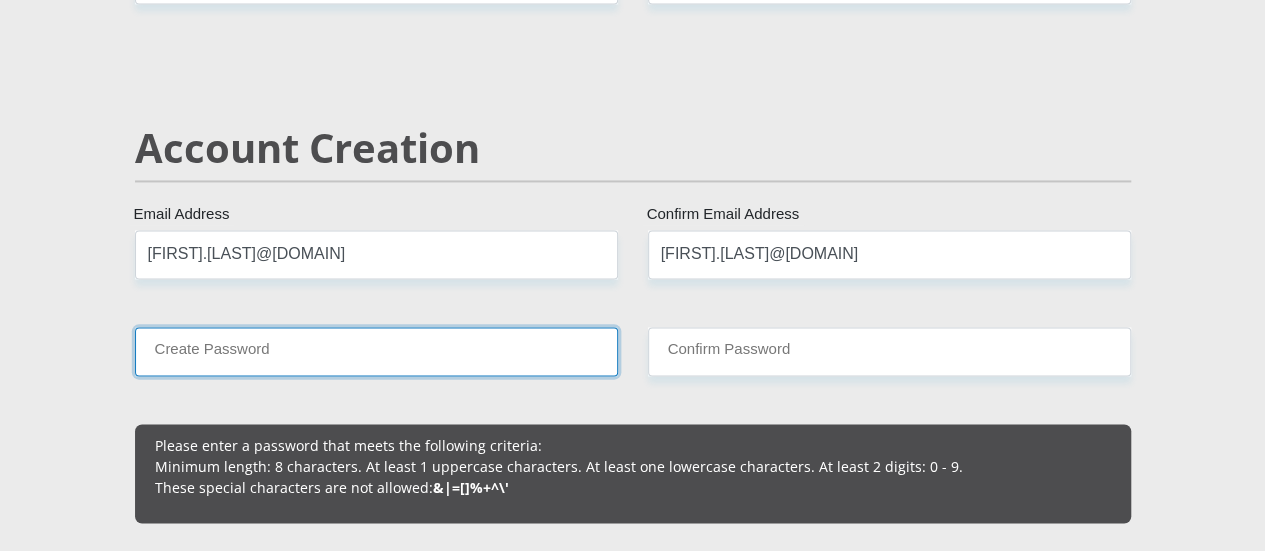 click on "Create Password" at bounding box center [376, 351] 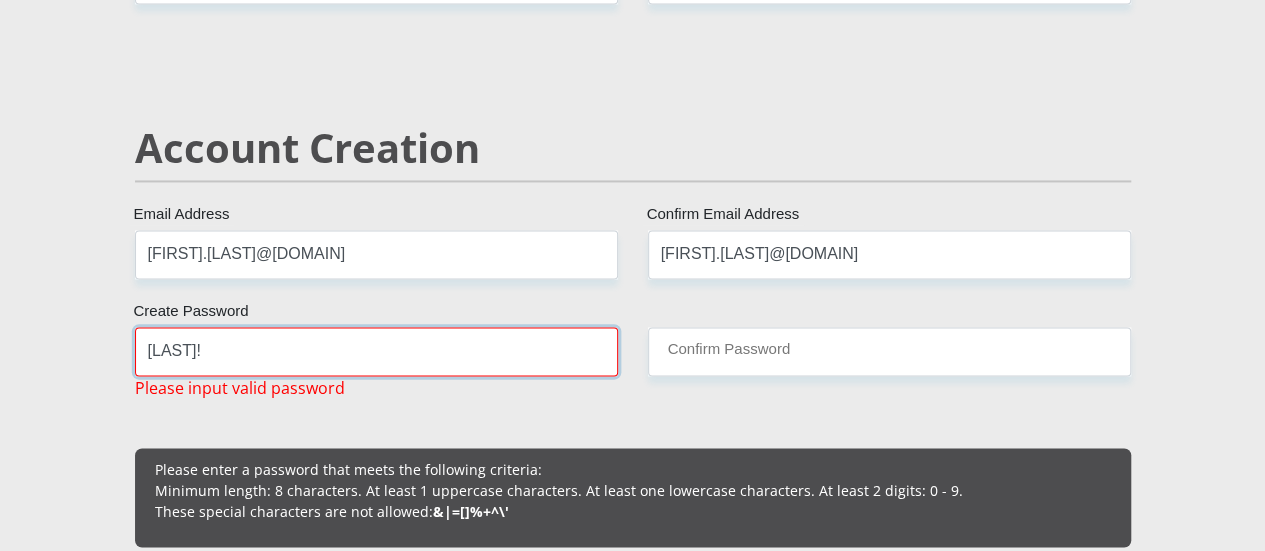 type on "Fynbossie1!" 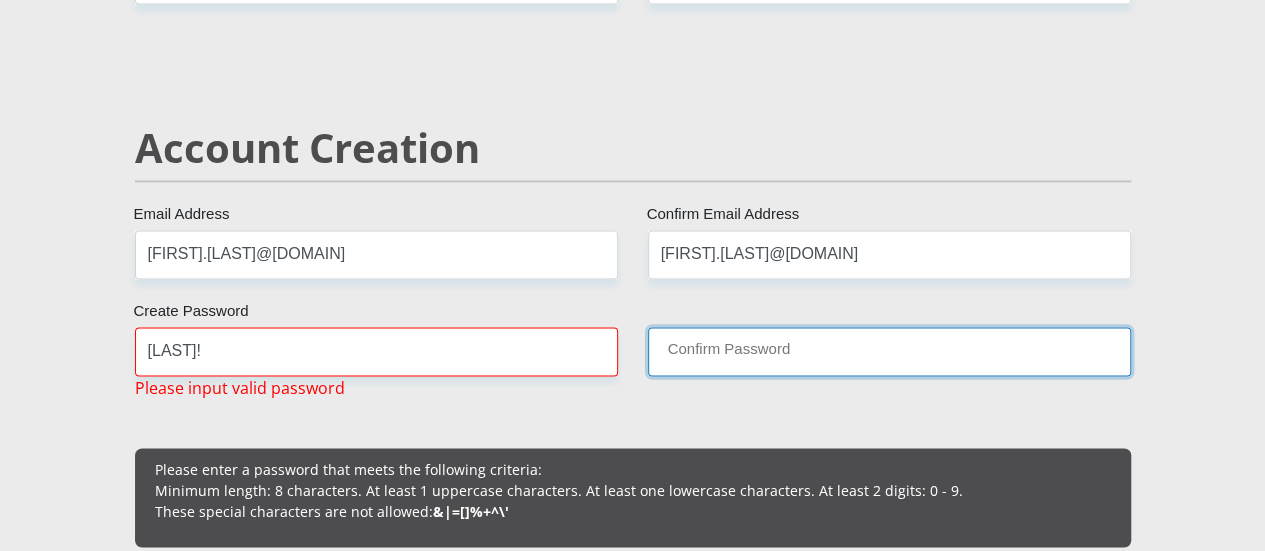 click on "Confirm Password" at bounding box center [889, 351] 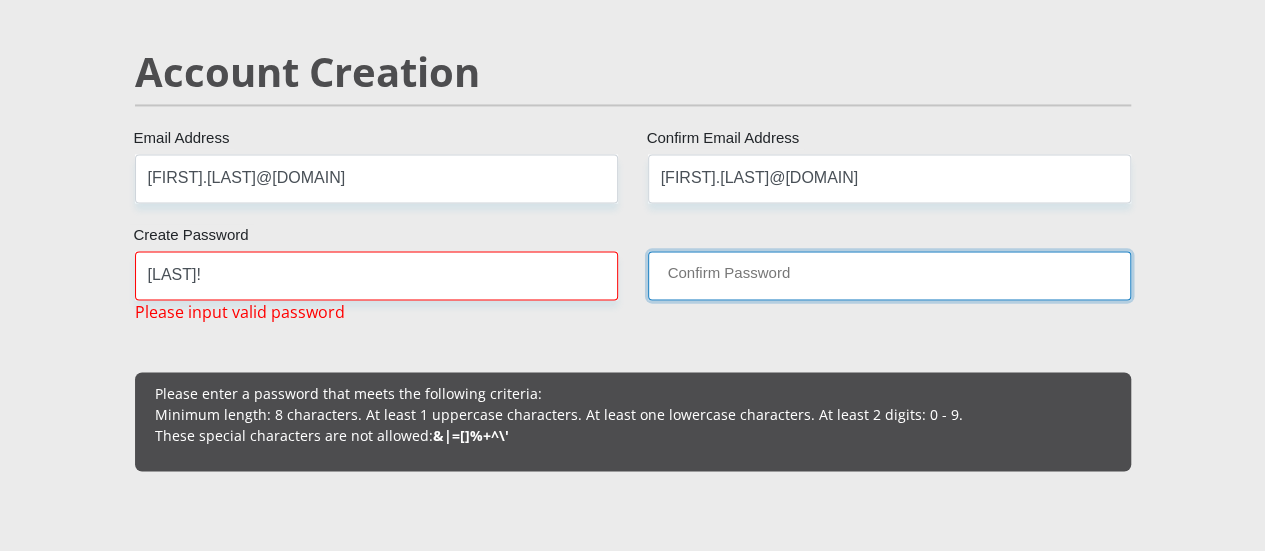 scroll, scrollTop: 1700, scrollLeft: 0, axis: vertical 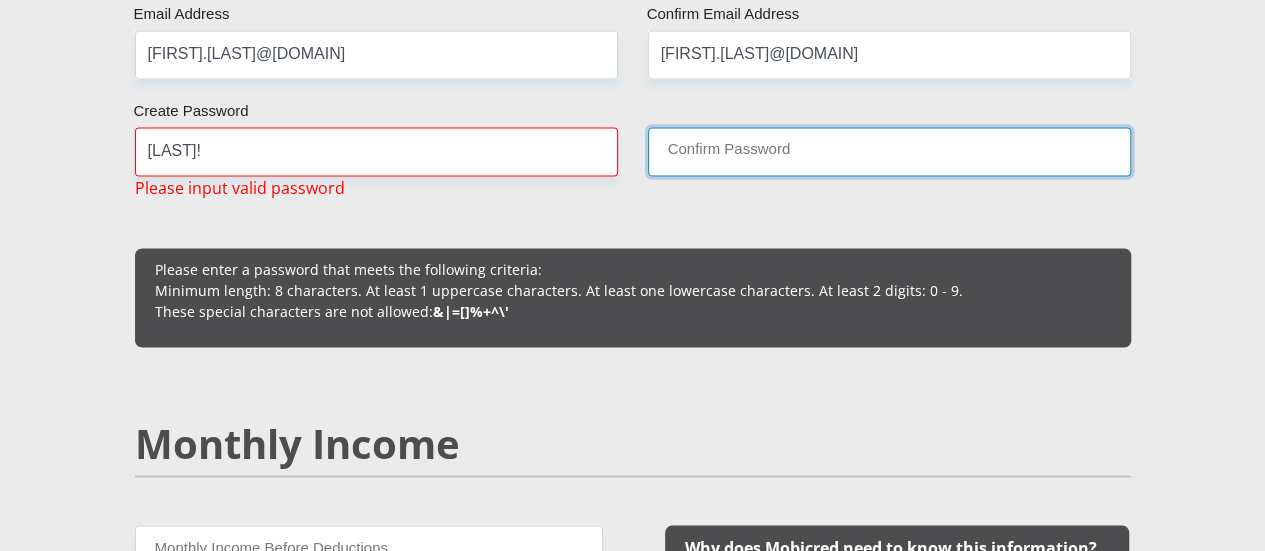 click on "Confirm Password" at bounding box center [889, 151] 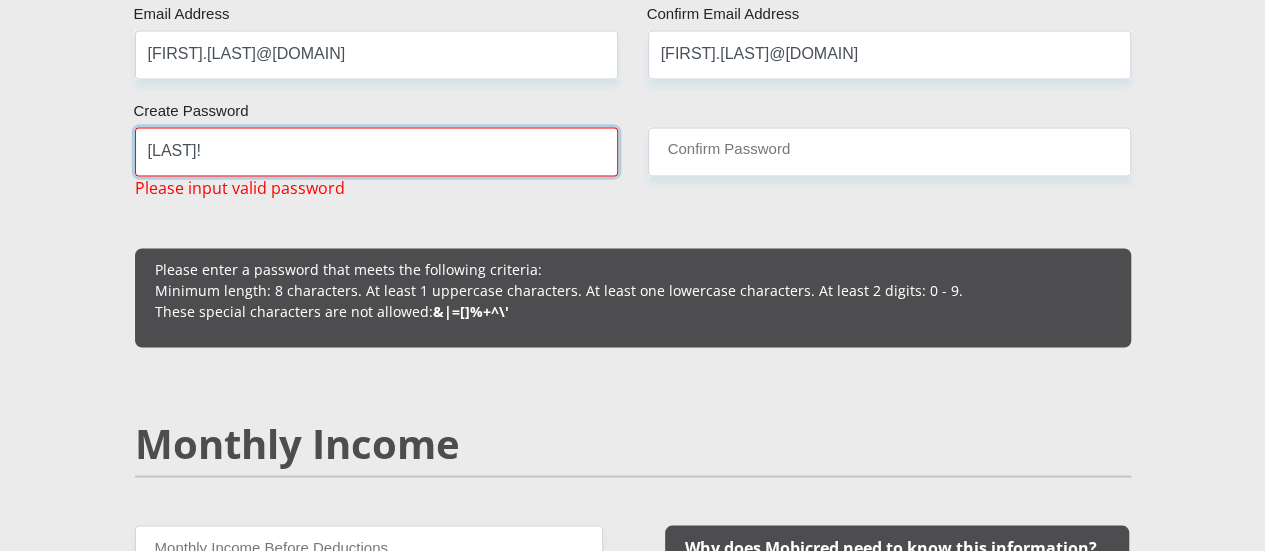 click on "Fynbossie1!" at bounding box center [376, 151] 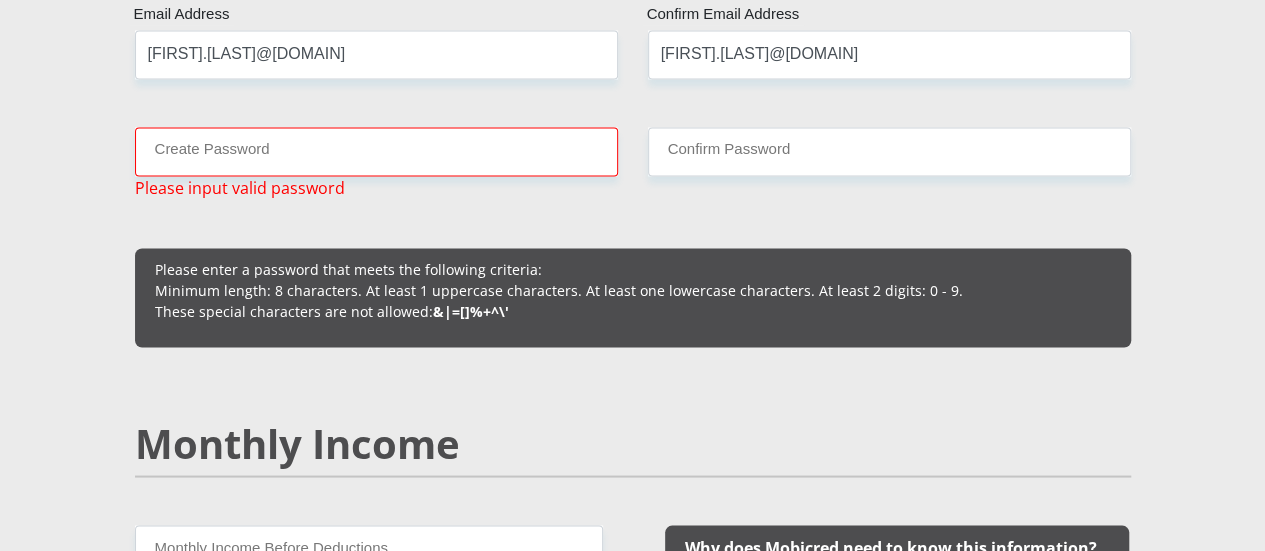 click on "Mr
Ms
Mrs
Dr
Other
Title
Ambrose
First Name
Brander
Surname
9107175093081
South African ID Number
Please input valid ID number
South Africa
Afghanistan
Aland Islands
Albania
Algeria
America Samoa
American Virgin Islands
Andorra
Angola
Anguilla
Antarctica
Antigua and Barbuda
Argentina" at bounding box center (633, 1603) 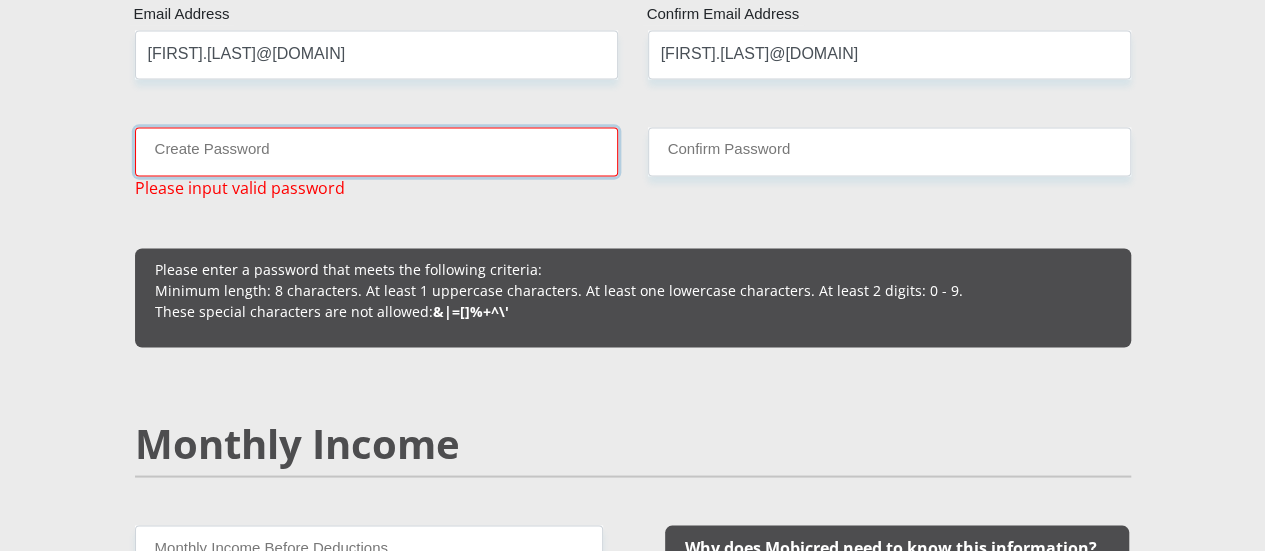 click on "Create Password" at bounding box center (376, 151) 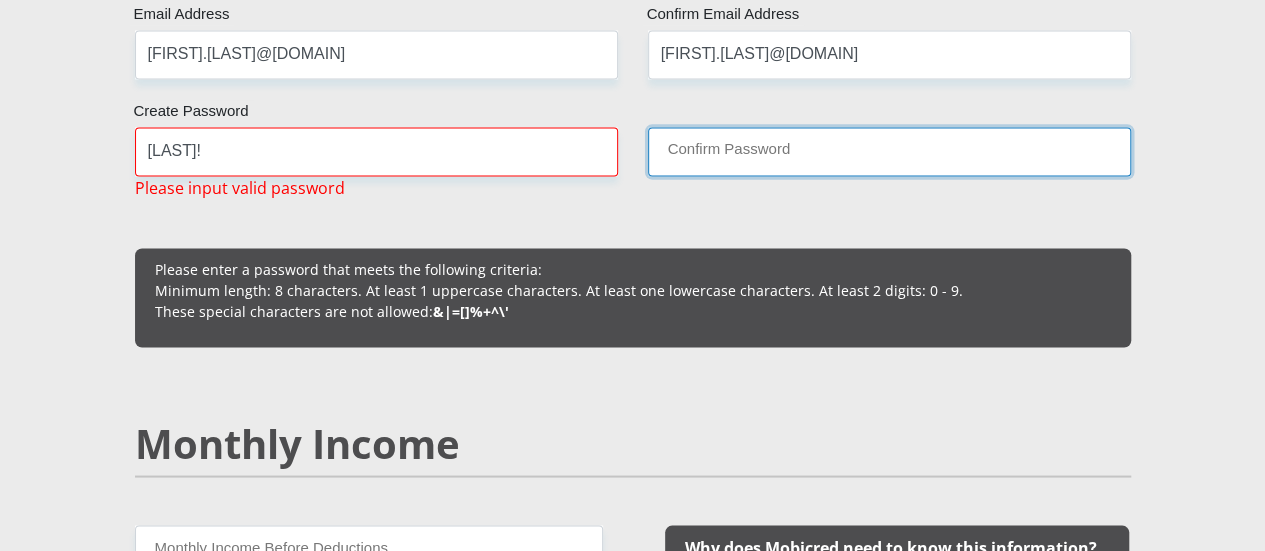 click on "Confirm Password" at bounding box center (889, 151) 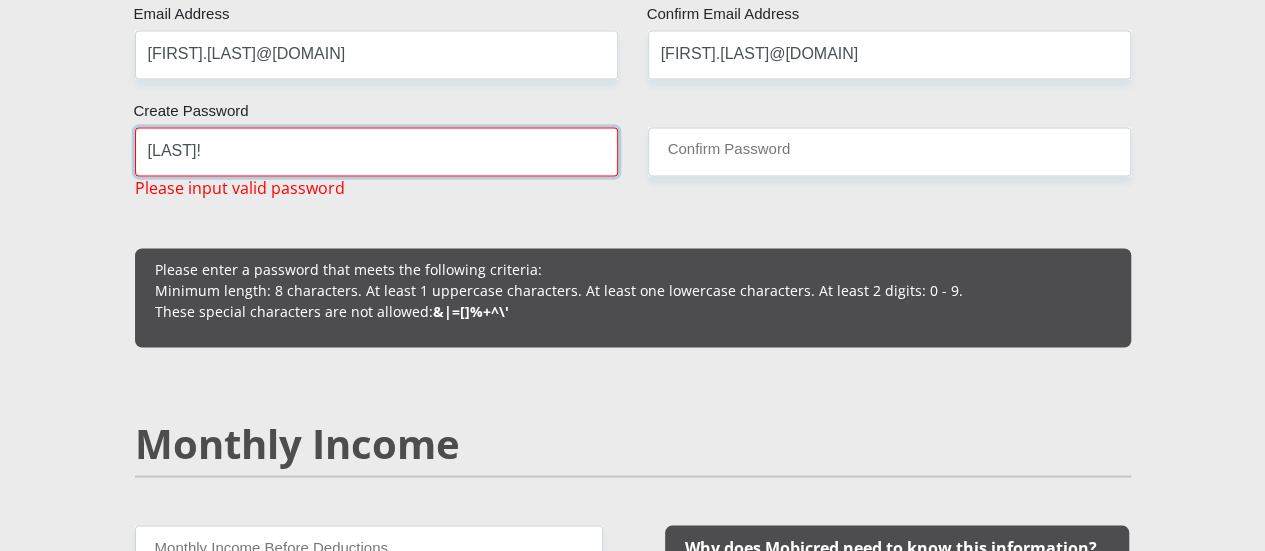 click on "Fynbossie1!" at bounding box center (376, 151) 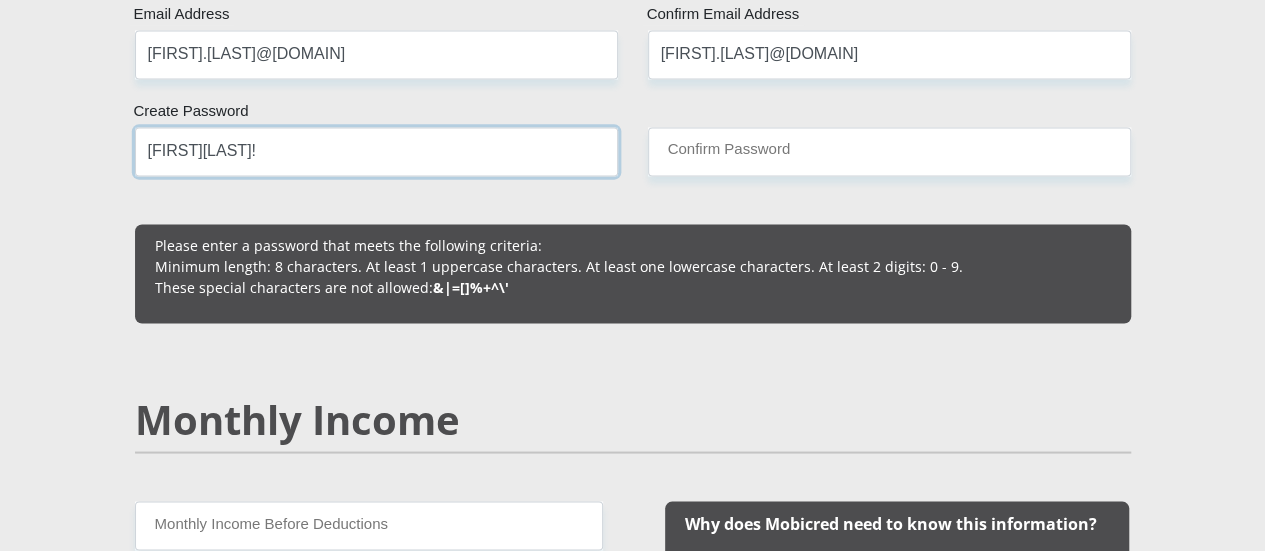 type on "Ambross1n1!" 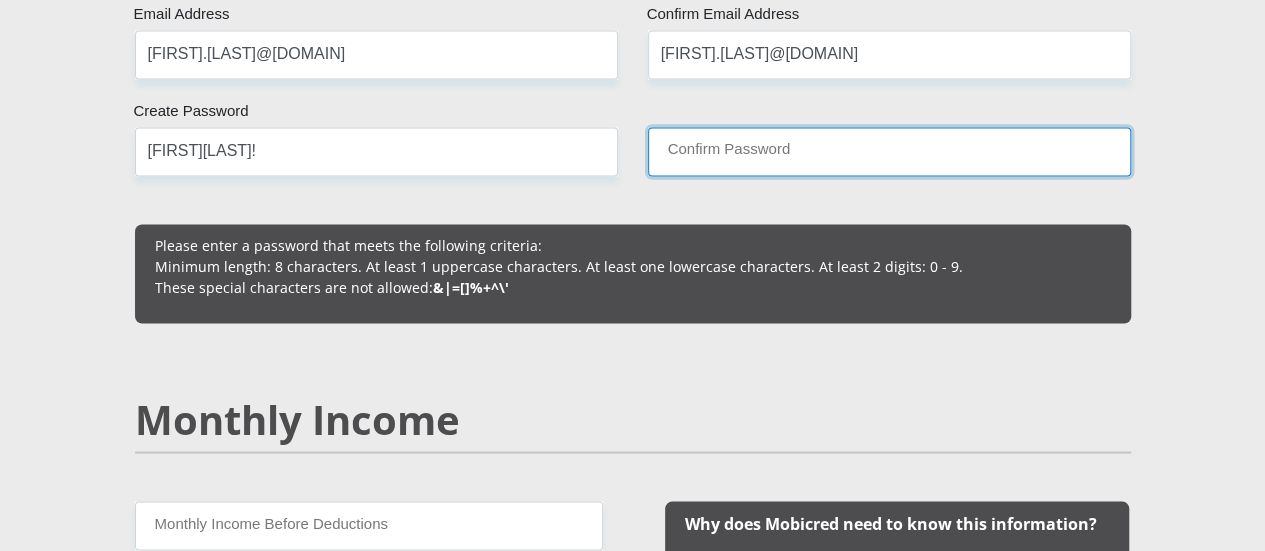click on "Confirm Password" at bounding box center (889, 151) 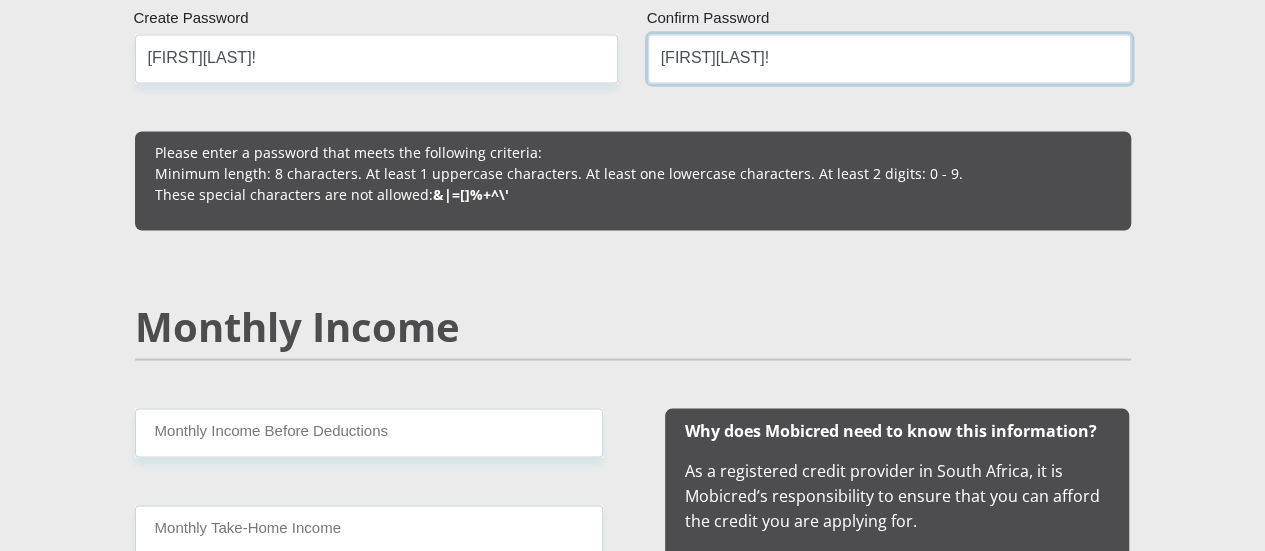 scroll, scrollTop: 1900, scrollLeft: 0, axis: vertical 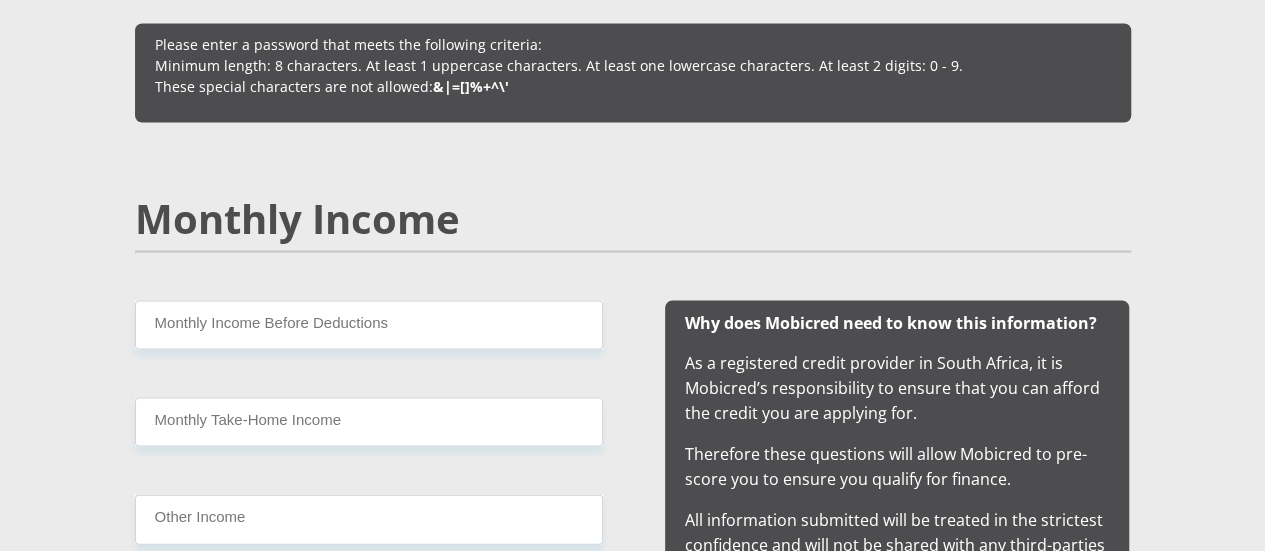 type on "Ambross1n1!" 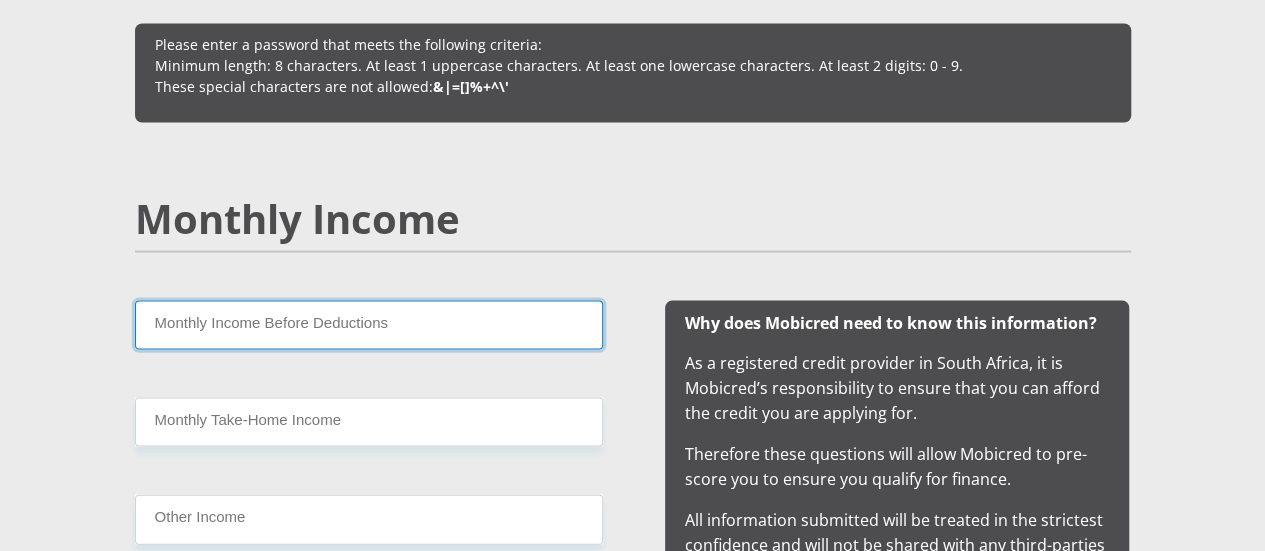 click on "Monthly Income Before Deductions" at bounding box center (369, 325) 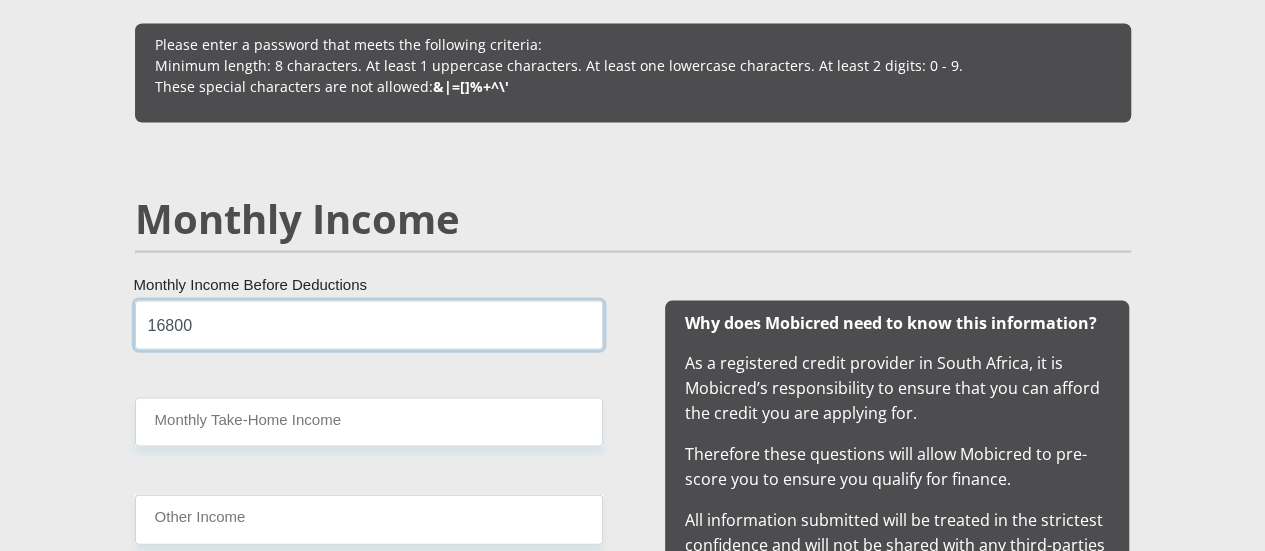 scroll, scrollTop: 2000, scrollLeft: 0, axis: vertical 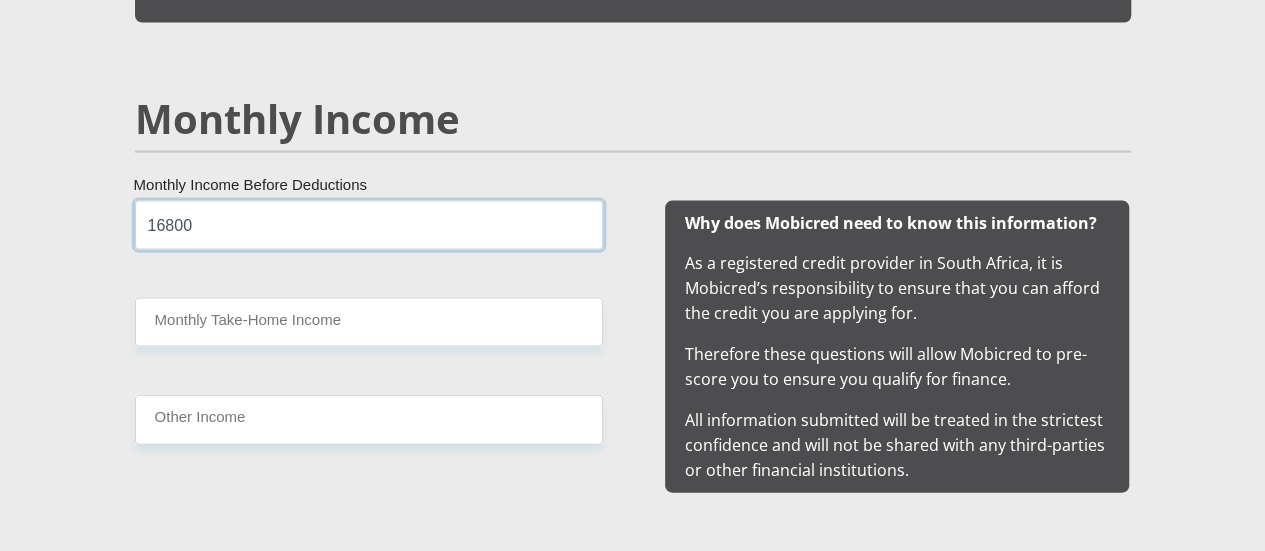 type on "16800" 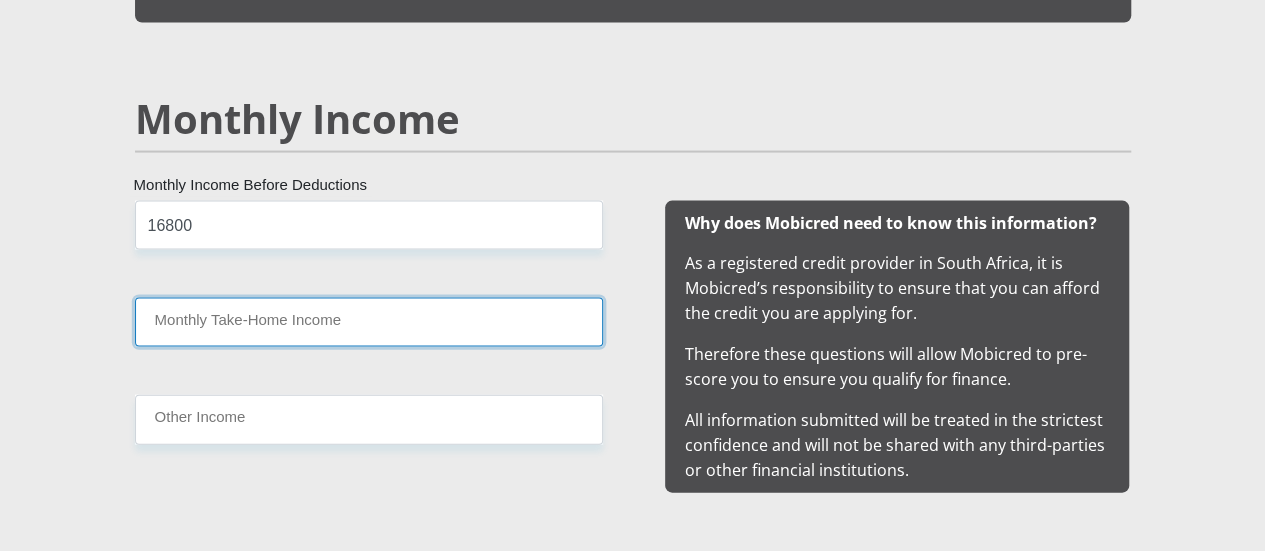 click on "Monthly Take-Home Income" at bounding box center (369, 322) 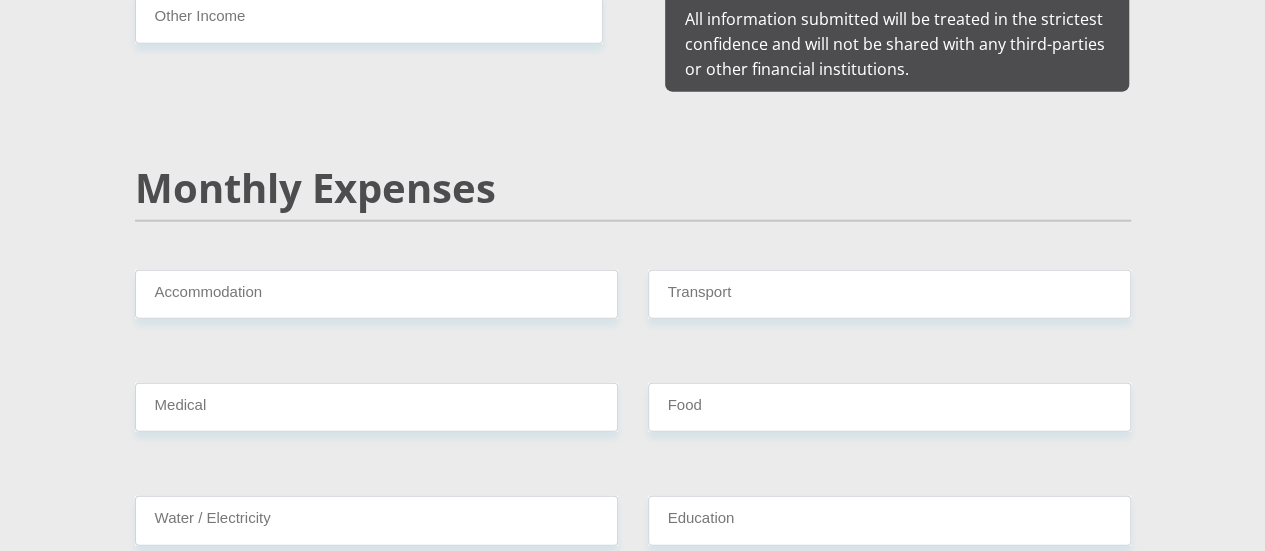 scroll, scrollTop: 2500, scrollLeft: 0, axis: vertical 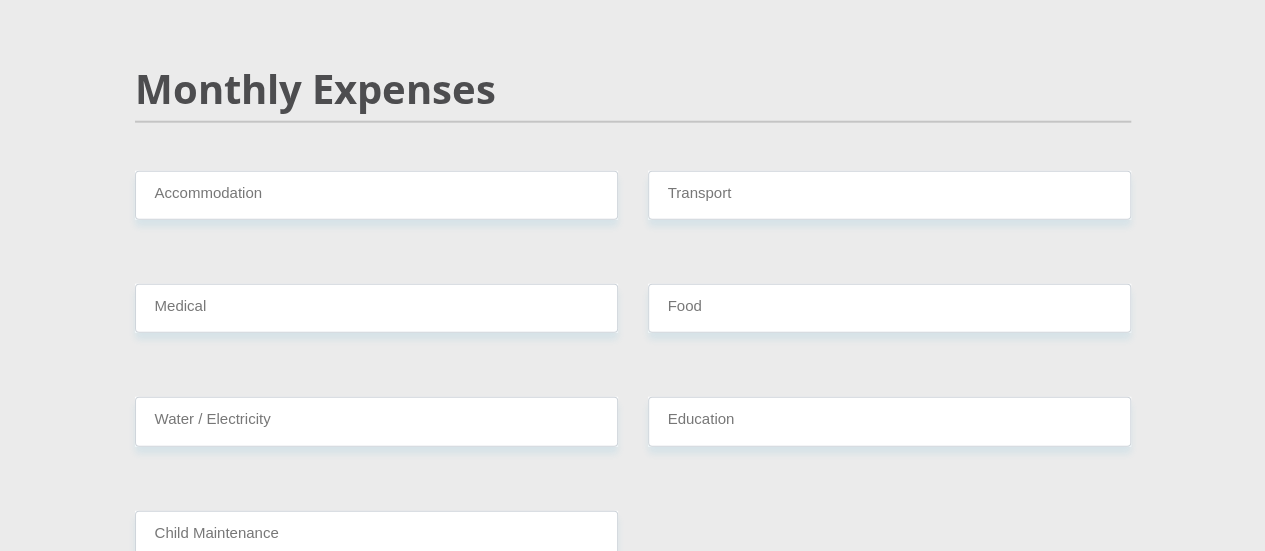 type on "15400" 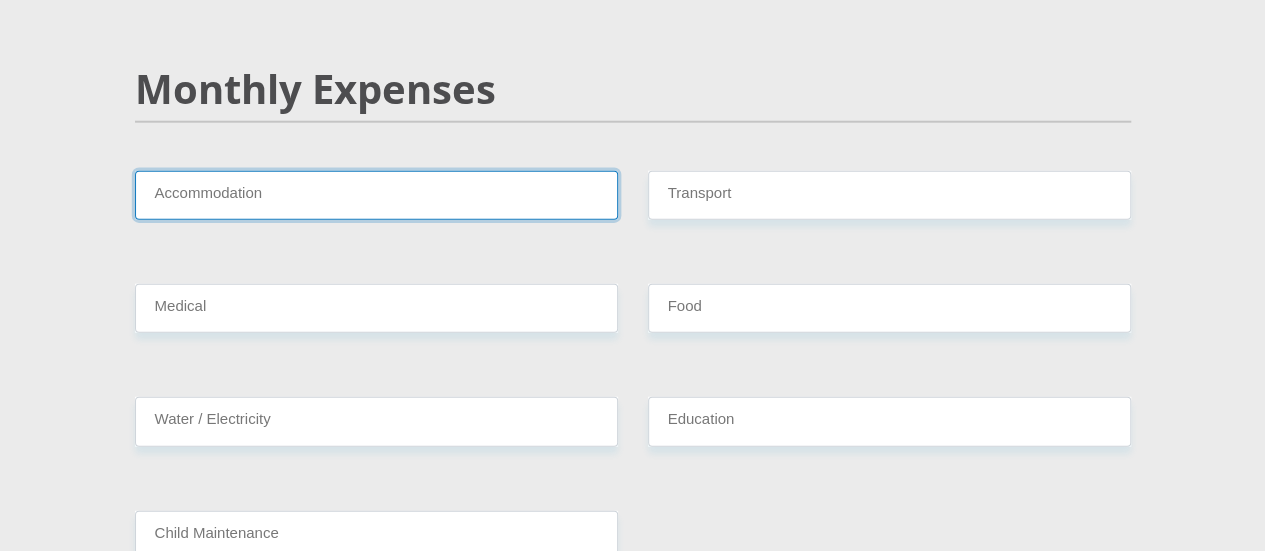 click on "Accommodation" at bounding box center [376, 195] 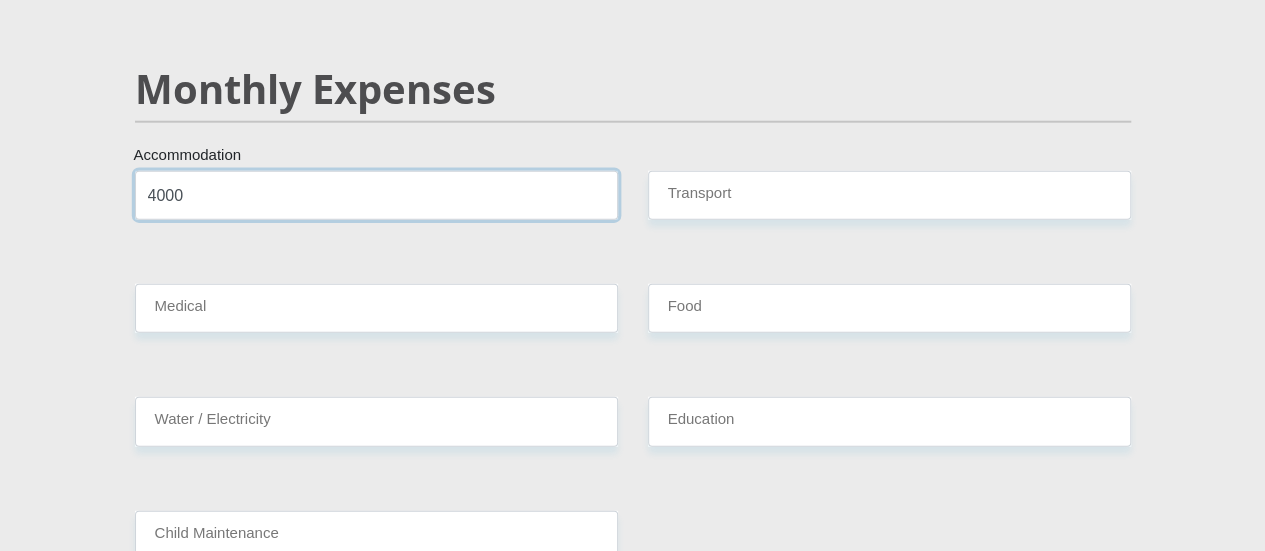 type on "4000" 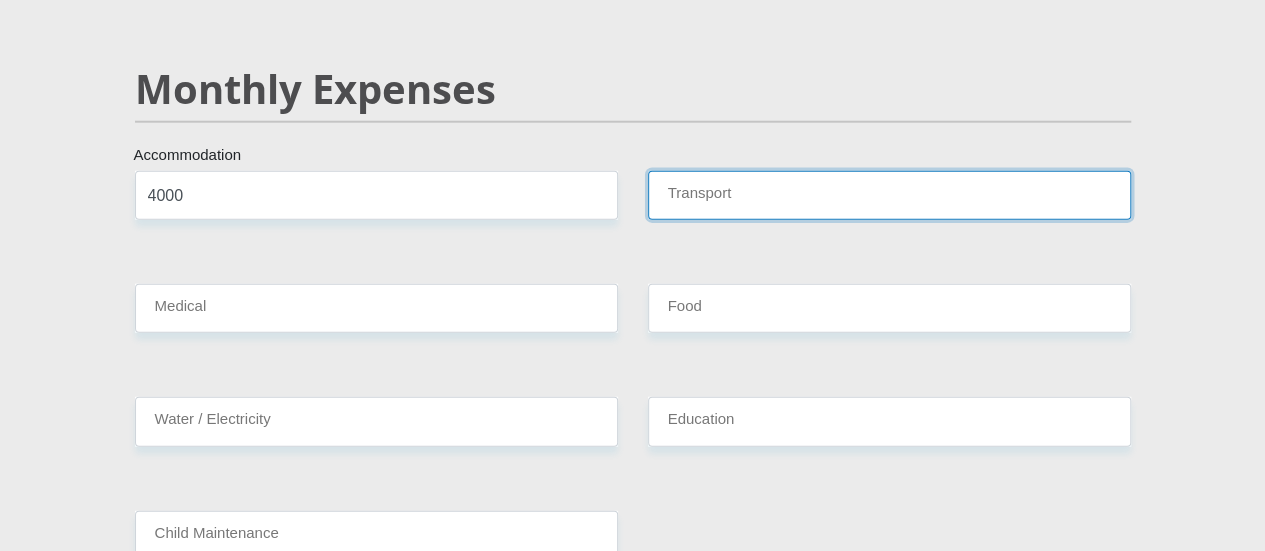 click on "Transport" at bounding box center [889, 195] 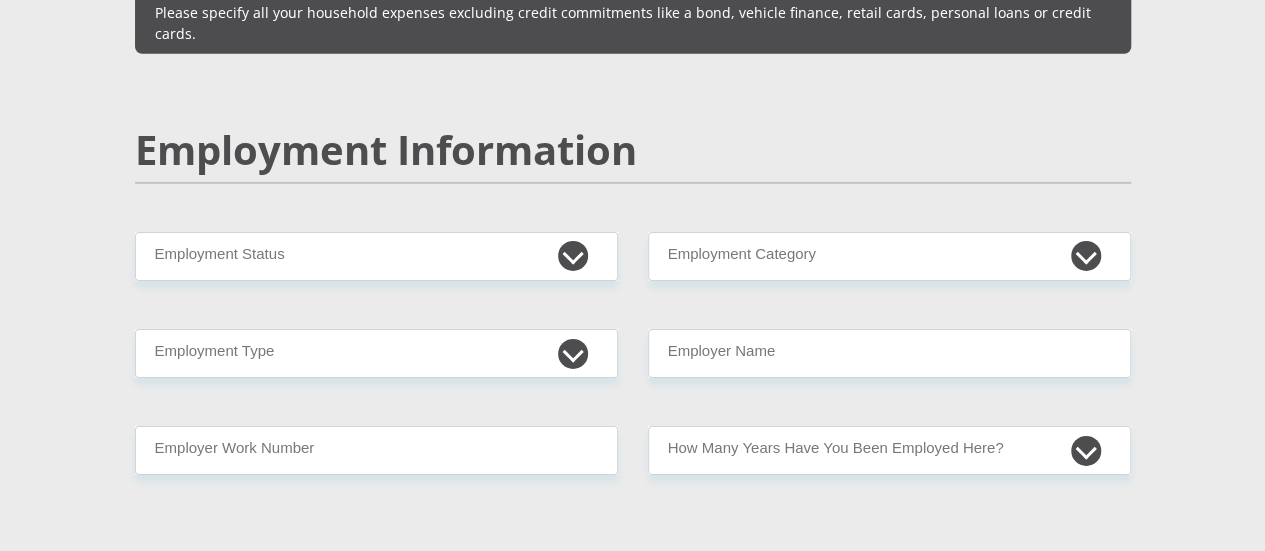 scroll, scrollTop: 3000, scrollLeft: 0, axis: vertical 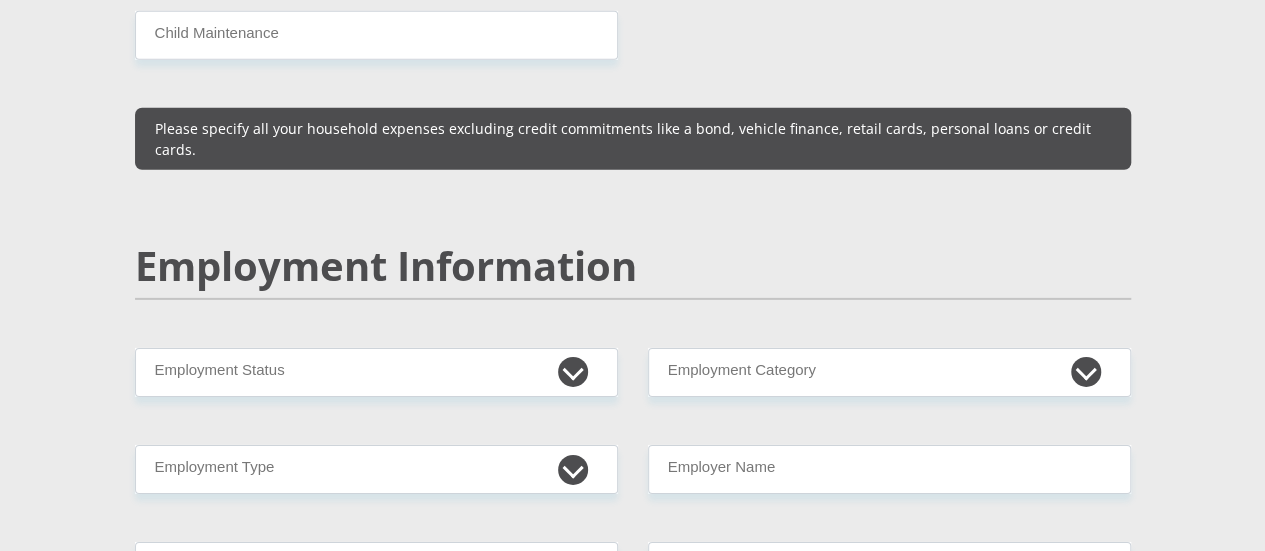 type on "400" 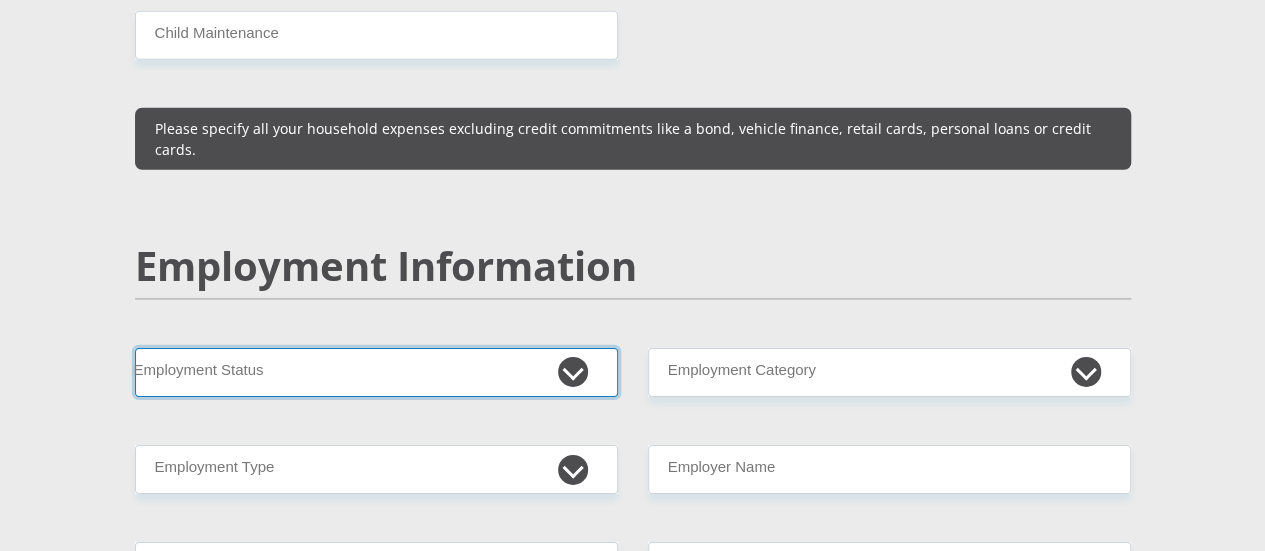 click on "Permanent/Full-time
Part-time/Casual
Contract Worker
Self-Employed
Housewife
Retired
Student
Medically Boarded
Disability
Unemployed" at bounding box center (376, 372) 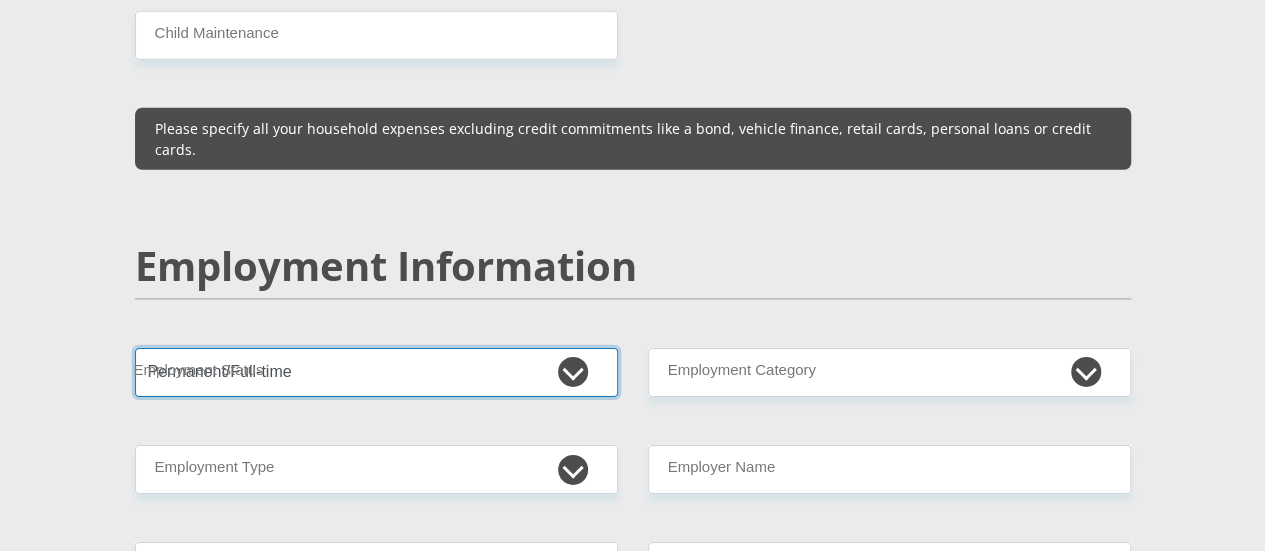 click on "Permanent/Full-time
Part-time/Casual
Contract Worker
Self-Employed
Housewife
Retired
Student
Medically Boarded
Disability
Unemployed" at bounding box center [376, 372] 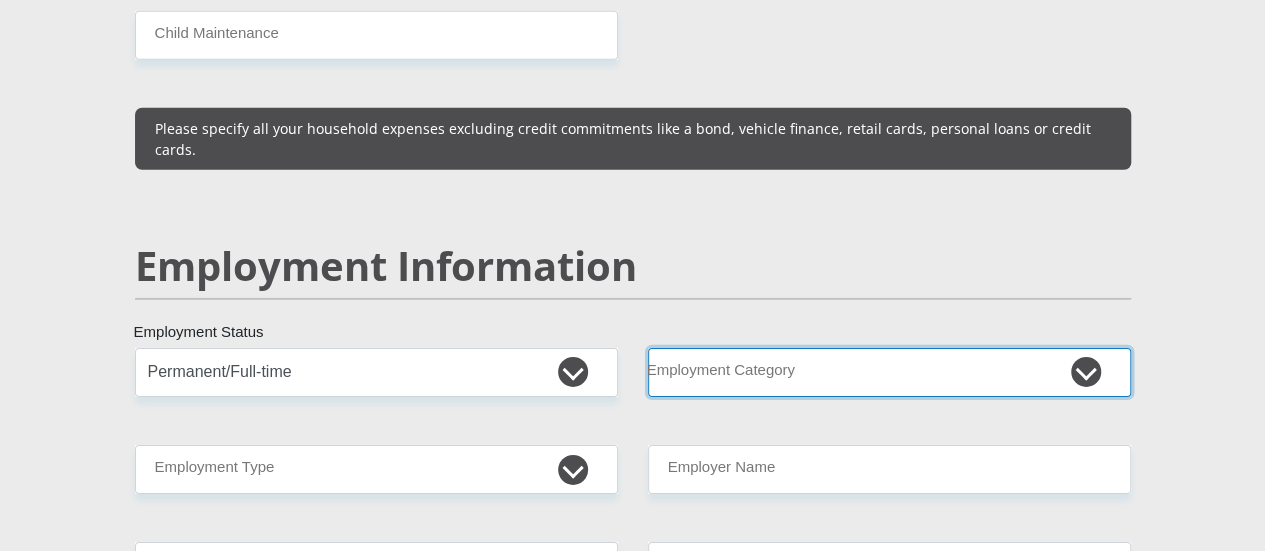 click on "AGRICULTURE
ALCOHOL & TOBACCO
CONSTRUCTION MATERIALS
METALLURGY
EQUIPMENT FOR RENEWABLE ENERGY
SPECIALIZED CONTRACTORS
CAR
GAMING (INCL. INTERNET
OTHER WHOLESALE
UNLICENSED PHARMACEUTICALS
CURRENCY EXCHANGE HOUSES
OTHER FINANCIAL INSTITUTIONS & INSURANCE
REAL ESTATE AGENTS
OIL & GAS
OTHER MATERIALS (E.G. IRON ORE)
PRECIOUS STONES & PRECIOUS METALS
POLITICAL ORGANIZATIONS
RELIGIOUS ORGANIZATIONS(NOT SECTS)
ACTI. HAVING BUSINESS DEAL WITH PUBLIC ADMINISTRATION
LAUNDROMATS" at bounding box center [889, 372] 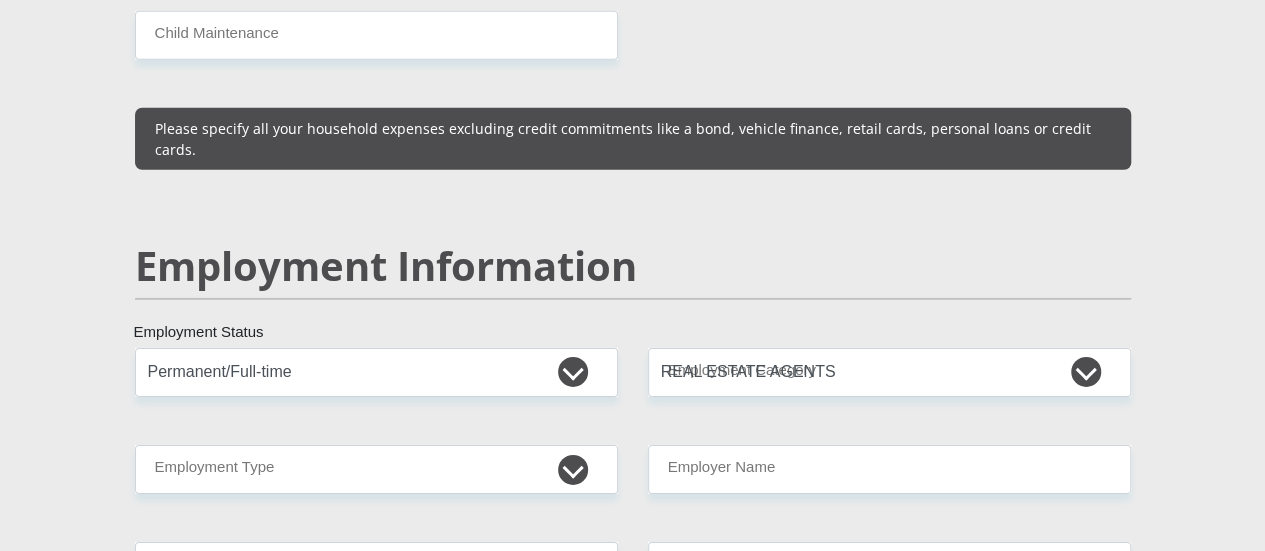 click on "Mr
Ms
Mrs
Dr
Other
Title
Ambrose
First Name
Brander
Surname
9107175093081
South African ID Number
Please input valid ID number
South Africa
Afghanistan
Aland Islands
Albania
Algeria
America Samoa
American Virgin Islands
Andorra
Angola
Anguilla
Antarctica
Antigua and Barbuda
Argentina" at bounding box center [633, 291] 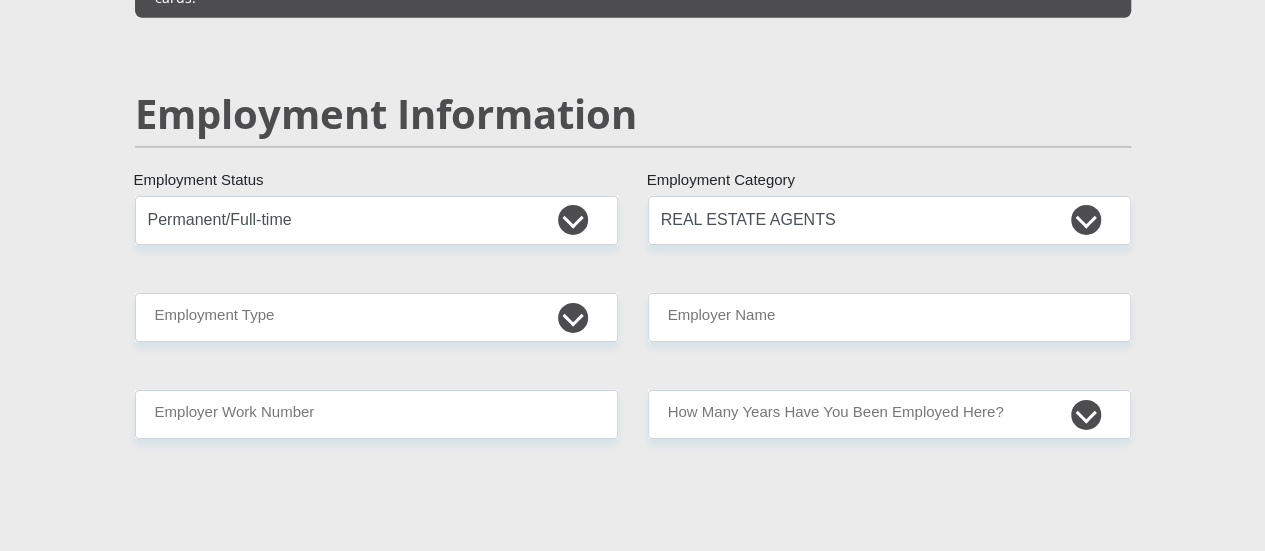 scroll, scrollTop: 3100, scrollLeft: 0, axis: vertical 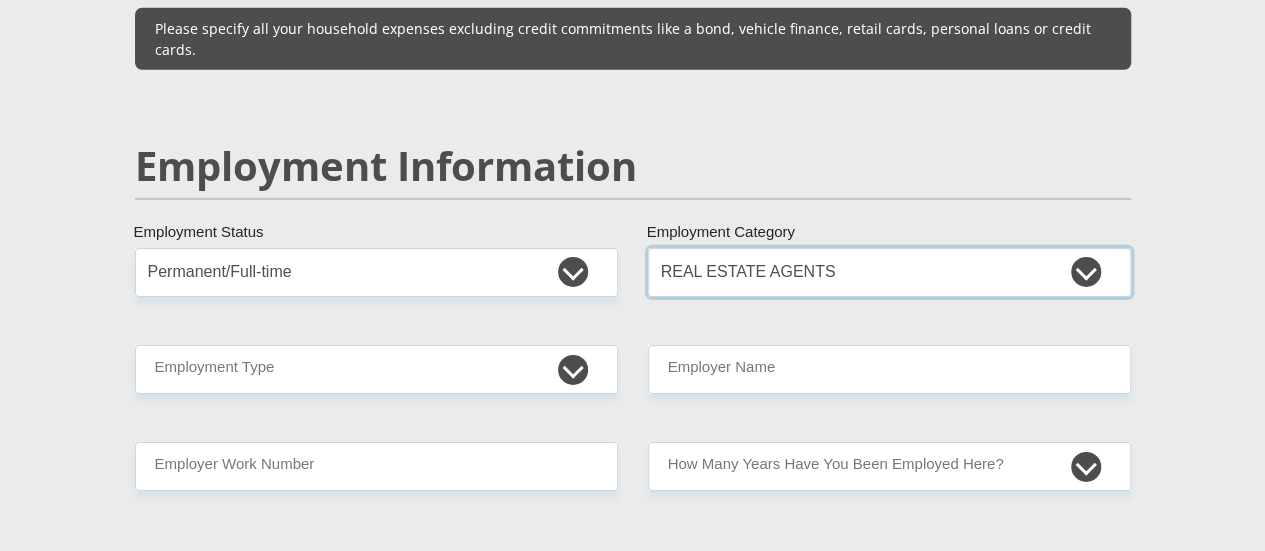 click on "AGRICULTURE
ALCOHOL & TOBACCO
CONSTRUCTION MATERIALS
METALLURGY
EQUIPMENT FOR RENEWABLE ENERGY
SPECIALIZED CONTRACTORS
CAR
GAMING (INCL. INTERNET
OTHER WHOLESALE
UNLICENSED PHARMACEUTICALS
CURRENCY EXCHANGE HOUSES
OTHER FINANCIAL INSTITUTIONS & INSURANCE
REAL ESTATE AGENTS
OIL & GAS
OTHER MATERIALS (E.G. IRON ORE)
PRECIOUS STONES & PRECIOUS METALS
POLITICAL ORGANIZATIONS
RELIGIOUS ORGANIZATIONS(NOT SECTS)
ACTI. HAVING BUSINESS DEAL WITH PUBLIC ADMINISTRATION
LAUNDROMATS" at bounding box center [889, 272] 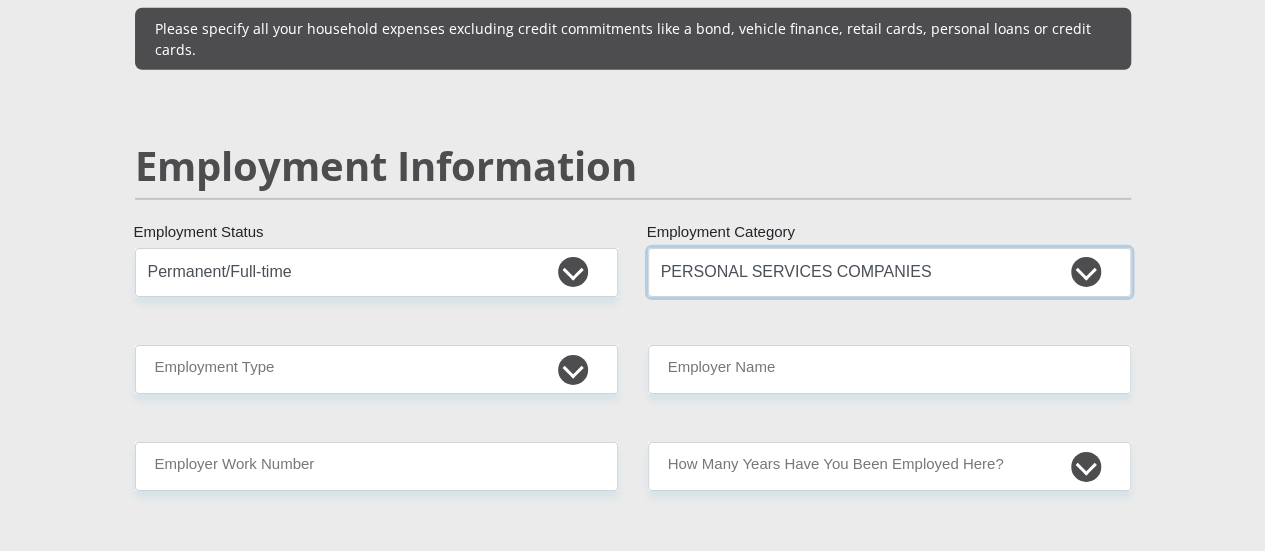 click on "AGRICULTURE
ALCOHOL & TOBACCO
CONSTRUCTION MATERIALS
METALLURGY
EQUIPMENT FOR RENEWABLE ENERGY
SPECIALIZED CONTRACTORS
CAR
GAMING (INCL. INTERNET
OTHER WHOLESALE
UNLICENSED PHARMACEUTICALS
CURRENCY EXCHANGE HOUSES
OTHER FINANCIAL INSTITUTIONS & INSURANCE
REAL ESTATE AGENTS
OIL & GAS
OTHER MATERIALS (E.G. IRON ORE)
PRECIOUS STONES & PRECIOUS METALS
POLITICAL ORGANIZATIONS
RELIGIOUS ORGANIZATIONS(NOT SECTS)
ACTI. HAVING BUSINESS DEAL WITH PUBLIC ADMINISTRATION
LAUNDROMATS" at bounding box center (889, 272) 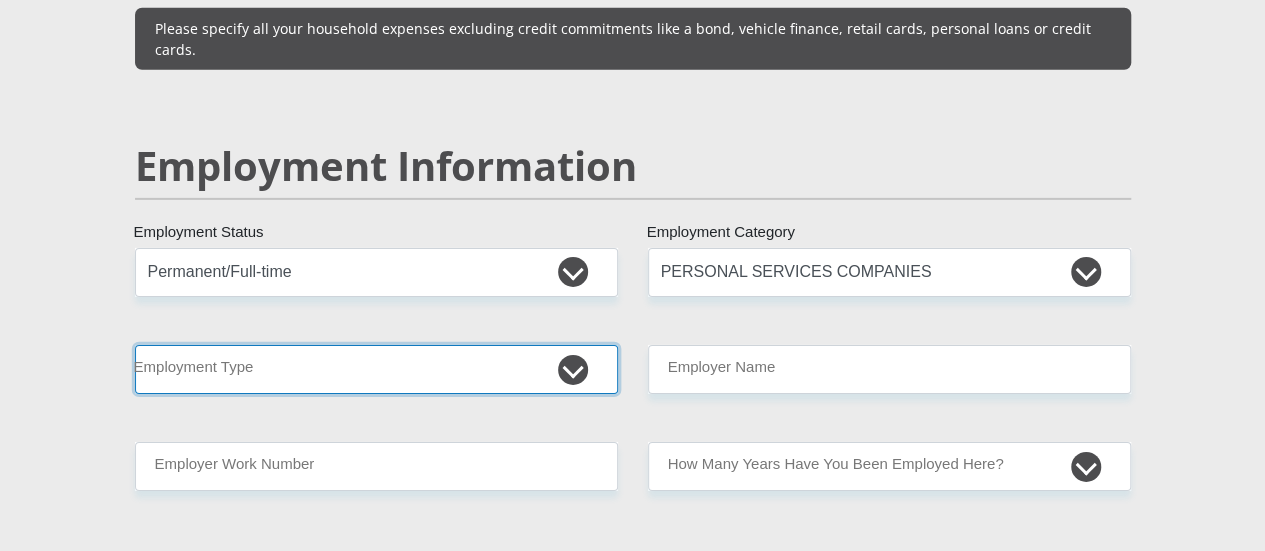 click on "College/Lecturer
Craft Seller
Creative
Driver
Executive
Farmer
Forces - Non Commissioned
Forces - Officer
Hawker
Housewife
Labourer
Licenced Professional
Manager
Miner
Non Licenced Professional
Office Staff/Clerk
Outside Worker
Pensioner
Permanent Teacher
Production/Manufacturing
Sales
Self-Employed
Semi-Professional Worker
Service Industry  Social Worker  Student" at bounding box center [376, 369] 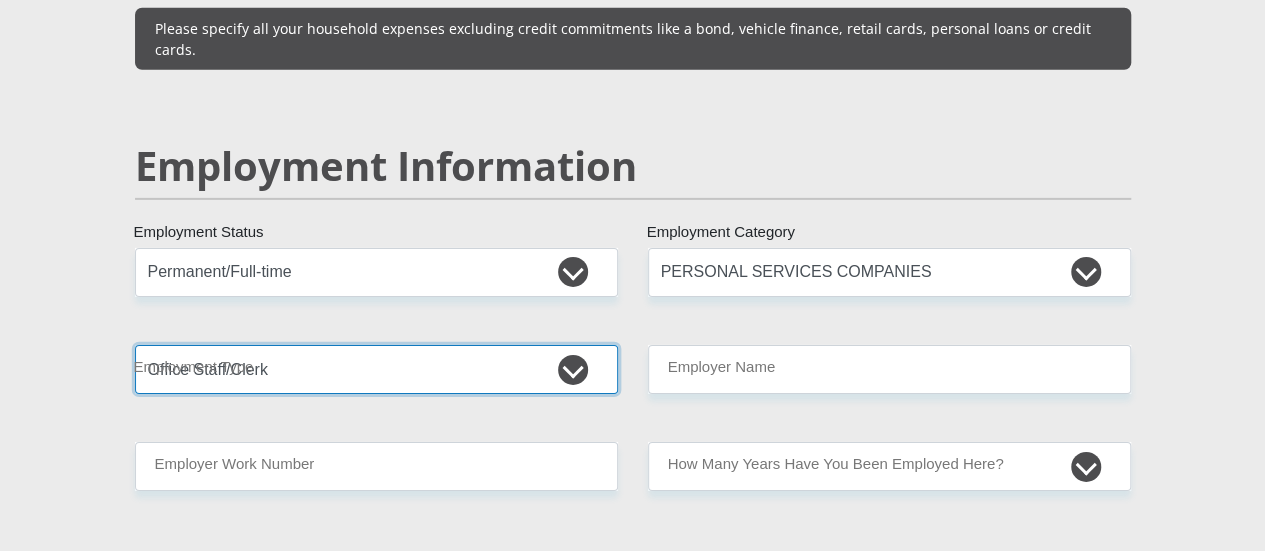 click on "College/Lecturer
Craft Seller
Creative
Driver
Executive
Farmer
Forces - Non Commissioned
Forces - Officer
Hawker
Housewife
Labourer
Licenced Professional
Manager
Miner
Non Licenced Professional
Office Staff/Clerk
Outside Worker
Pensioner
Permanent Teacher
Production/Manufacturing
Sales
Self-Employed
Semi-Professional Worker
Service Industry  Social Worker  Student" at bounding box center [376, 369] 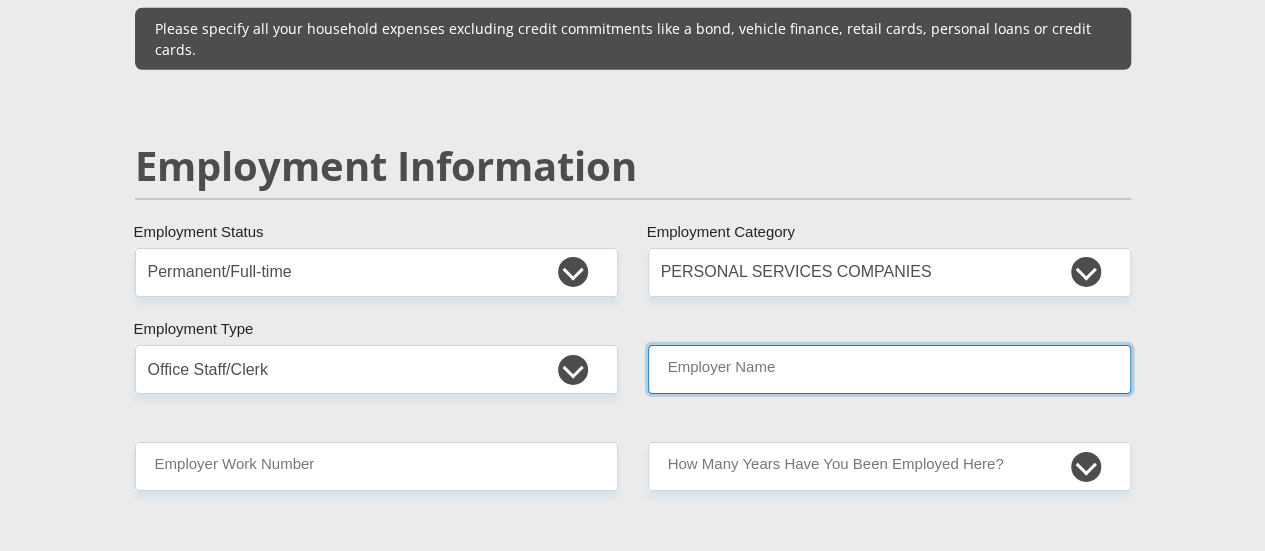 click on "Employer Name" at bounding box center [889, 369] 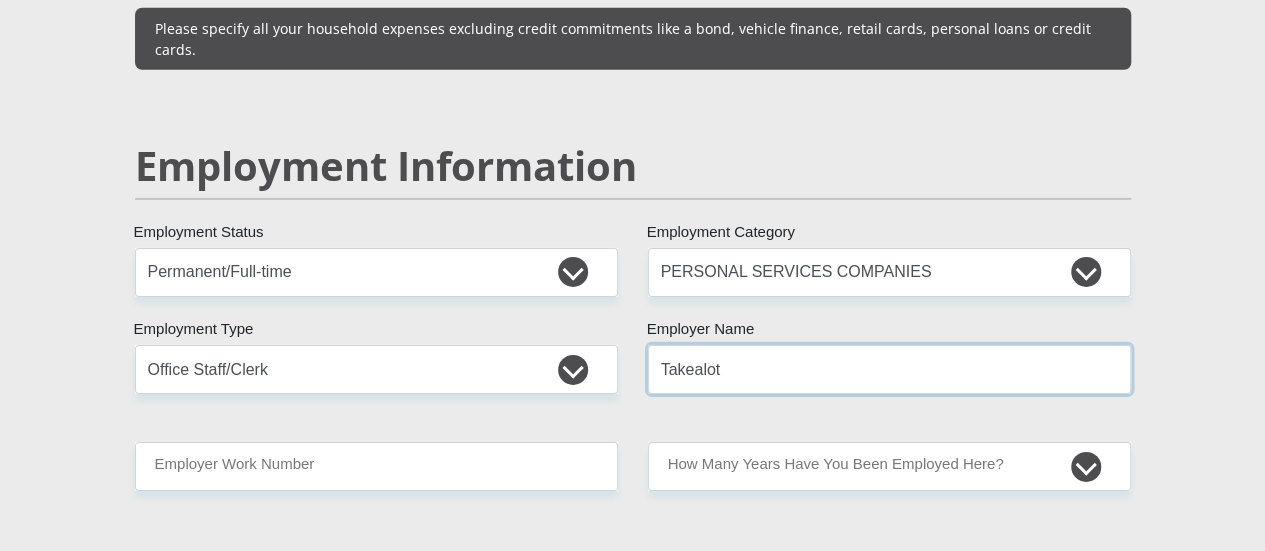 type on "Takealot" 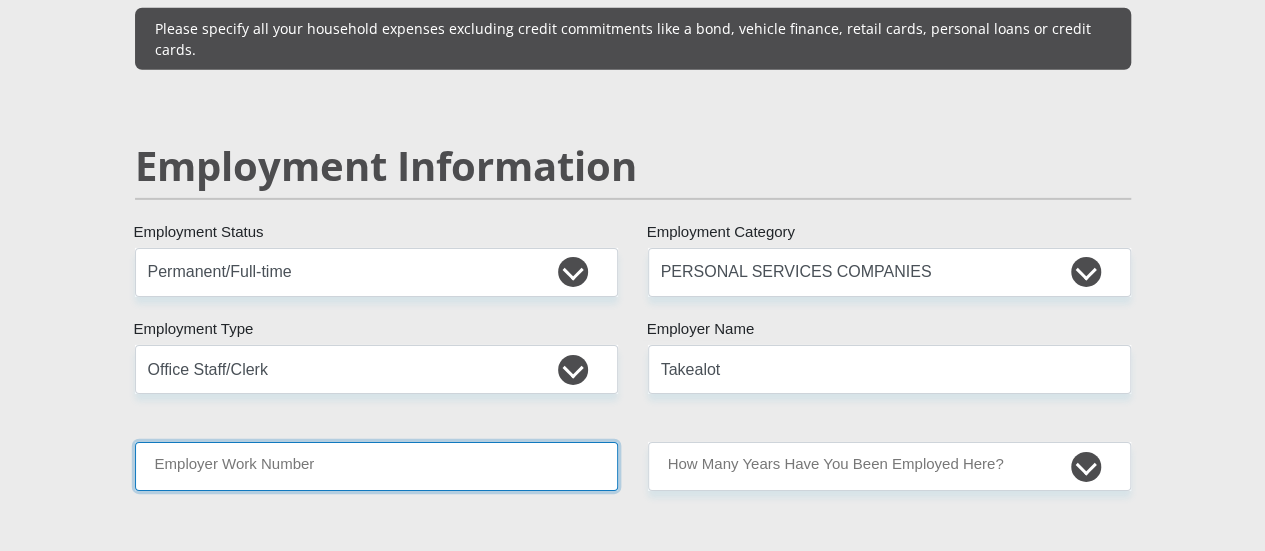 click on "Employer Work Number" at bounding box center (376, 466) 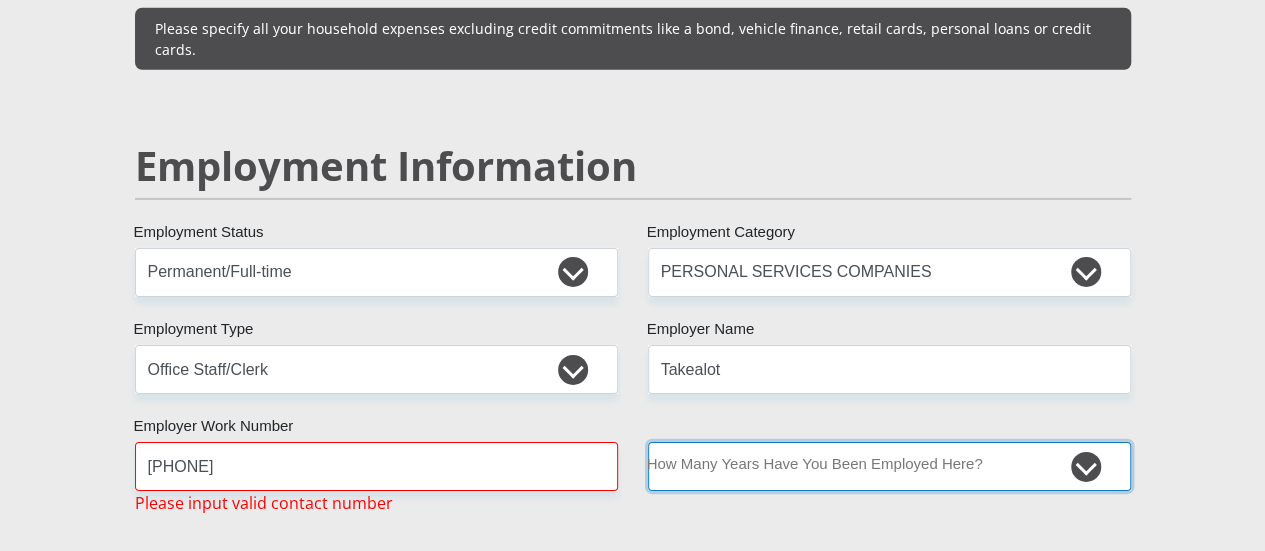 click on "less than 1 year
1-3 years
3-5 years
5+ years" at bounding box center (889, 466) 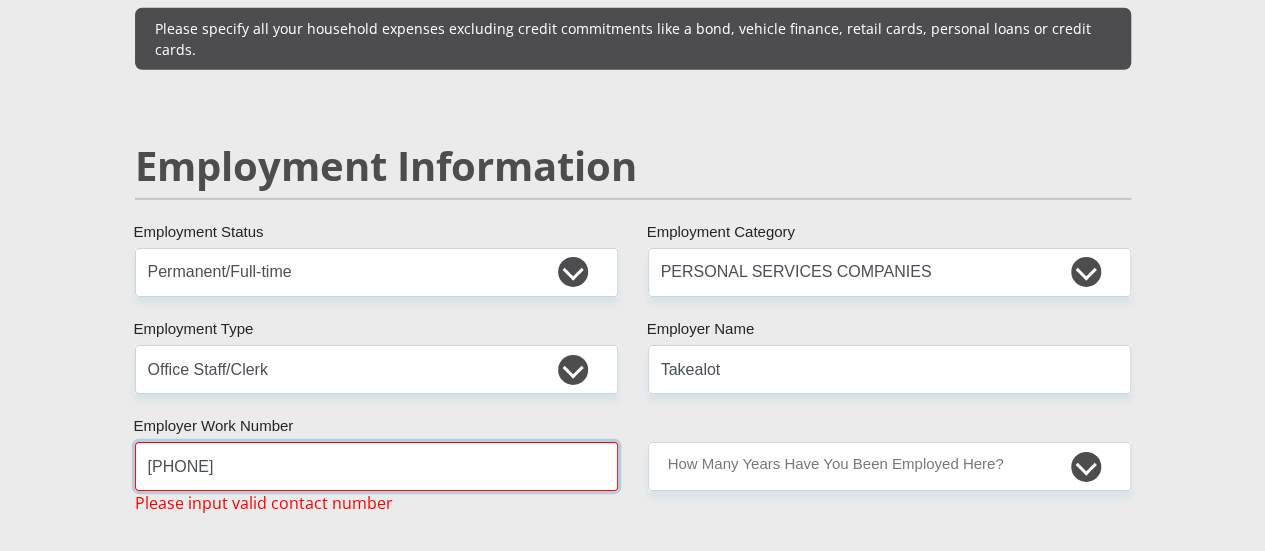 click on "087 362 4001" at bounding box center (376, 466) 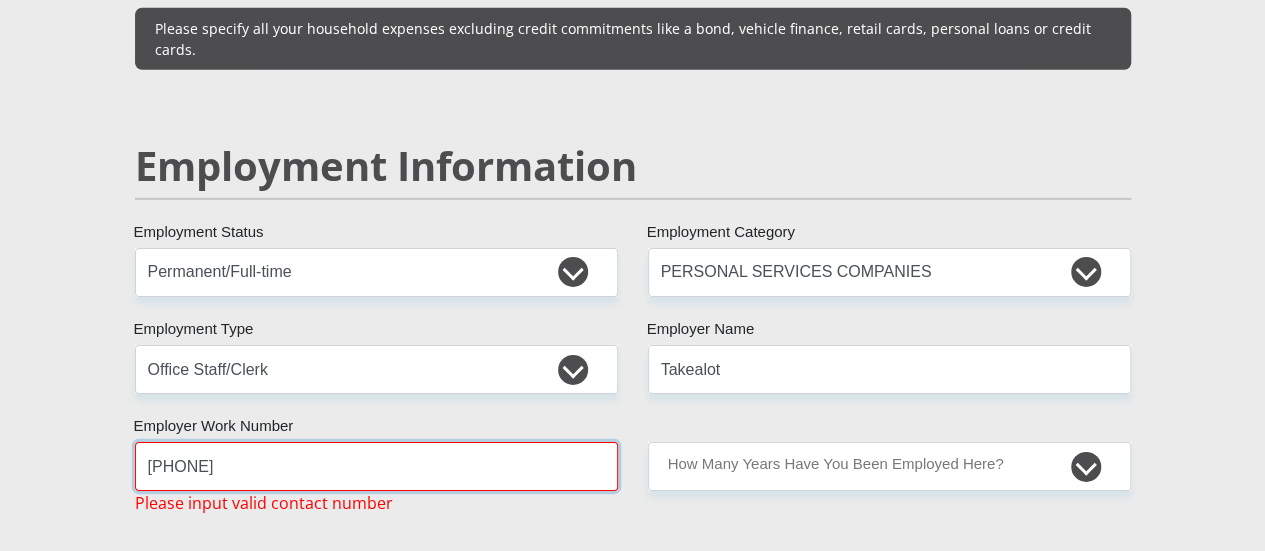 click on "087 3624001" at bounding box center [376, 466] 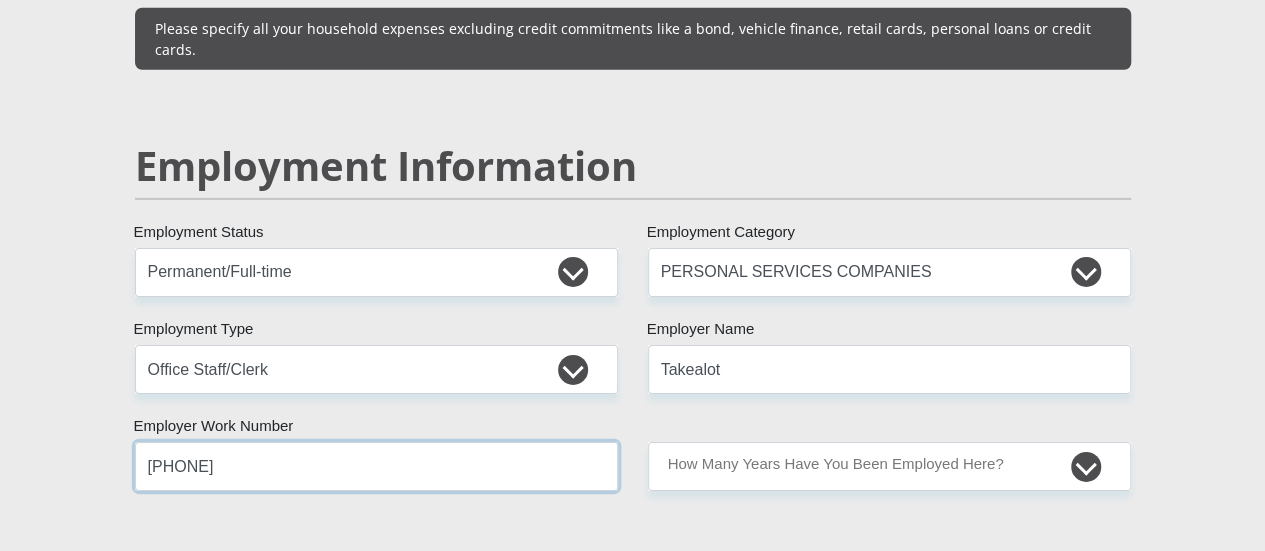 type on "0873624001" 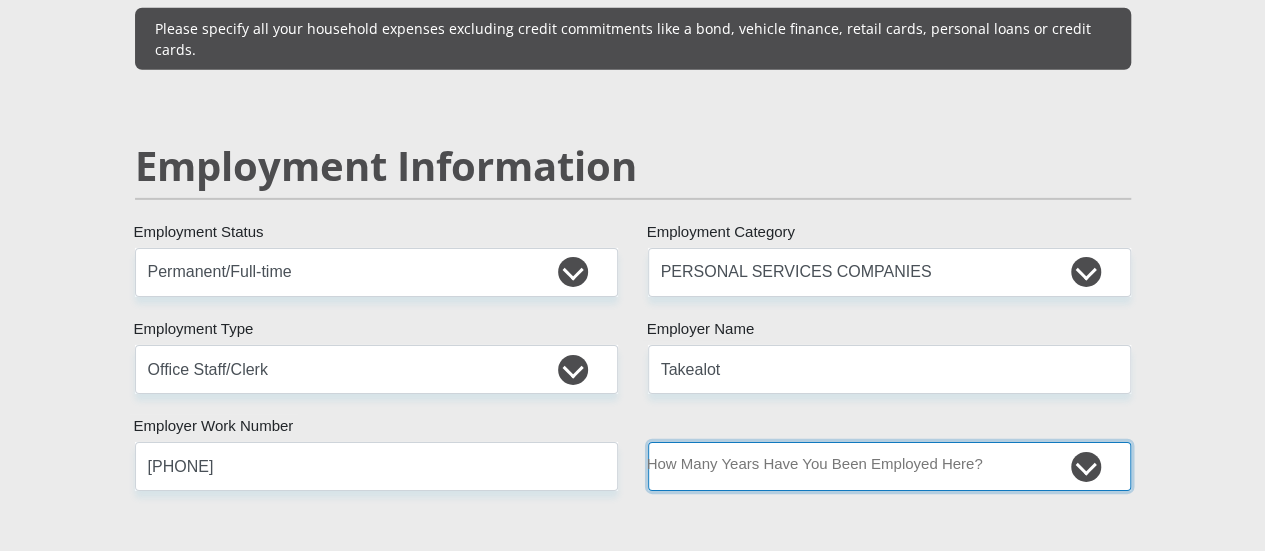 click on "less than 1 year
1-3 years
3-5 years
5+ years" at bounding box center [889, 466] 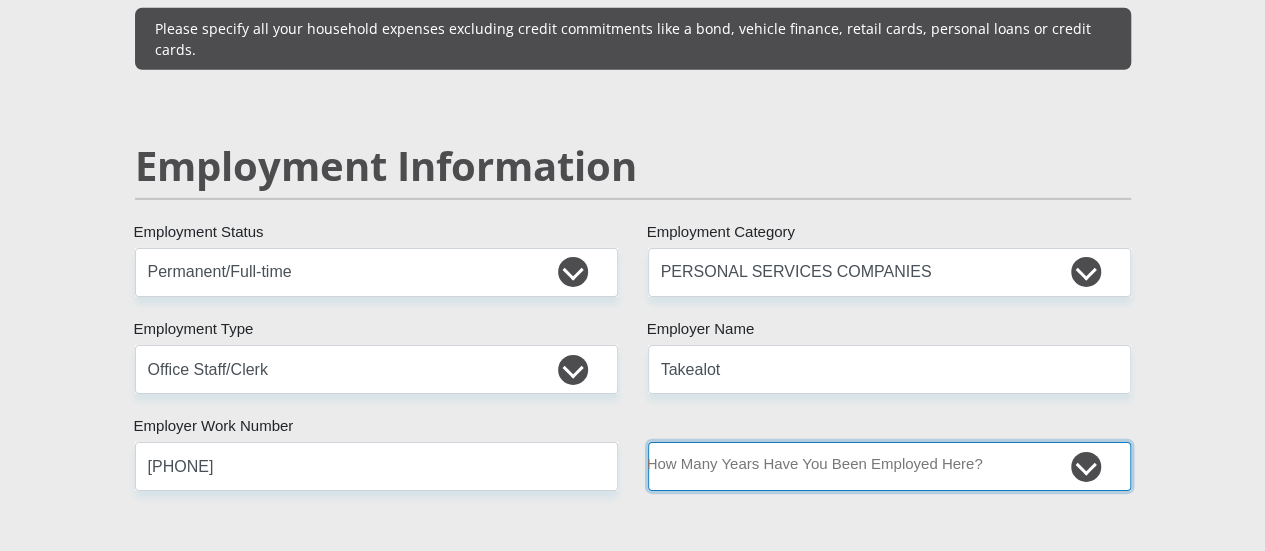 select on "48" 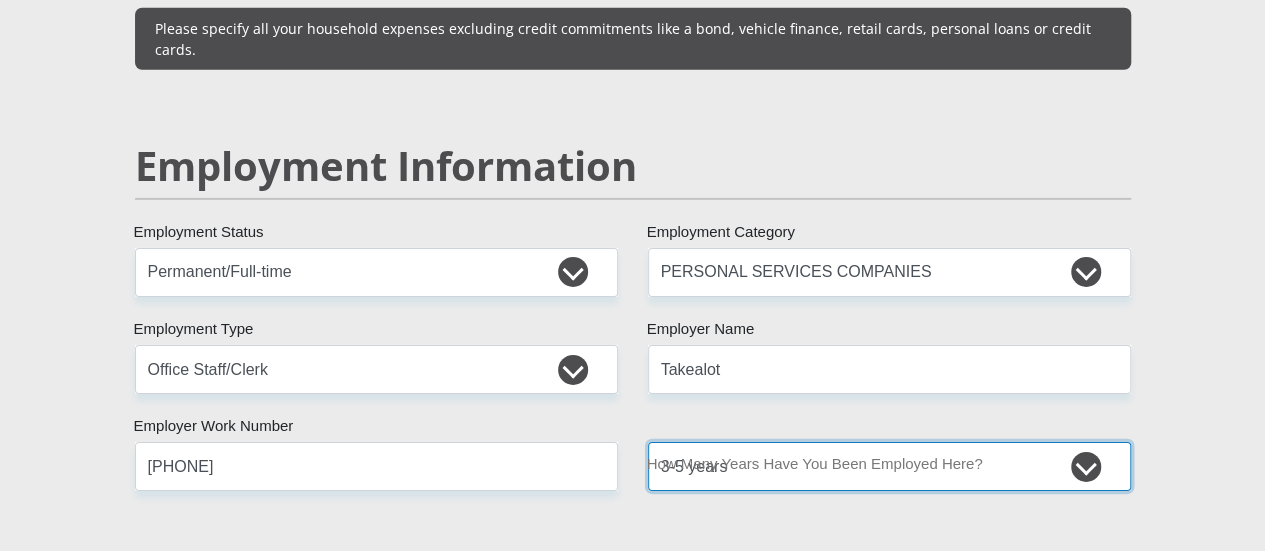 click on "less than 1 year
1-3 years
3-5 years
5+ years" at bounding box center (889, 466) 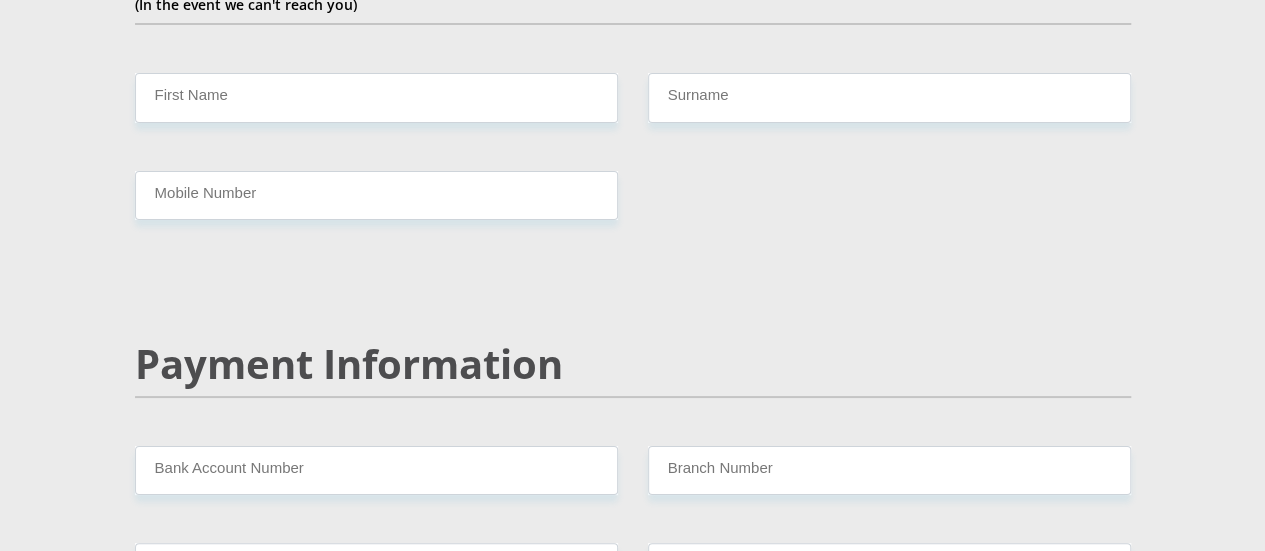 scroll, scrollTop: 3900, scrollLeft: 0, axis: vertical 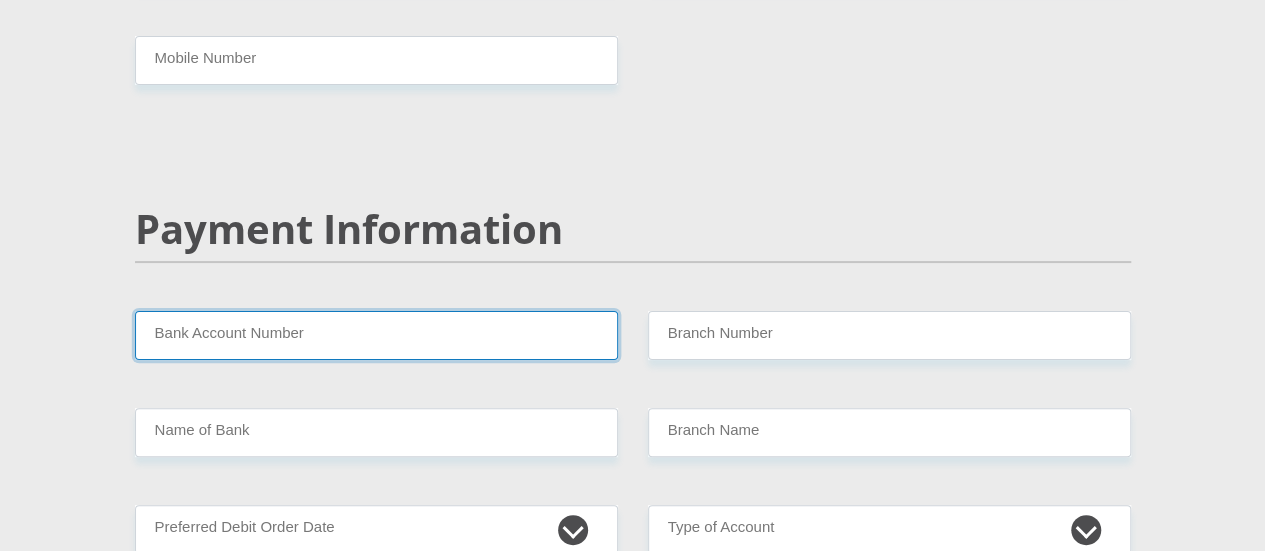 click on "Bank Account Number" at bounding box center (376, 335) 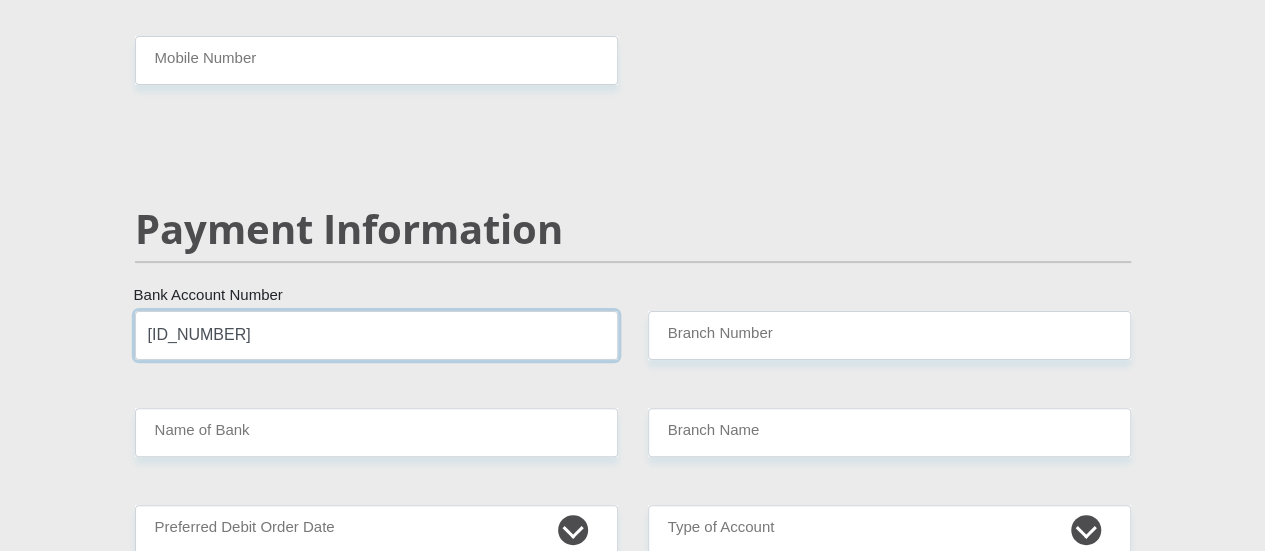 type on "071456023" 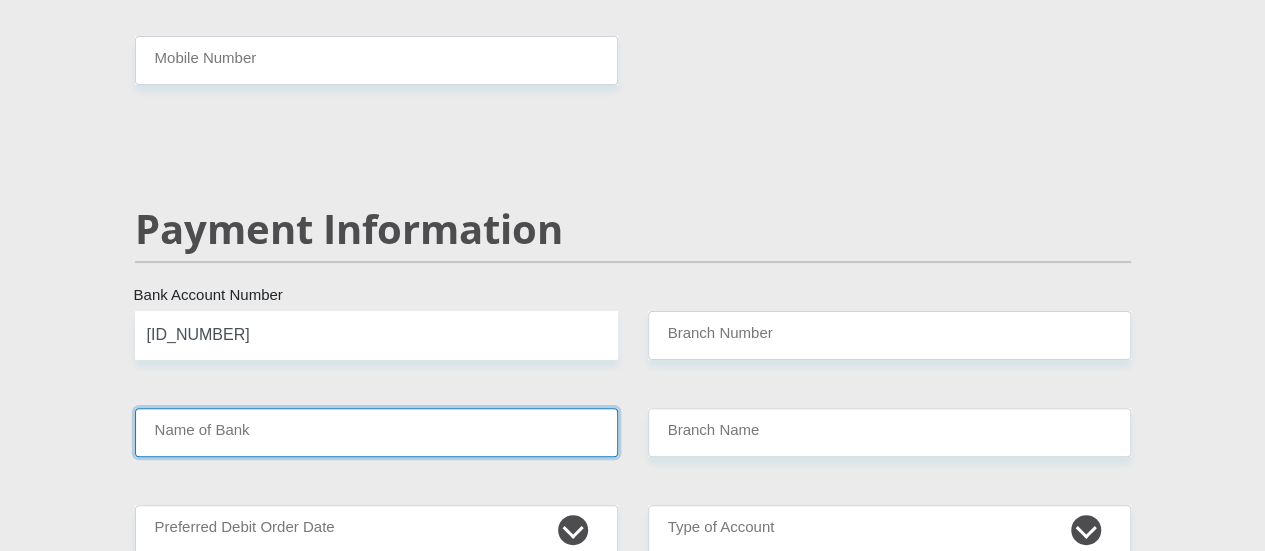 click on "Name of Bank" at bounding box center (376, 432) 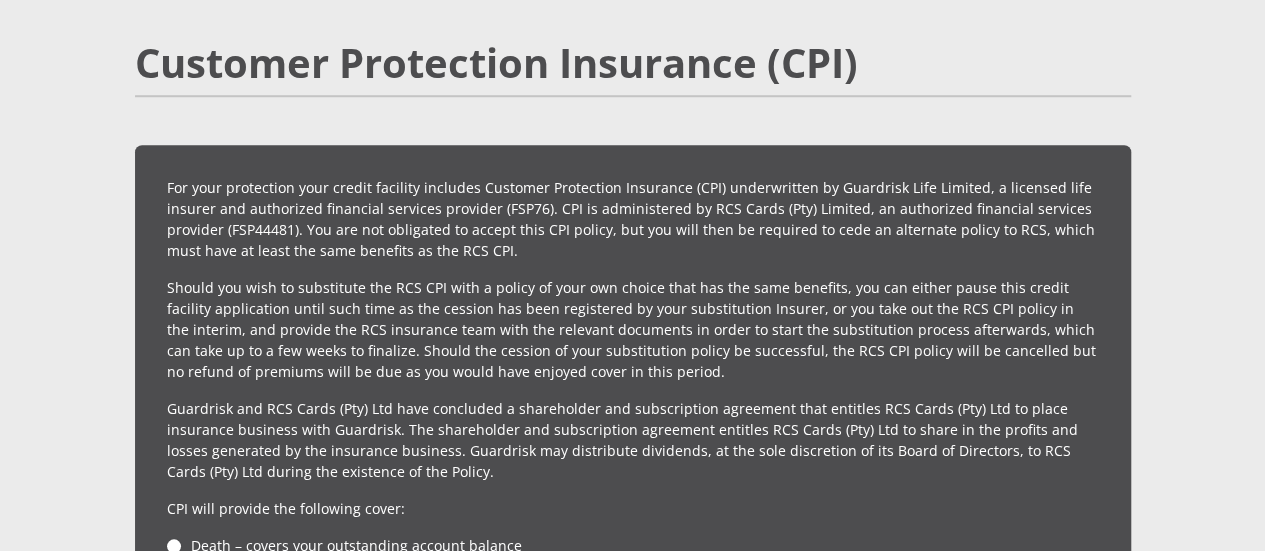 scroll, scrollTop: 3882, scrollLeft: 0, axis: vertical 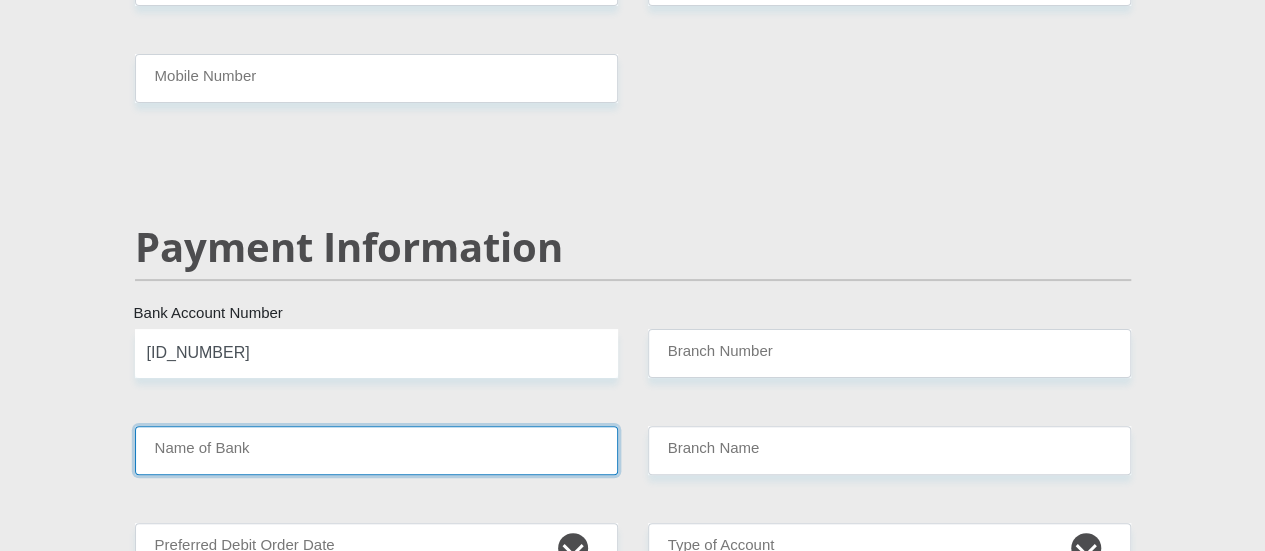 click on "Name of Bank" at bounding box center (376, 450) 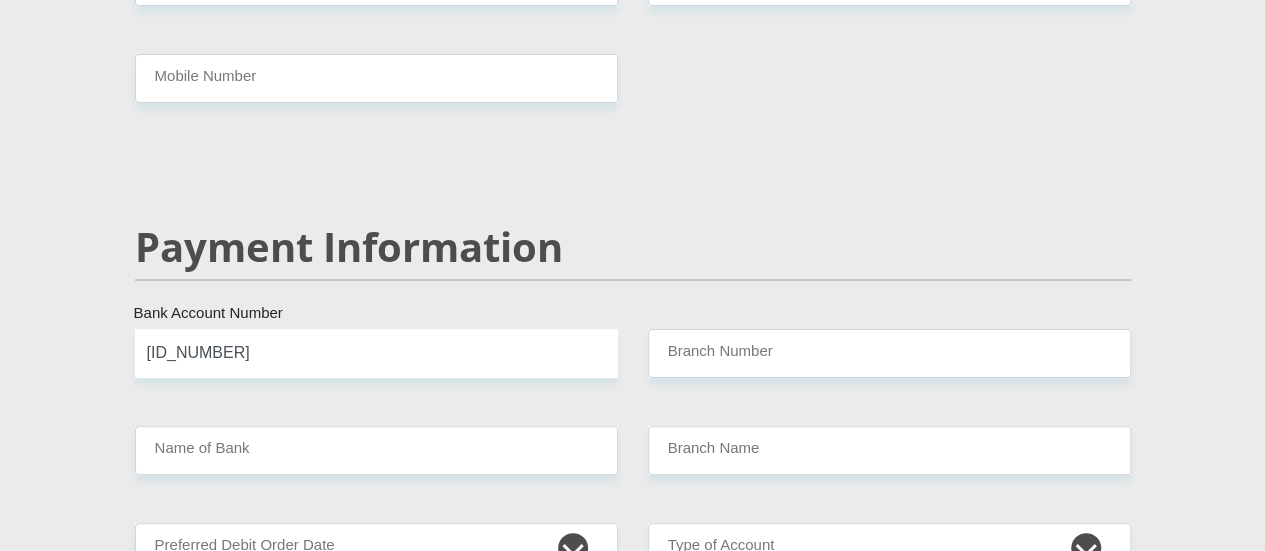 click on "Mr
Ms
Mrs
Dr
Other
Title
Ambrose
First Name
Brander
Surname
9107175093081
South African ID Number
Please input valid ID number
South Africa
Afghanistan
Aland Islands
Albania
Algeria
America Samoa
American Virgin Islands
Andorra
Angola
Anguilla
Antarctica
Antigua and Barbuda
Argentina" at bounding box center (633, -591) 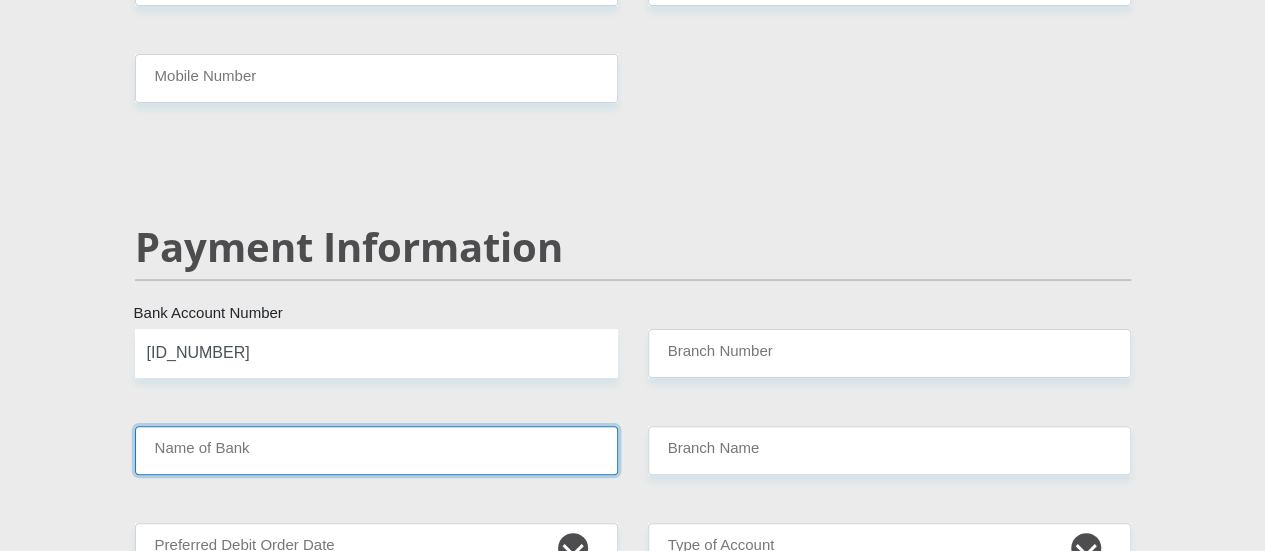 click on "Name of Bank" at bounding box center (376, 450) 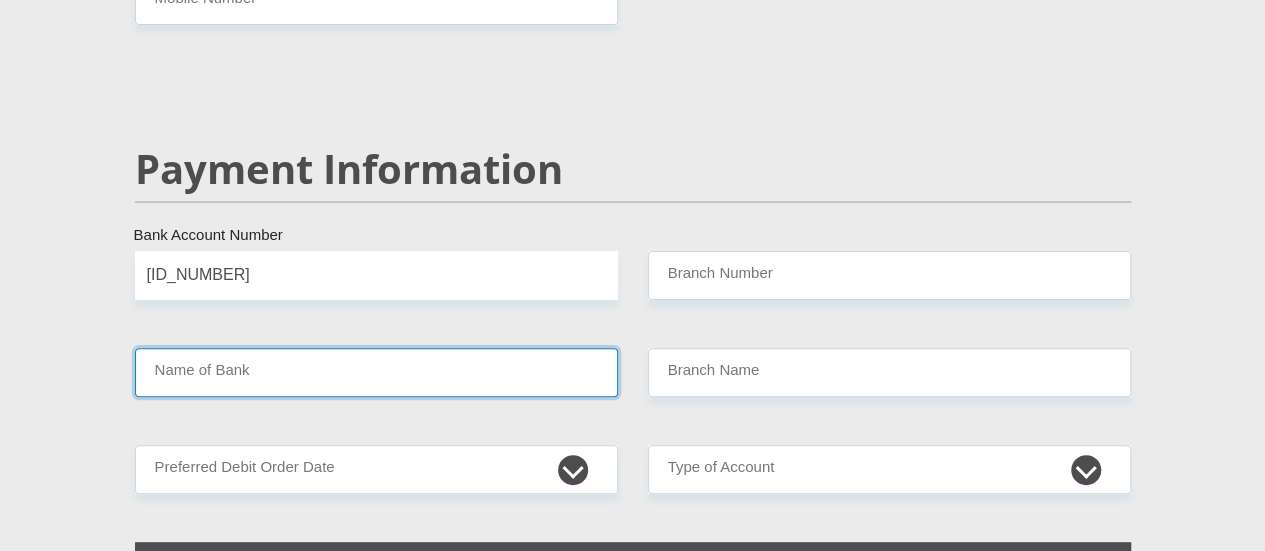 scroll, scrollTop: 4082, scrollLeft: 0, axis: vertical 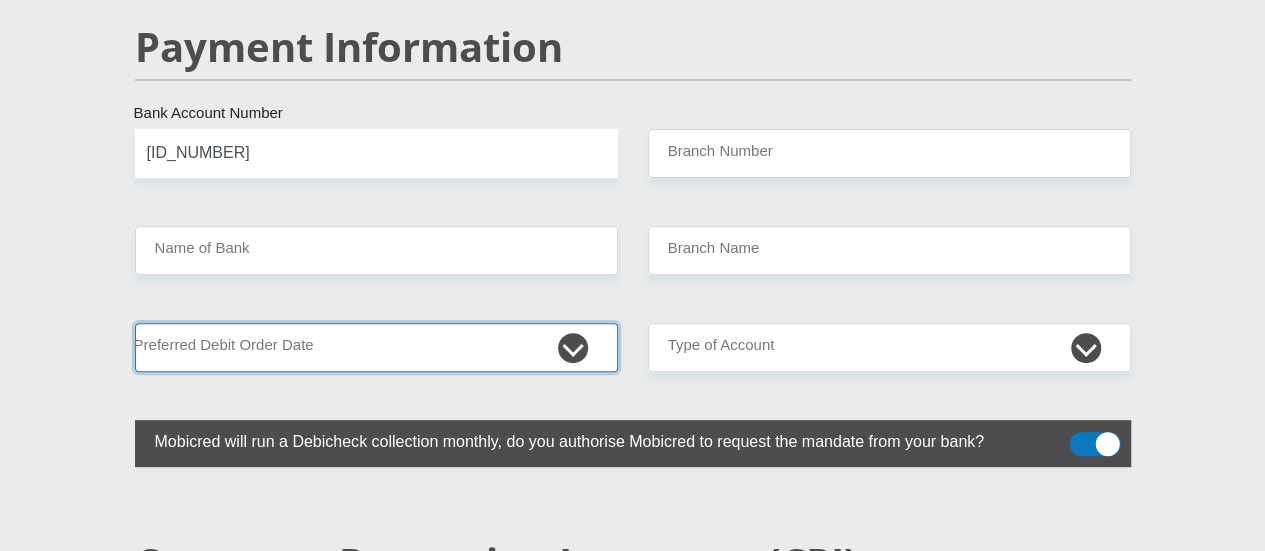 click on "1st
2nd
3rd
4th
5th
7th
18th
19th
20th
21st
22nd
23rd
24th
25th
26th
27th
28th
29th
30th" at bounding box center (376, 347) 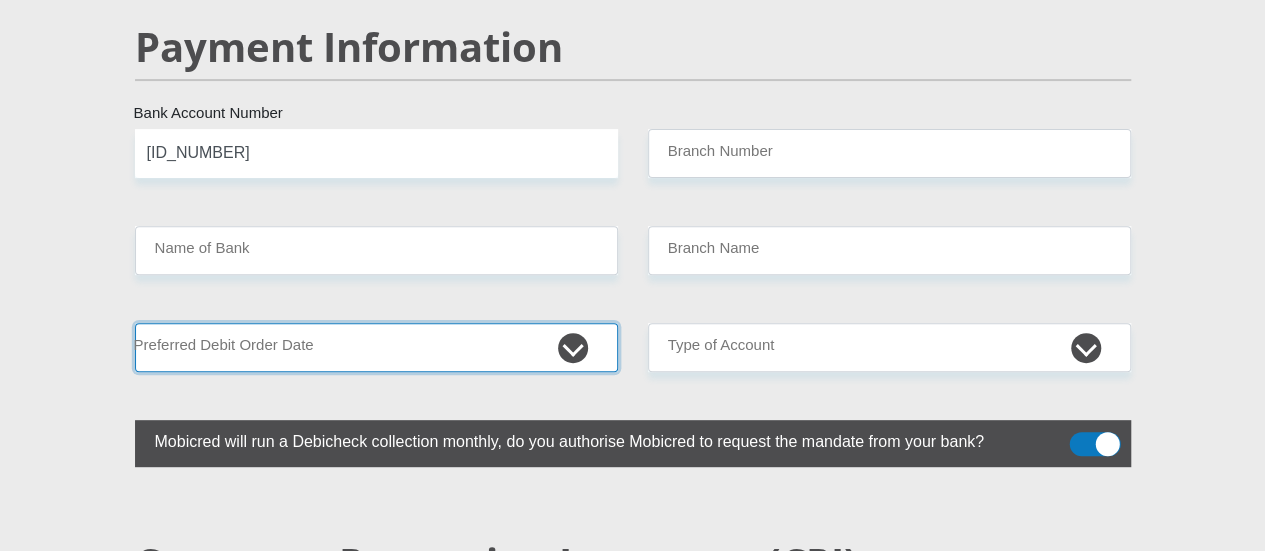 select on "25" 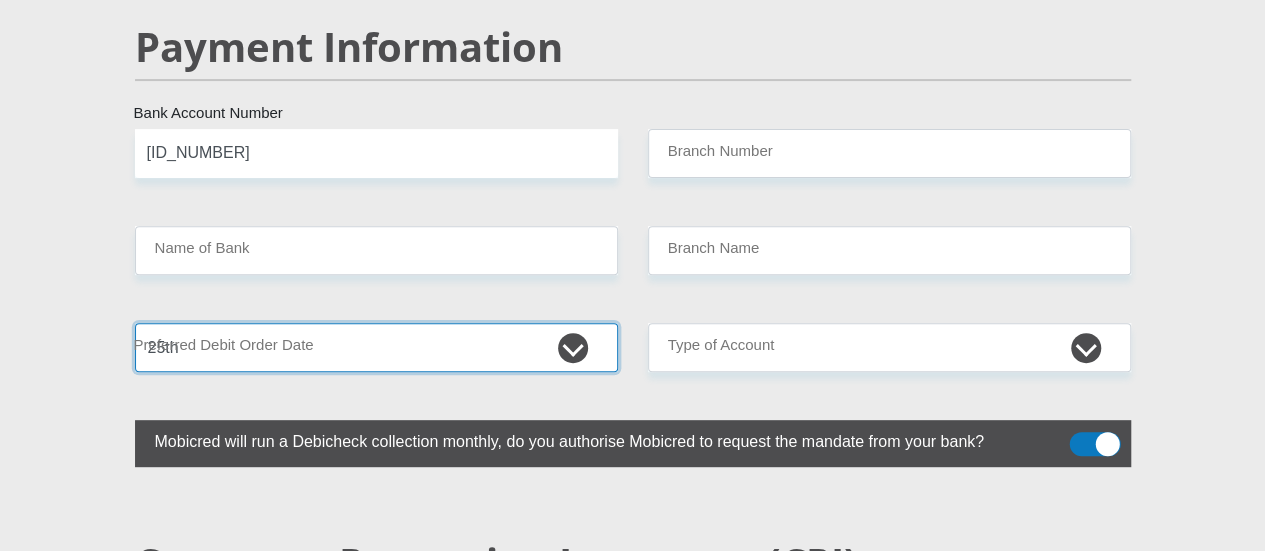 click on "1st
2nd
3rd
4th
5th
7th
18th
19th
20th
21st
22nd
23rd
24th
25th
26th
27th
28th
29th
30th" at bounding box center (376, 347) 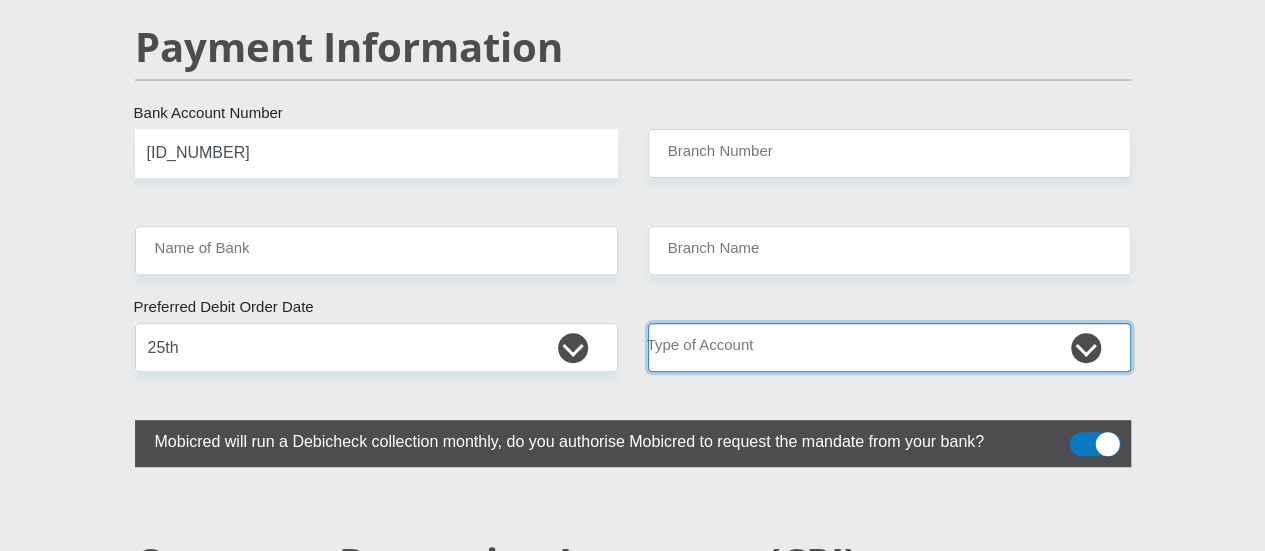click on "Cheque
Savings" at bounding box center (889, 347) 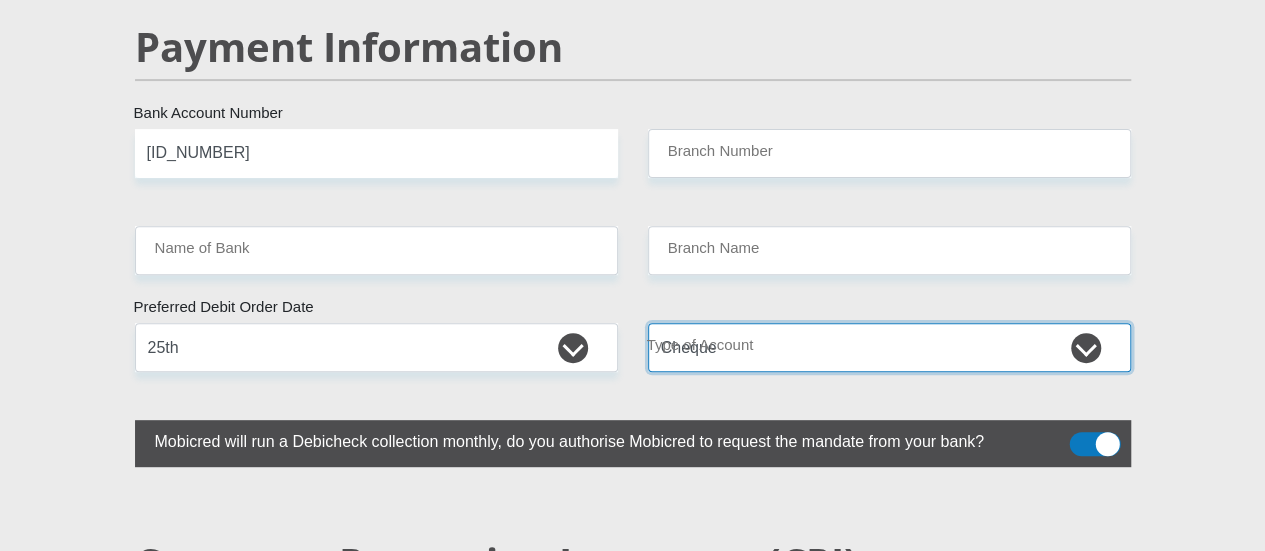 click on "Cheque
Savings" at bounding box center (889, 347) 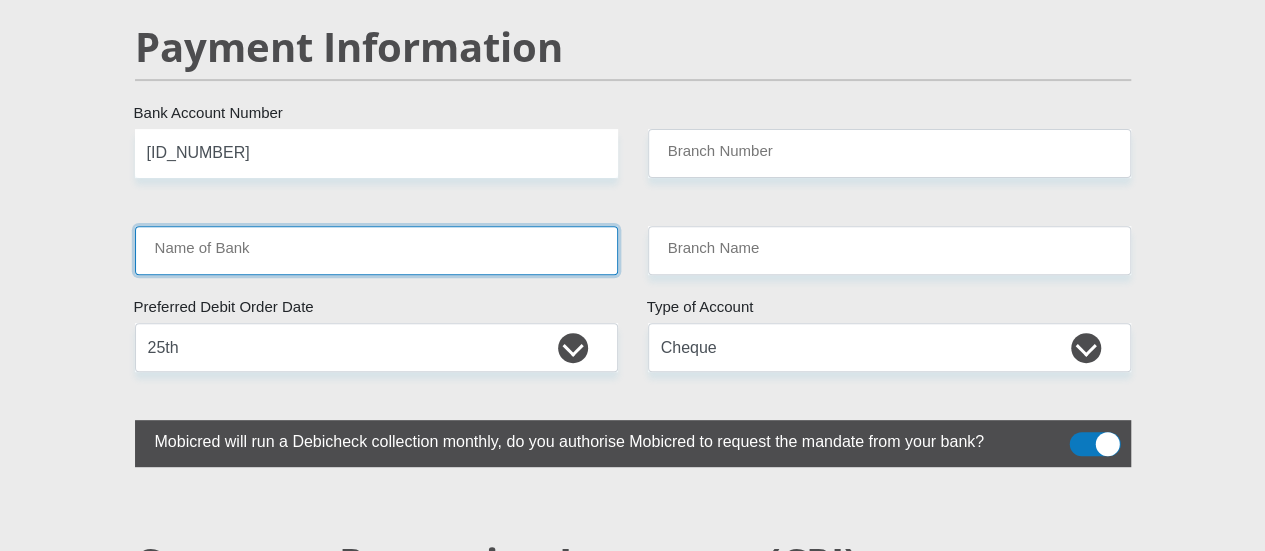 click on "Name of Bank" at bounding box center [376, 250] 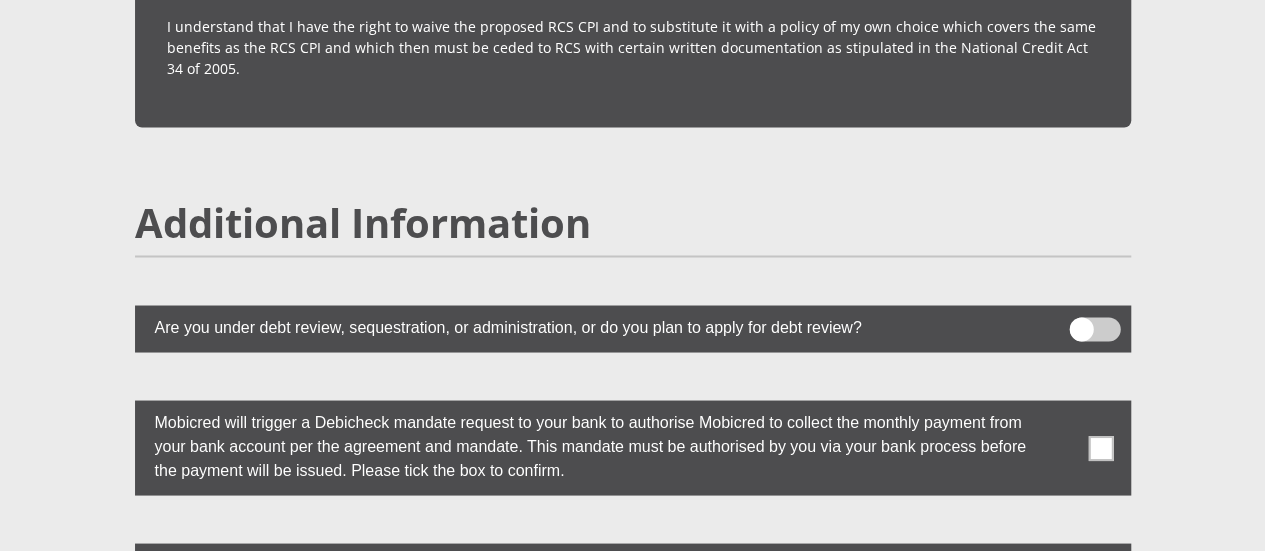 scroll, scrollTop: 5482, scrollLeft: 0, axis: vertical 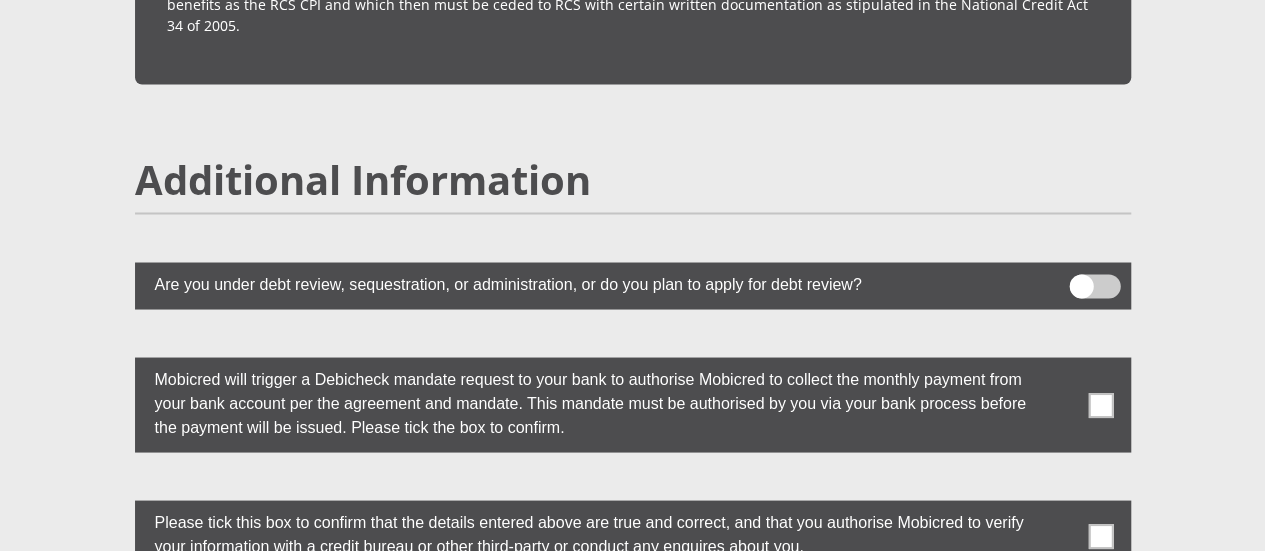 click at bounding box center [1100, 404] 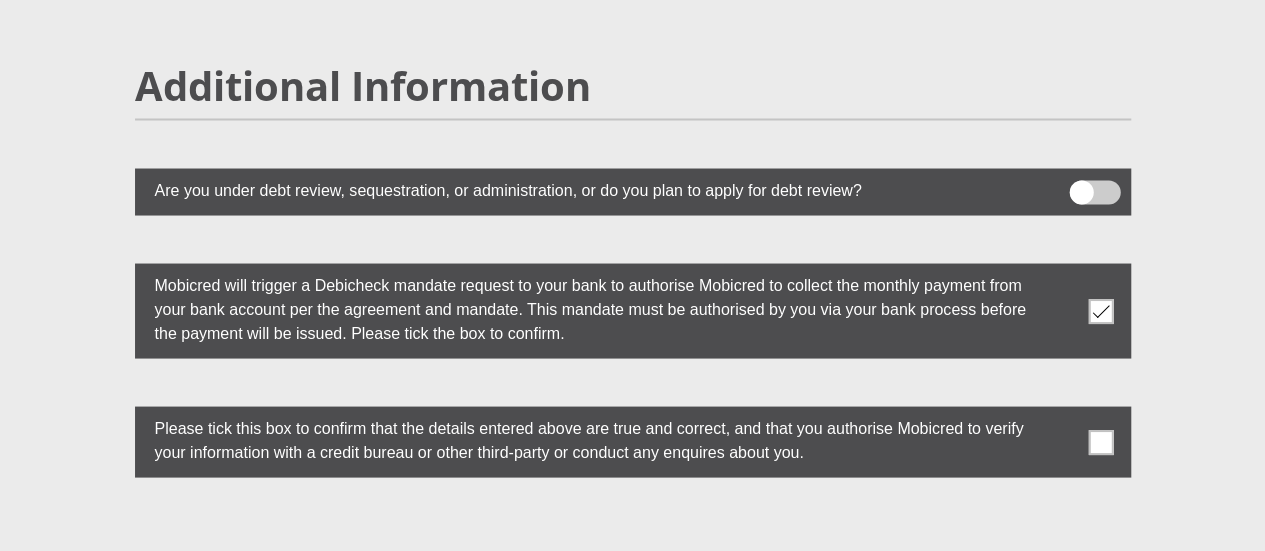 scroll, scrollTop: 5682, scrollLeft: 0, axis: vertical 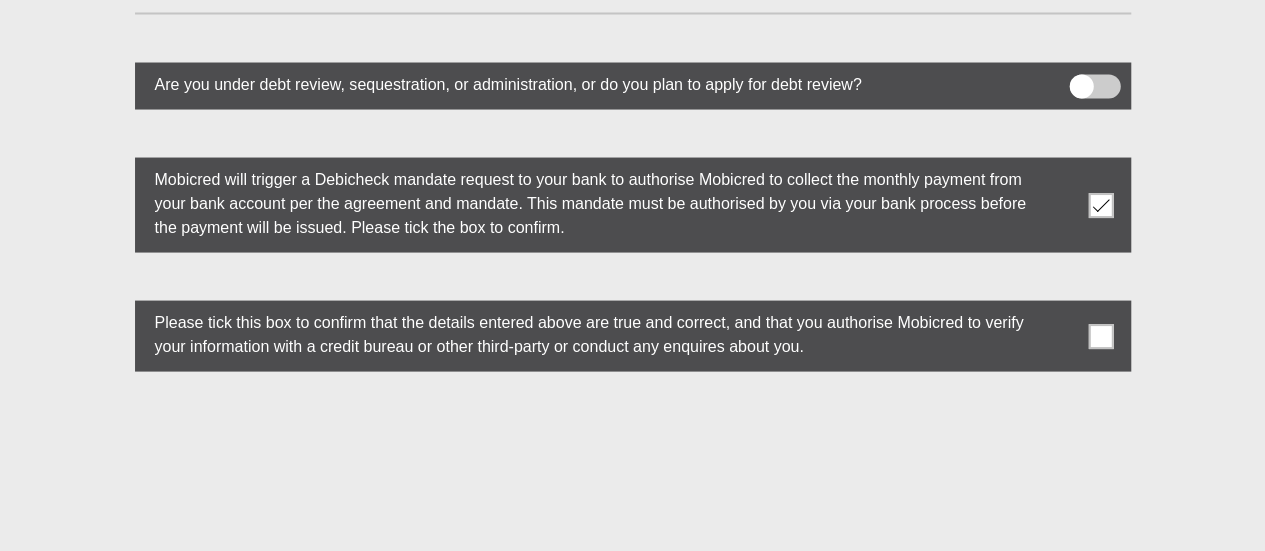 click at bounding box center [1100, 335] 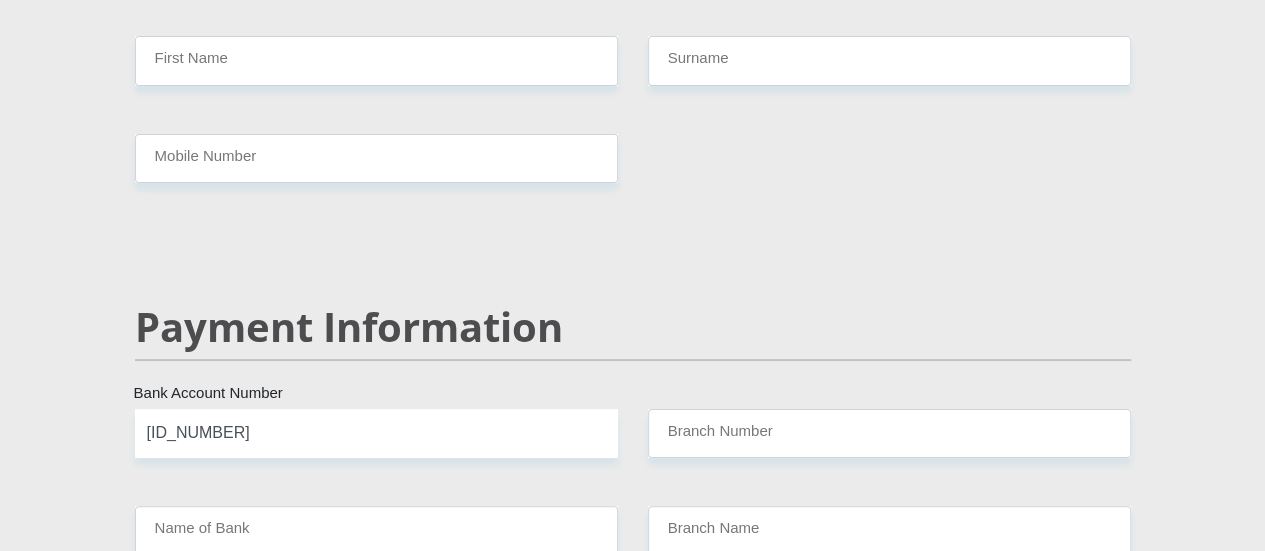 scroll, scrollTop: 4002, scrollLeft: 0, axis: vertical 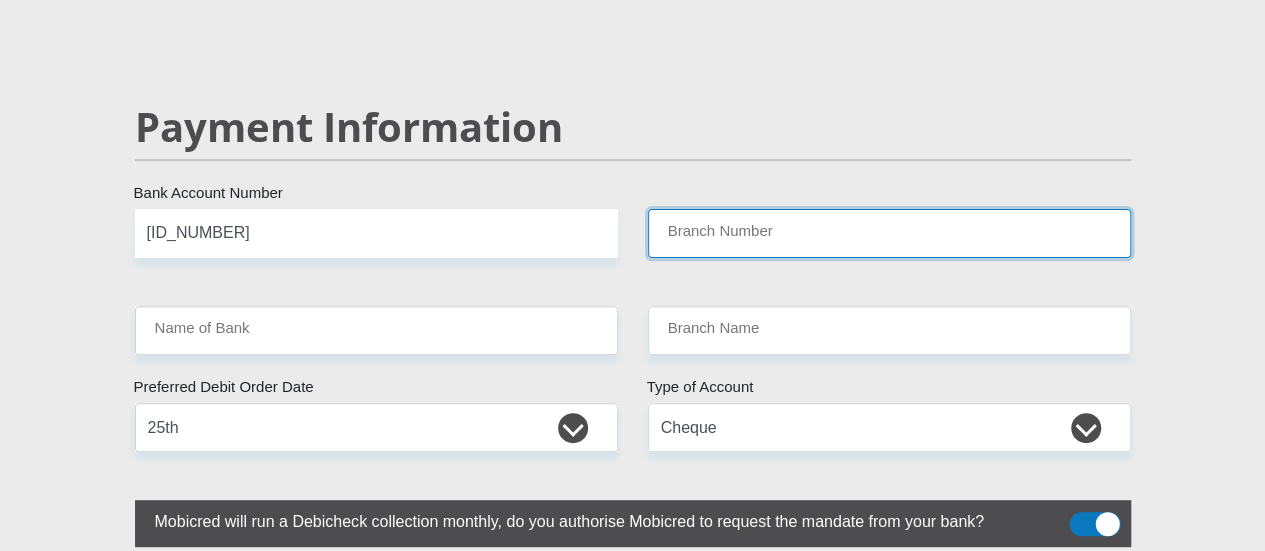 click on "Branch Number" at bounding box center (889, 233) 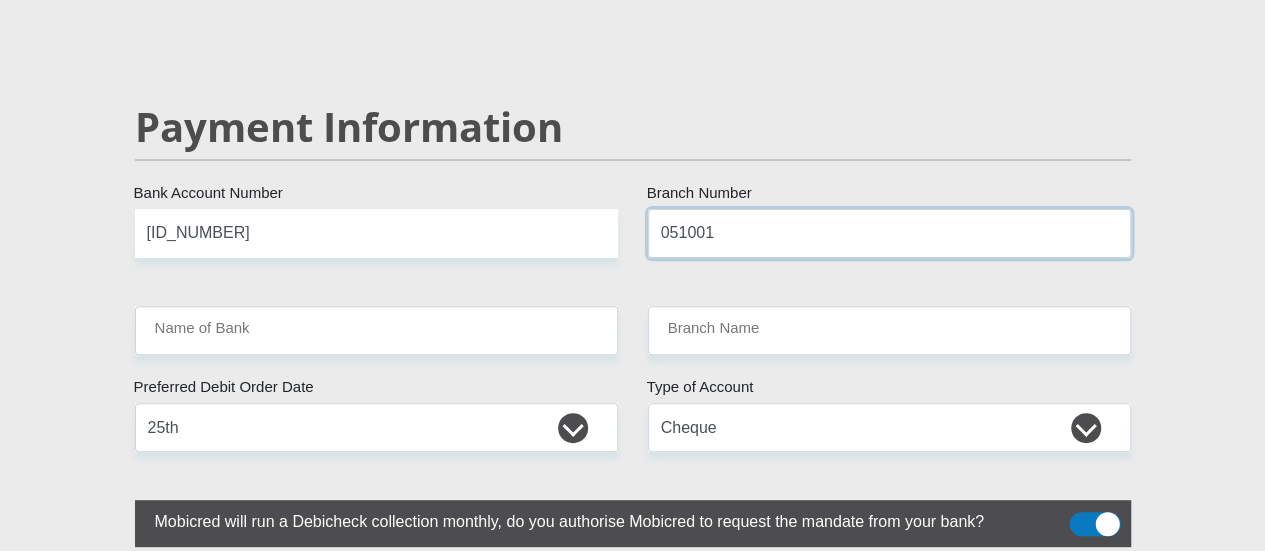 type on "051001" 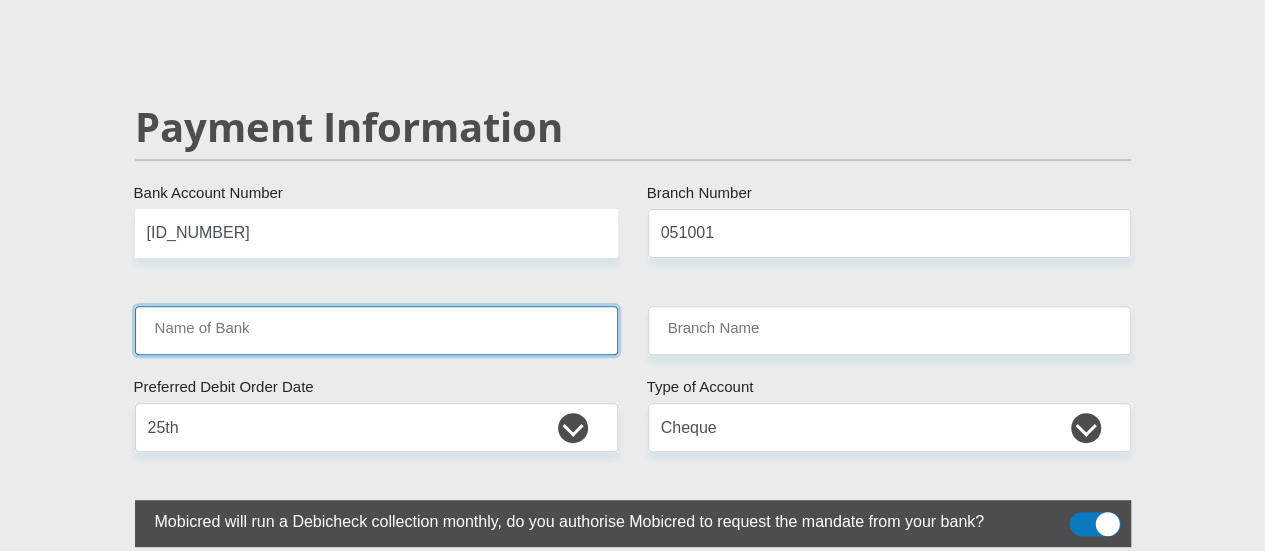 click on "Name of Bank" at bounding box center (376, 330) 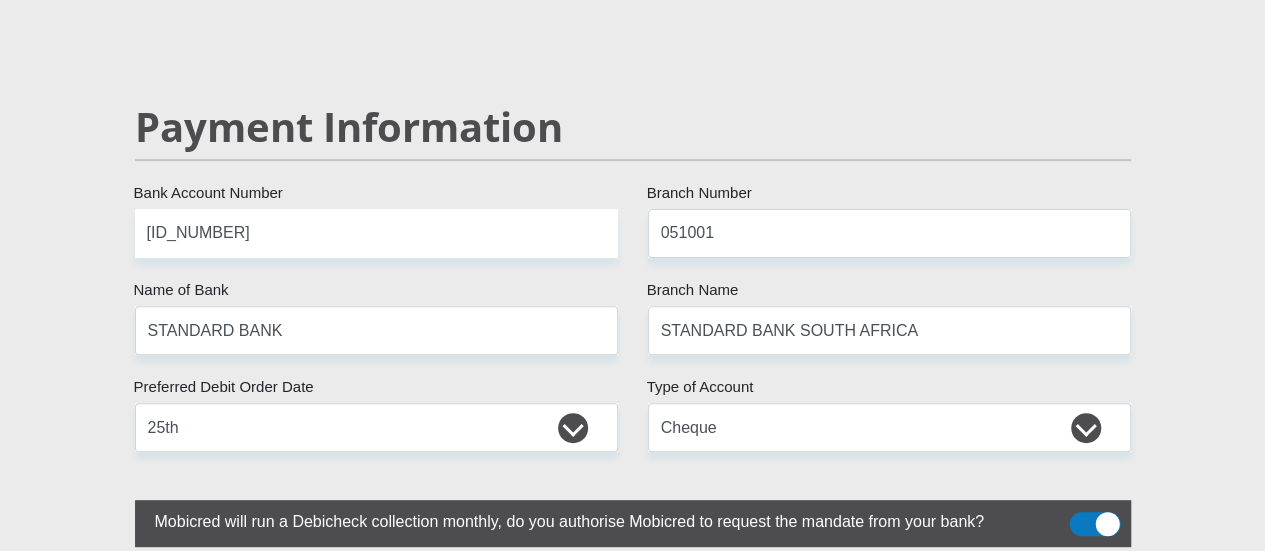 click on "Mr
Ms
Mrs
Dr
Other
Title
Ambrose
First Name
Brander
Surname
9107175093081
South African ID Number
Please input valid ID number
South Africa
Afghanistan
Aland Islands
Albania
Algeria
America Samoa
American Virgin Islands
Andorra
Angola
Anguilla
Antarctica
Antigua and Barbuda
Argentina" at bounding box center (633, -711) 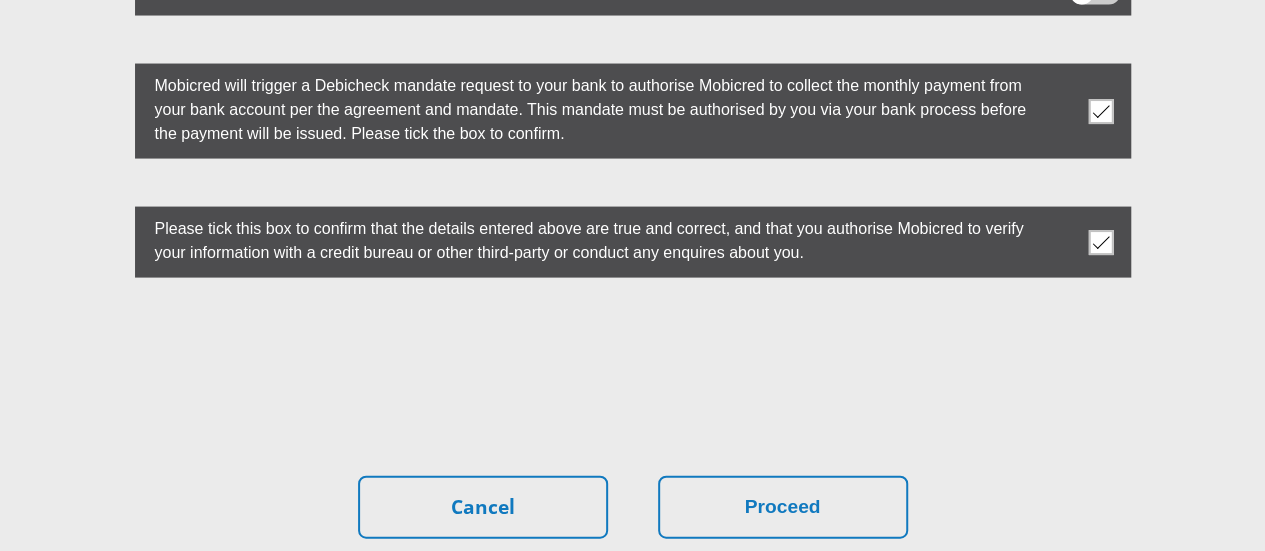 scroll, scrollTop: 5902, scrollLeft: 0, axis: vertical 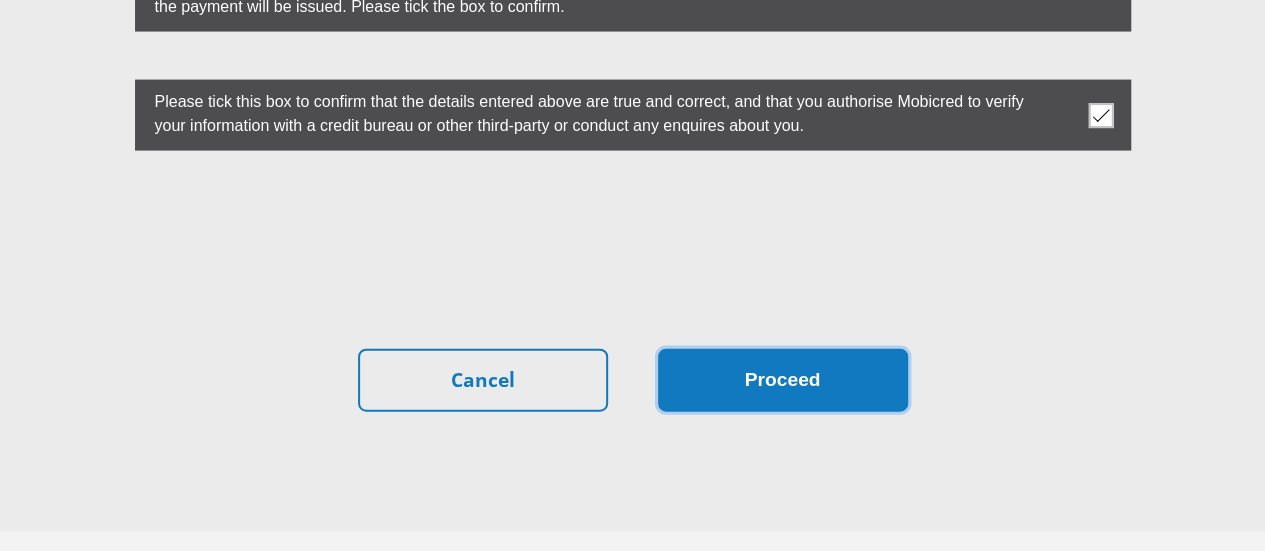 click on "Proceed" at bounding box center [783, 380] 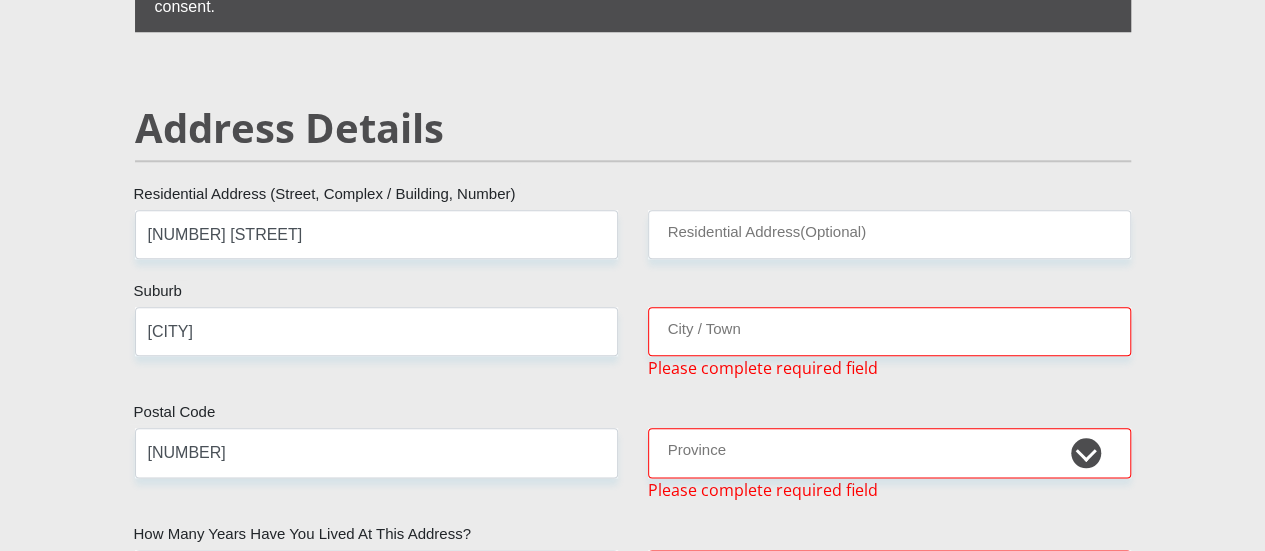 scroll, scrollTop: 942, scrollLeft: 0, axis: vertical 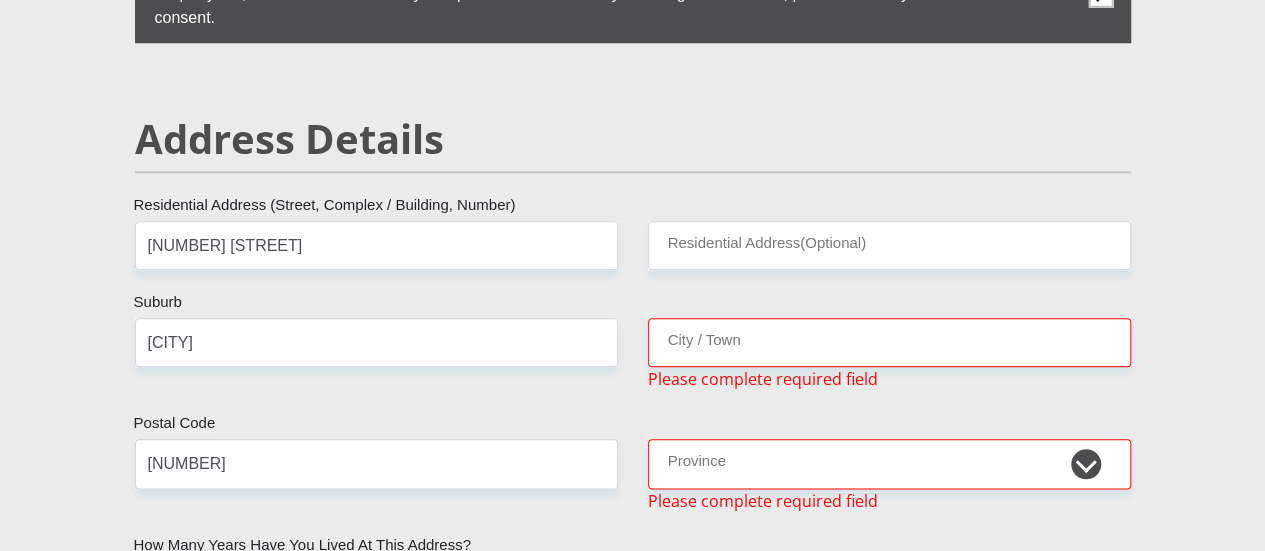 click on "Mr
Ms
Mrs
Dr
Other
Title
Ambrose
First Name
Brander
Surname
9107175093081
South African ID Number
Please input valid ID number
South Africa
Afghanistan
Aland Islands
Albania
Algeria
America Samoa
American Virgin Islands
Andorra
Angola
Anguilla
Antarctica
Antigua and Barbuda
Argentina" at bounding box center [633, 2445] 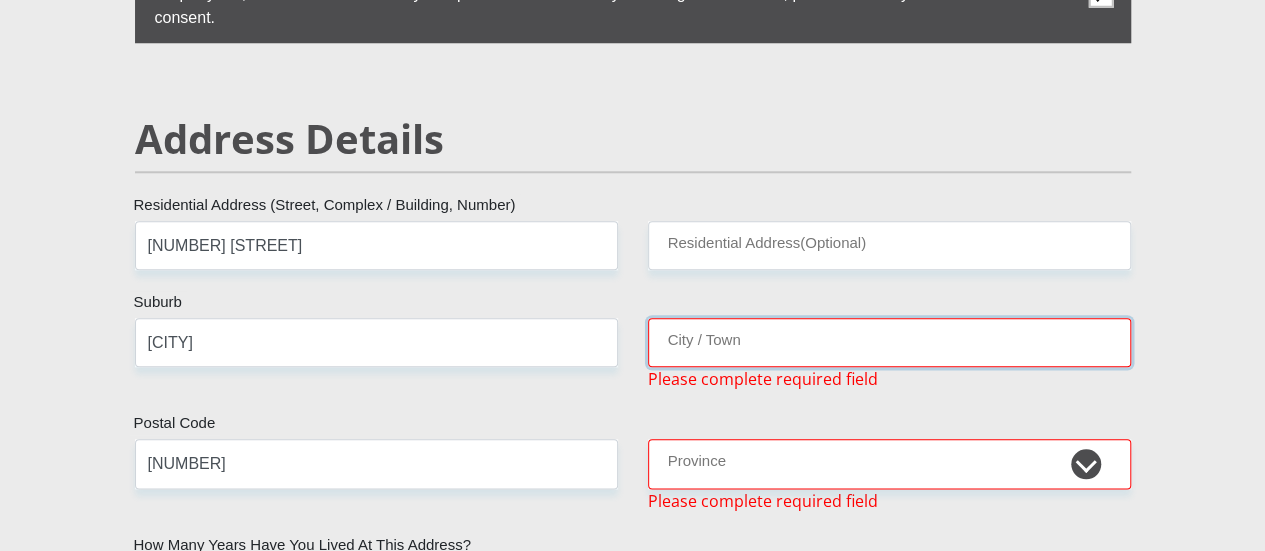 click on "City / Town" at bounding box center [889, 342] 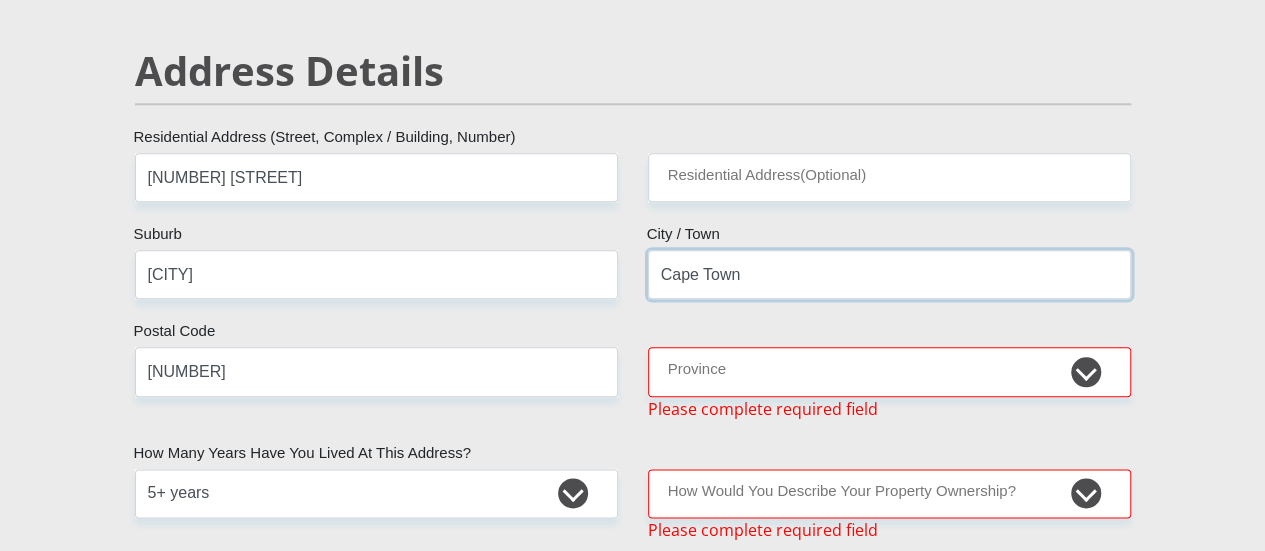 scroll, scrollTop: 1042, scrollLeft: 0, axis: vertical 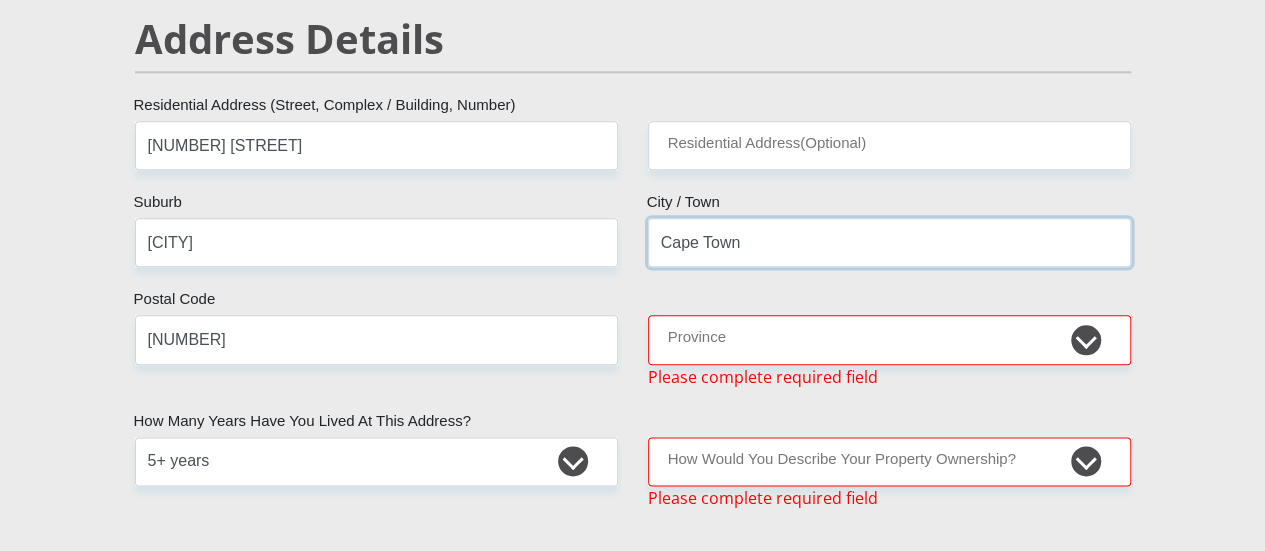 type on "Cape Town" 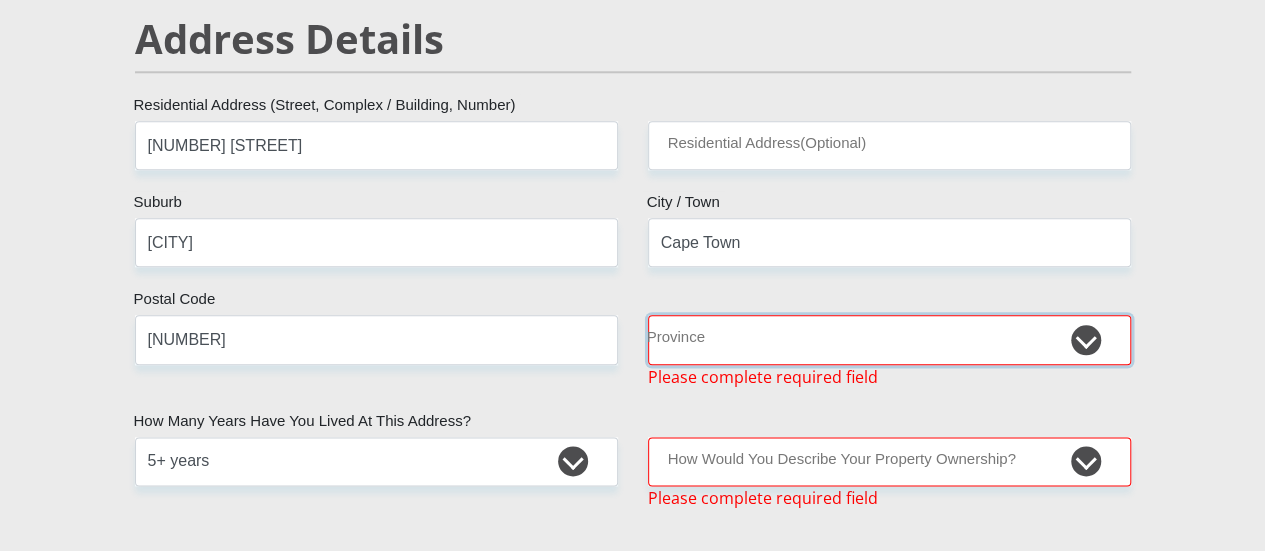click on "Eastern Cape
Free State
Gauteng
KwaZulu-Natal
Limpopo
Mpumalanga
Northern Cape
North West
Western Cape" at bounding box center [889, 339] 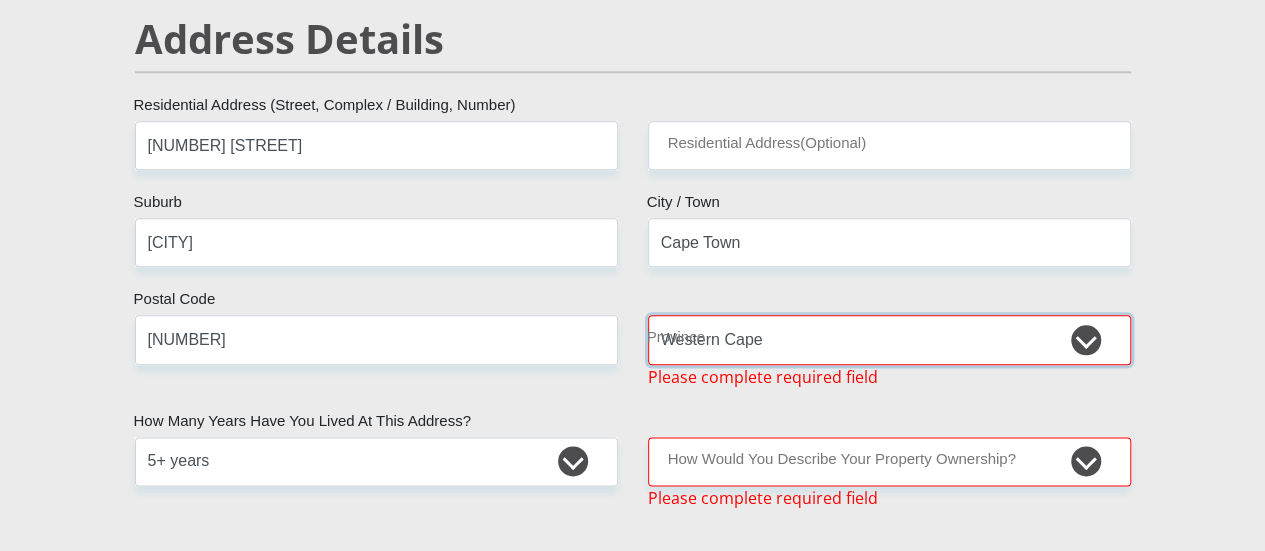 click on "Eastern Cape
Free State
Gauteng
KwaZulu-Natal
Limpopo
Mpumalanga
Northern Cape
North West
Western Cape" at bounding box center [889, 339] 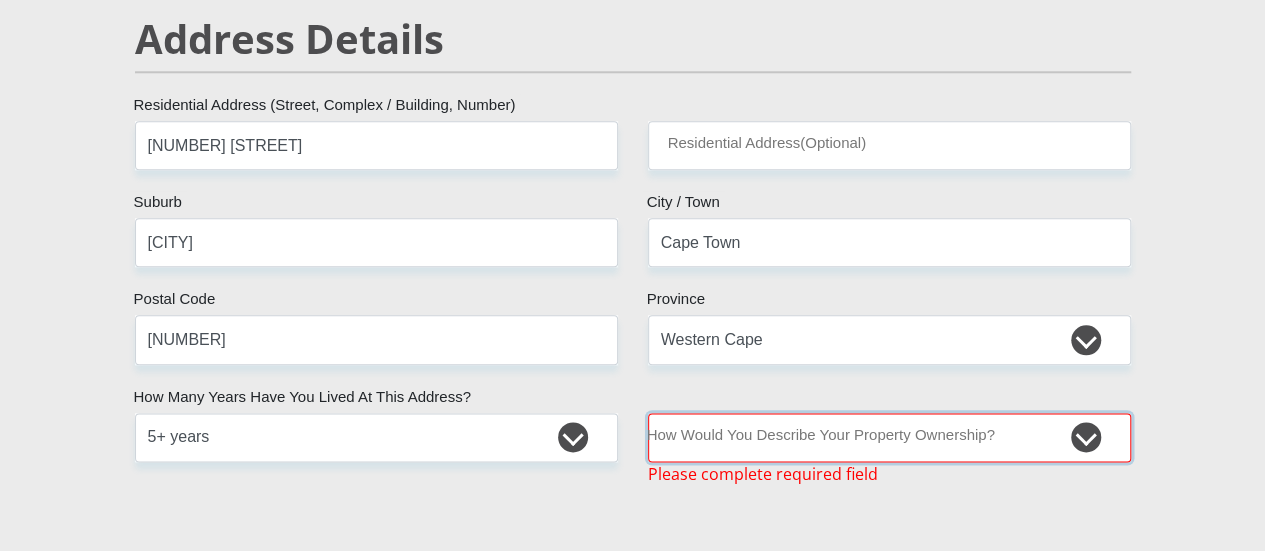 click on "Owned
Rented
Family Owned
Company Dwelling" at bounding box center (889, 437) 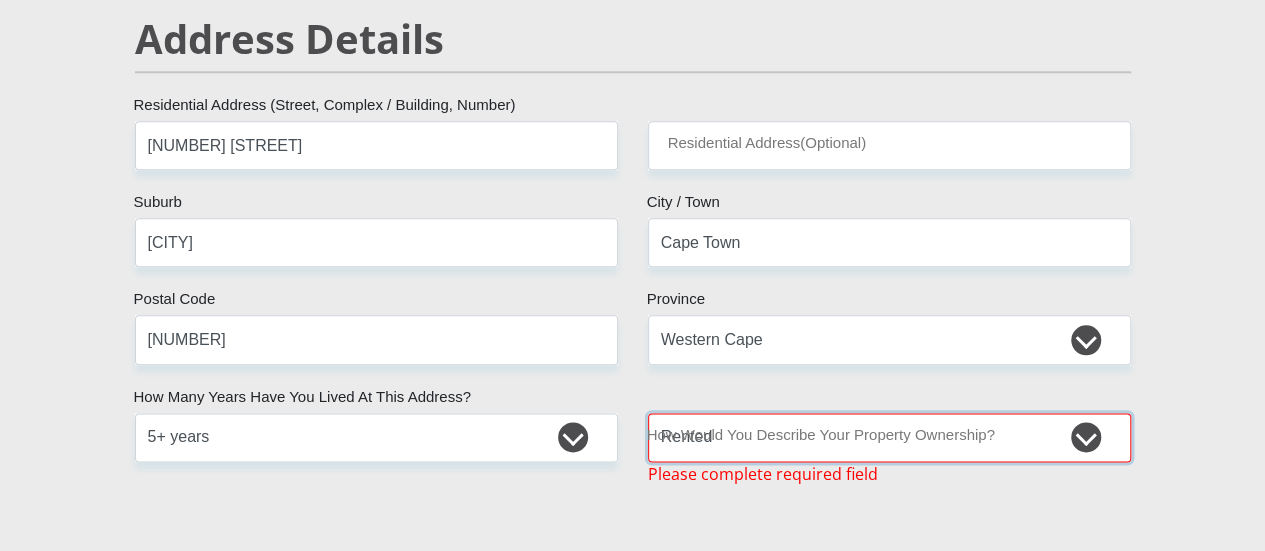 click on "Owned
Rented
Family Owned
Company Dwelling" at bounding box center [889, 437] 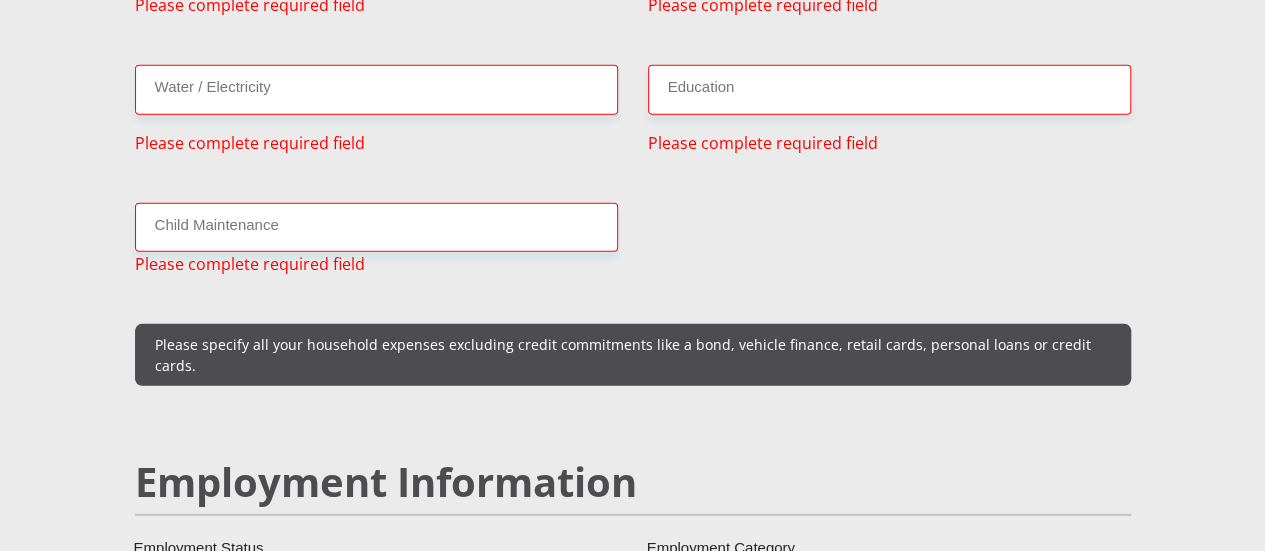 scroll, scrollTop: 2542, scrollLeft: 0, axis: vertical 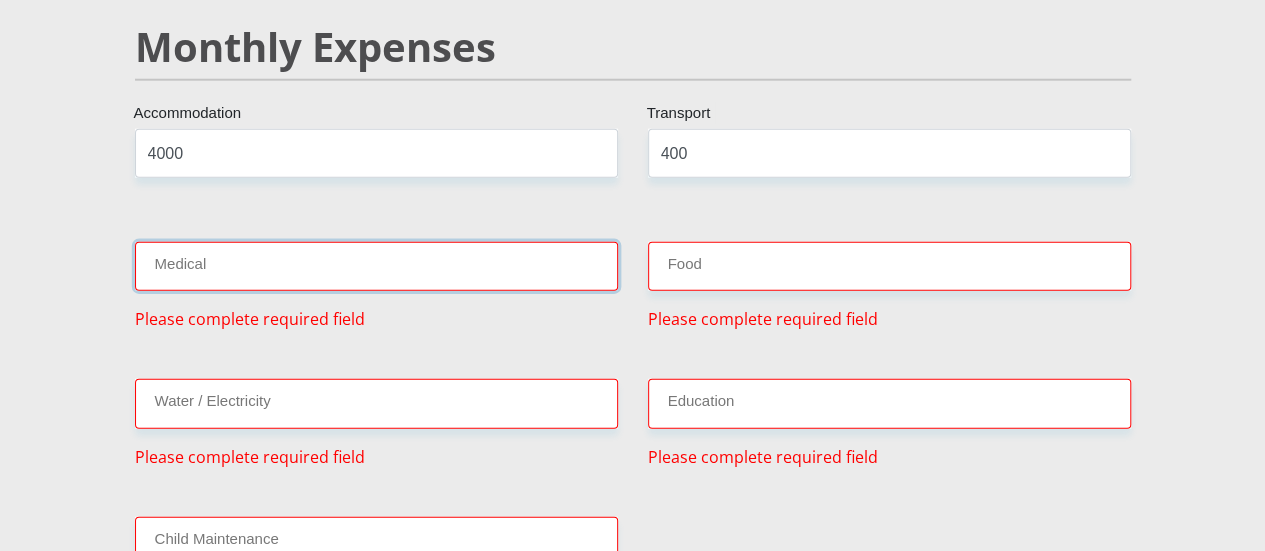 click on "Medical" at bounding box center (376, 266) 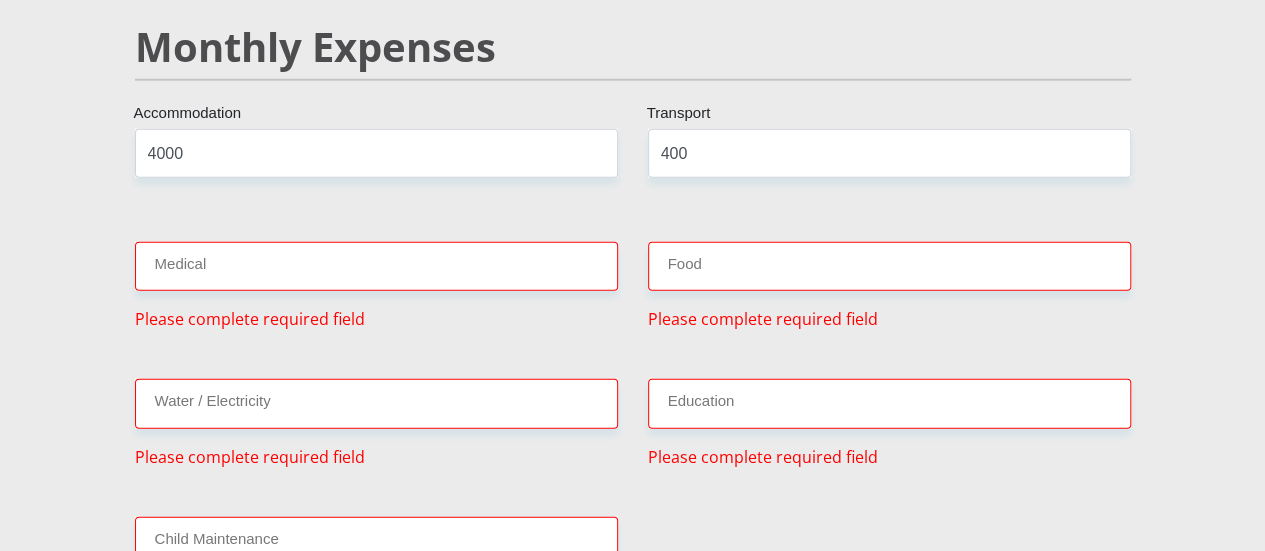 click on "400
Transport" at bounding box center [889, 161] 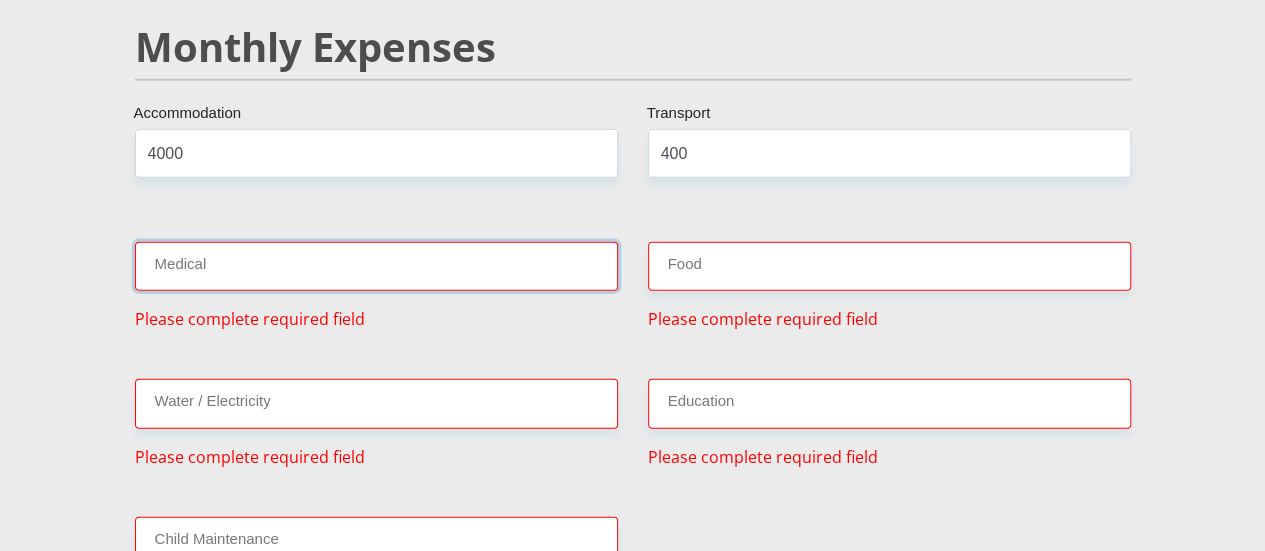 click on "Medical" at bounding box center (376, 266) 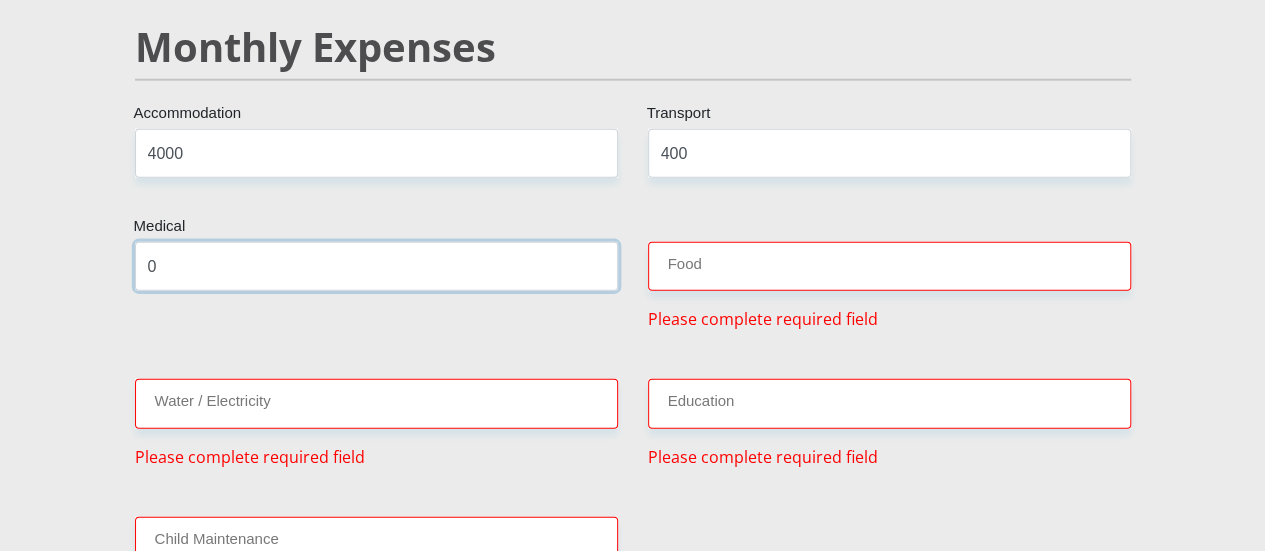 type on "0" 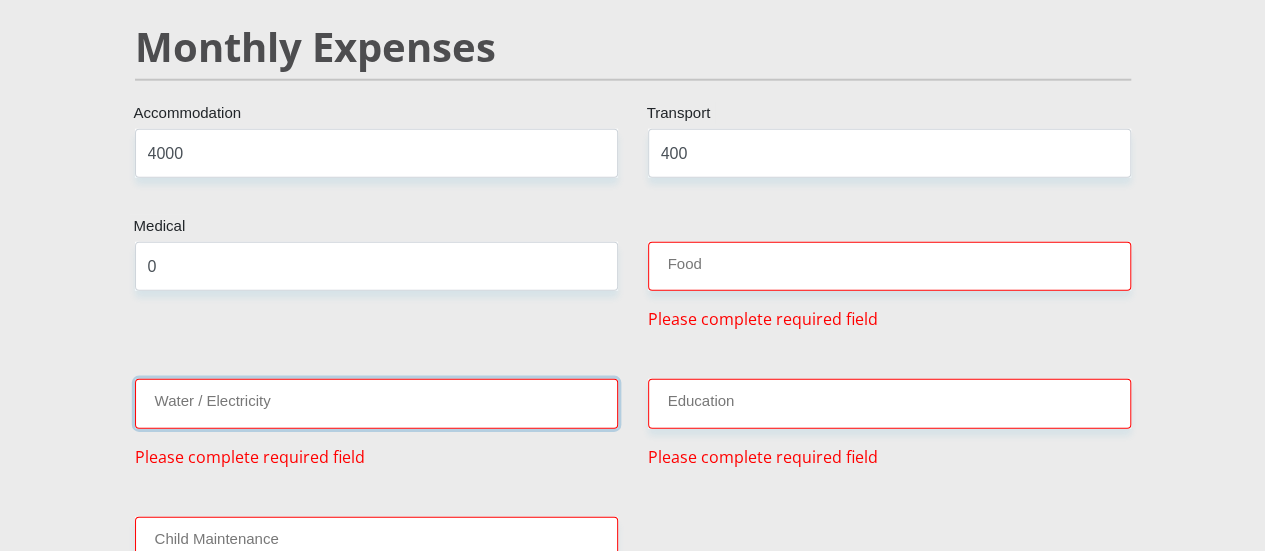 click on "Water / Electricity" at bounding box center [376, 403] 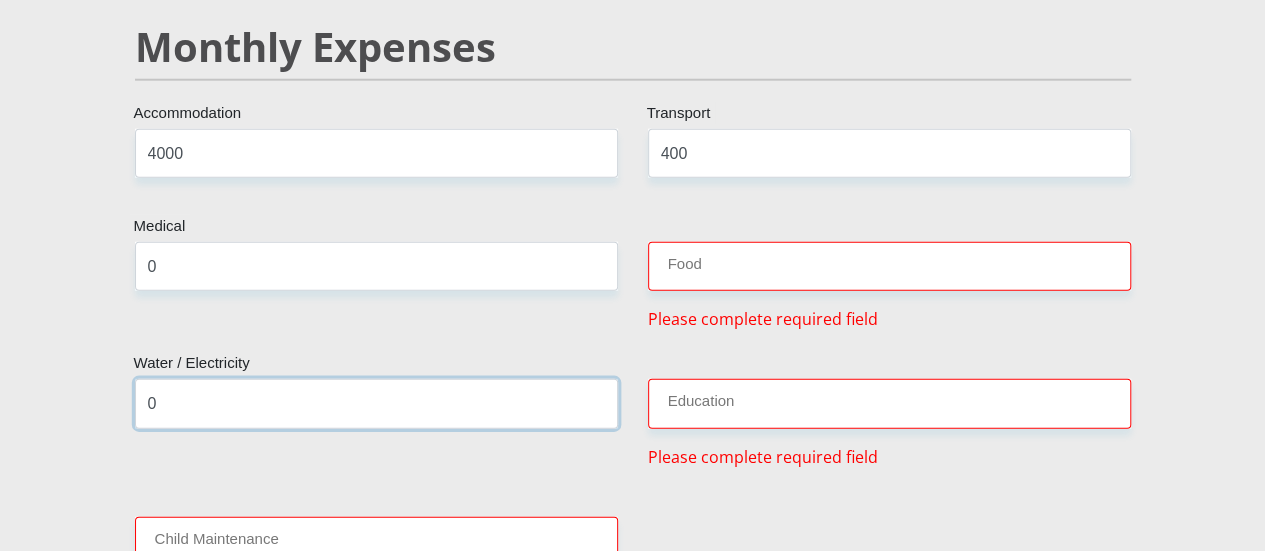 type on "0" 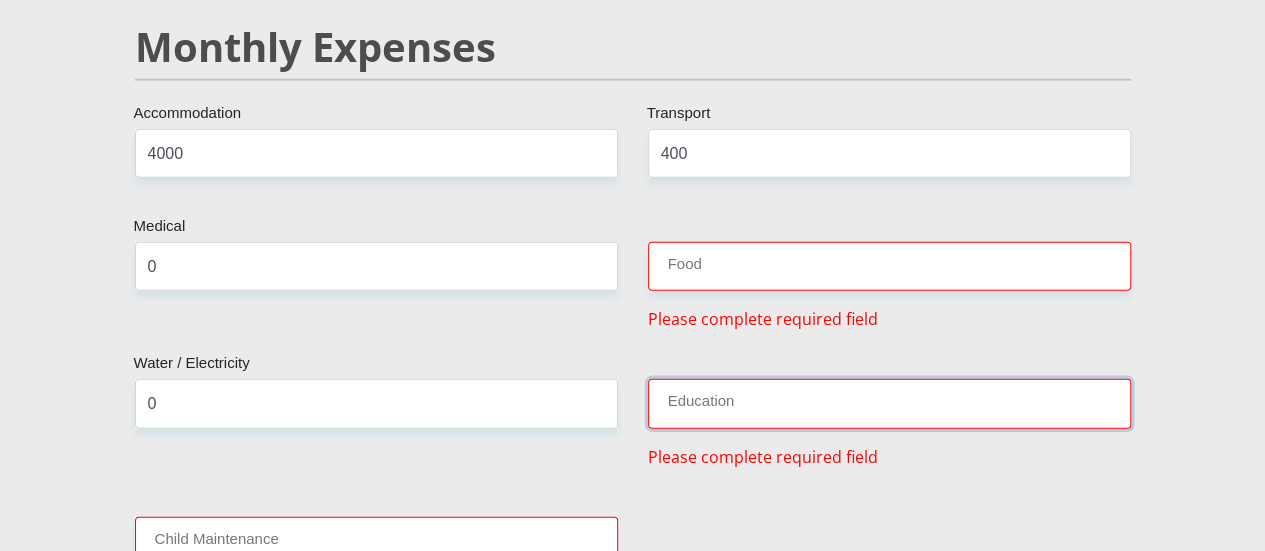 click on "Education" at bounding box center [889, 403] 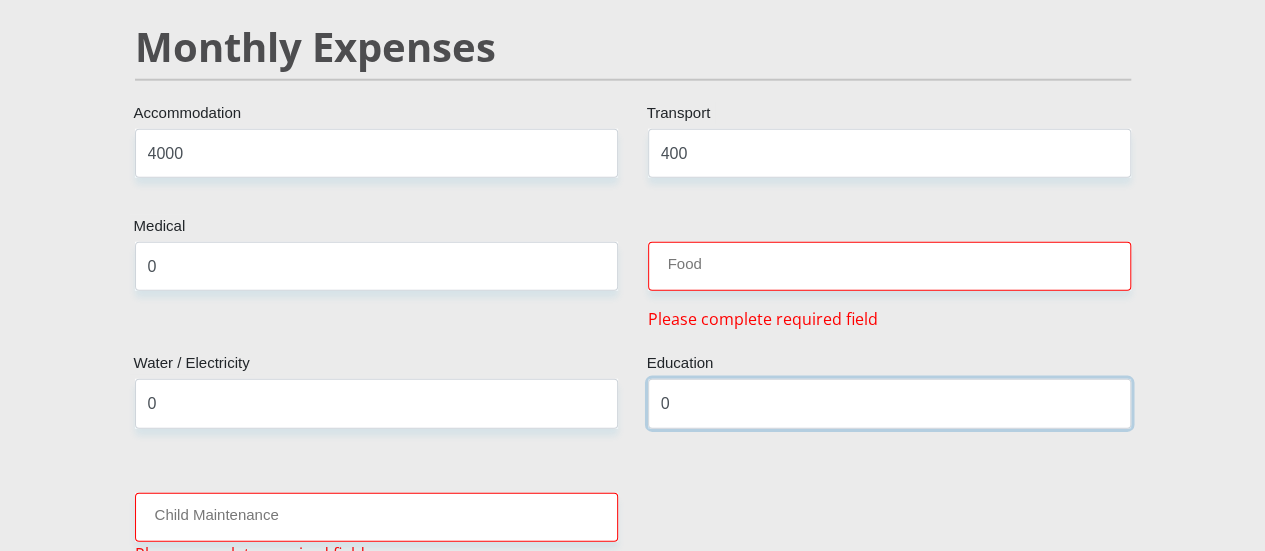 type on "0" 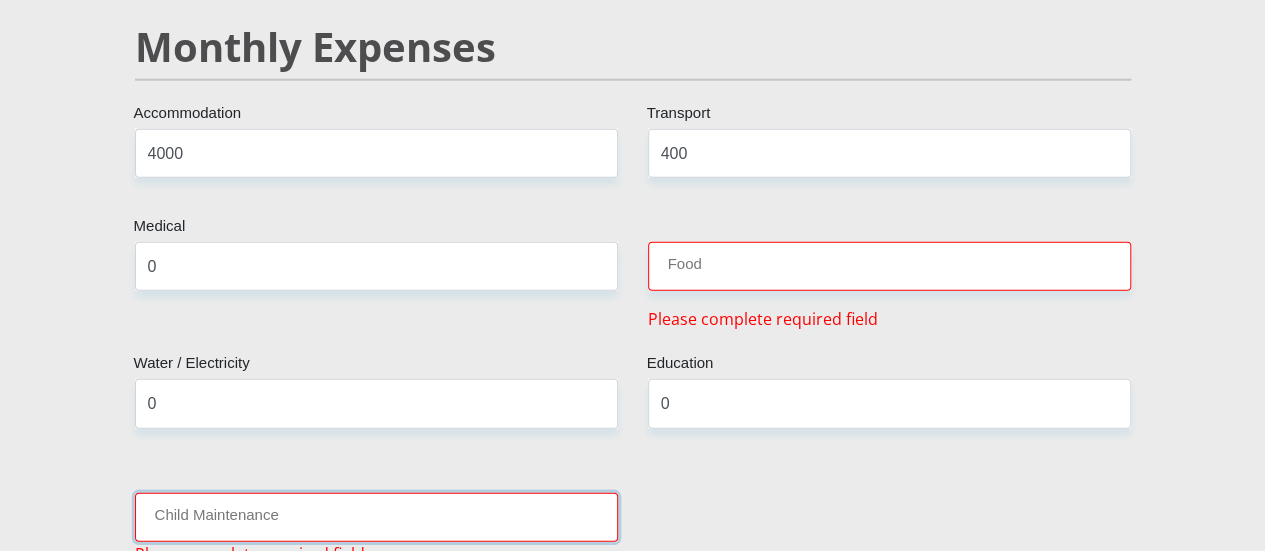 click on "Child Maintenance" at bounding box center [376, 517] 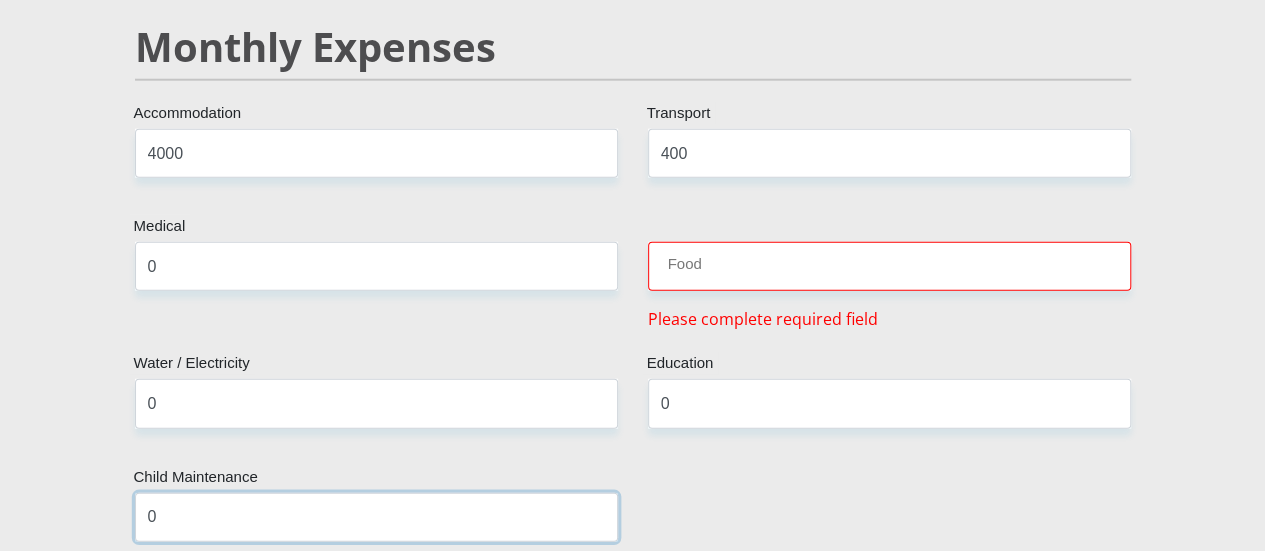 type on "0" 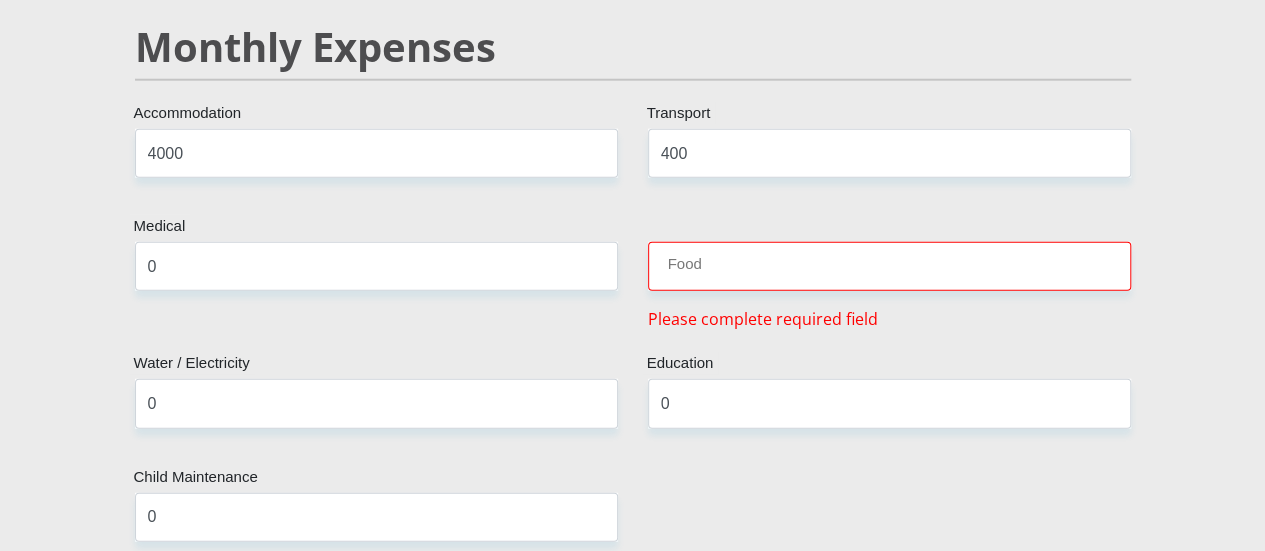 scroll, scrollTop: 5850, scrollLeft: 0, axis: vertical 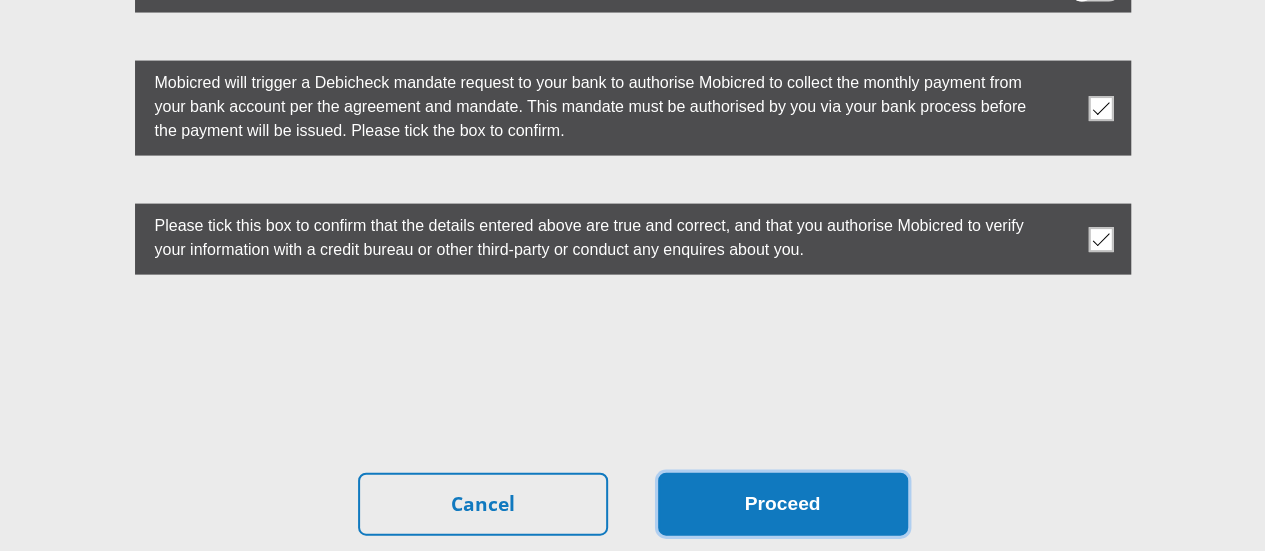 click on "Proceed" at bounding box center (783, 504) 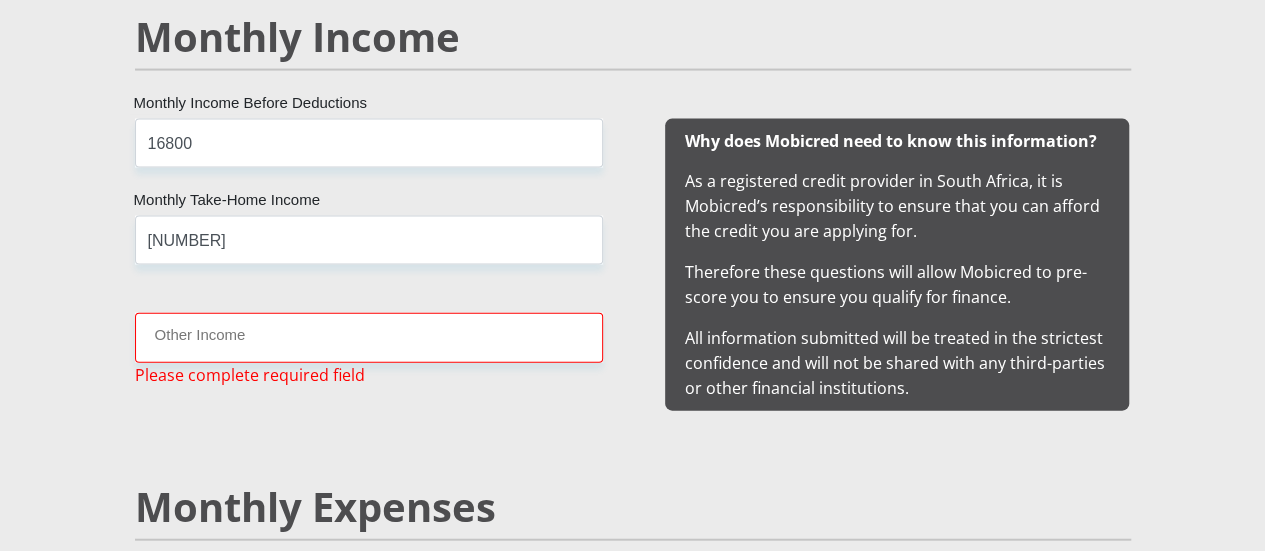 scroll, scrollTop: 2076, scrollLeft: 0, axis: vertical 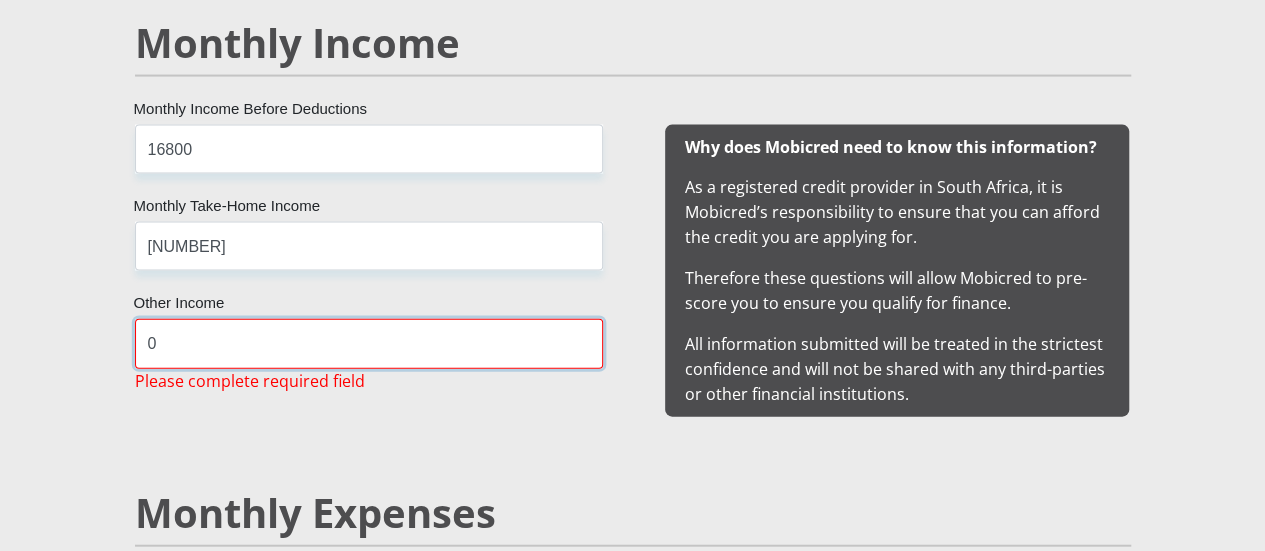 click on "0" at bounding box center (369, 343) 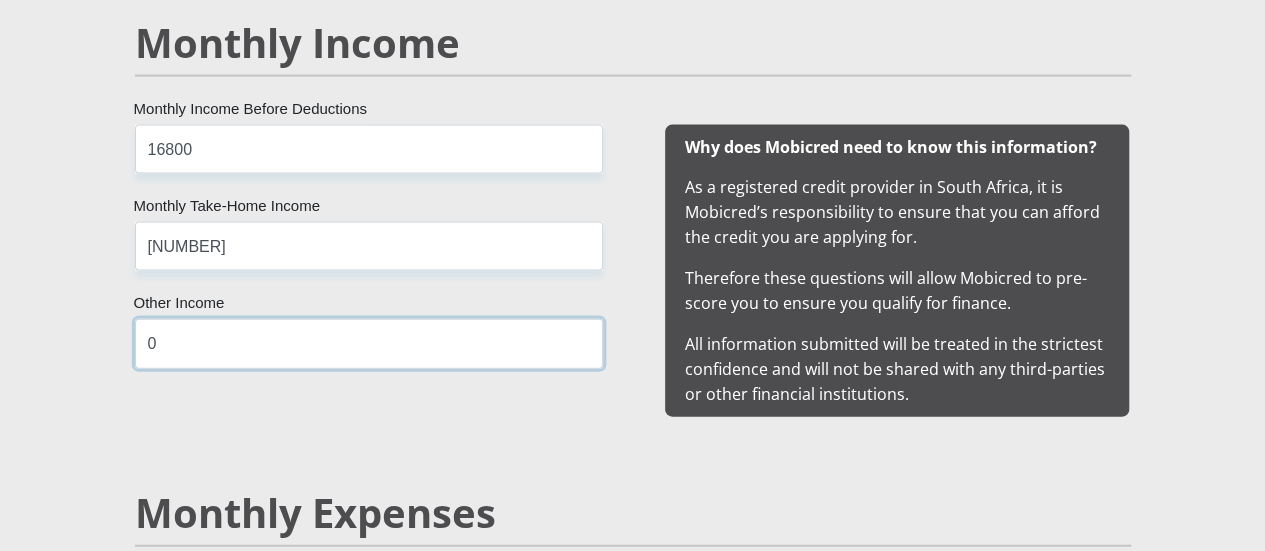 type on "0" 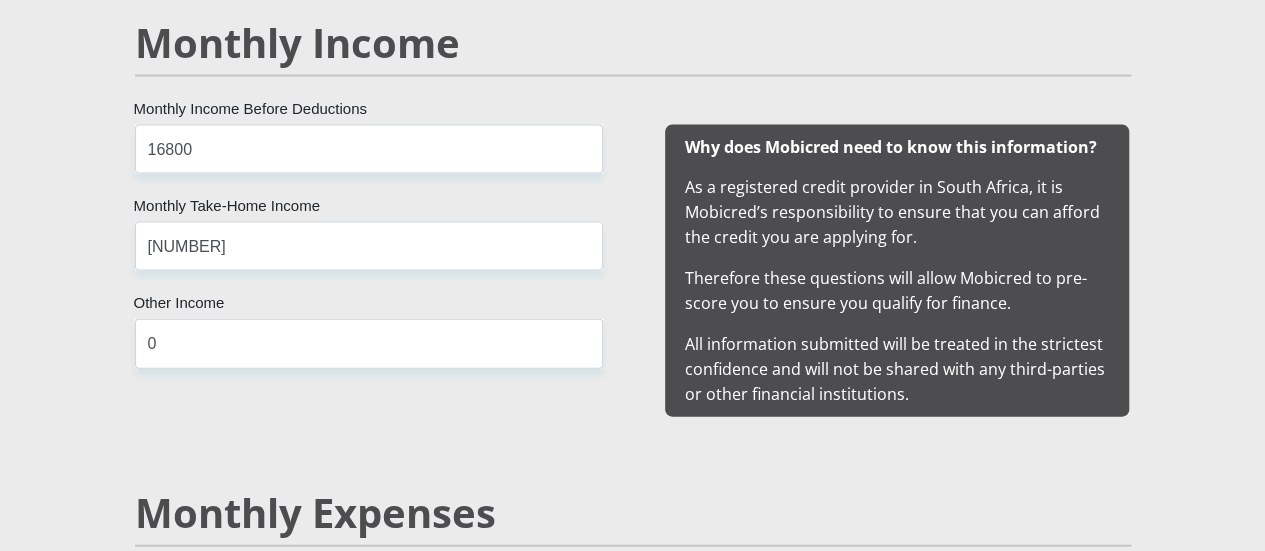 click on "Mr
Ms
Mrs
Dr
Other
Title
Ambrose
First Name
Brander
Surname
9107175093081
South African ID Number
Please input valid ID number
South Africa
Afghanistan
Aland Islands
Albania
Algeria
America Samoa
American Virgin Islands
Andorra
Angola
Anguilla
Antarctica
Antigua and Barbuda
Argentina" at bounding box center (633, 1251) 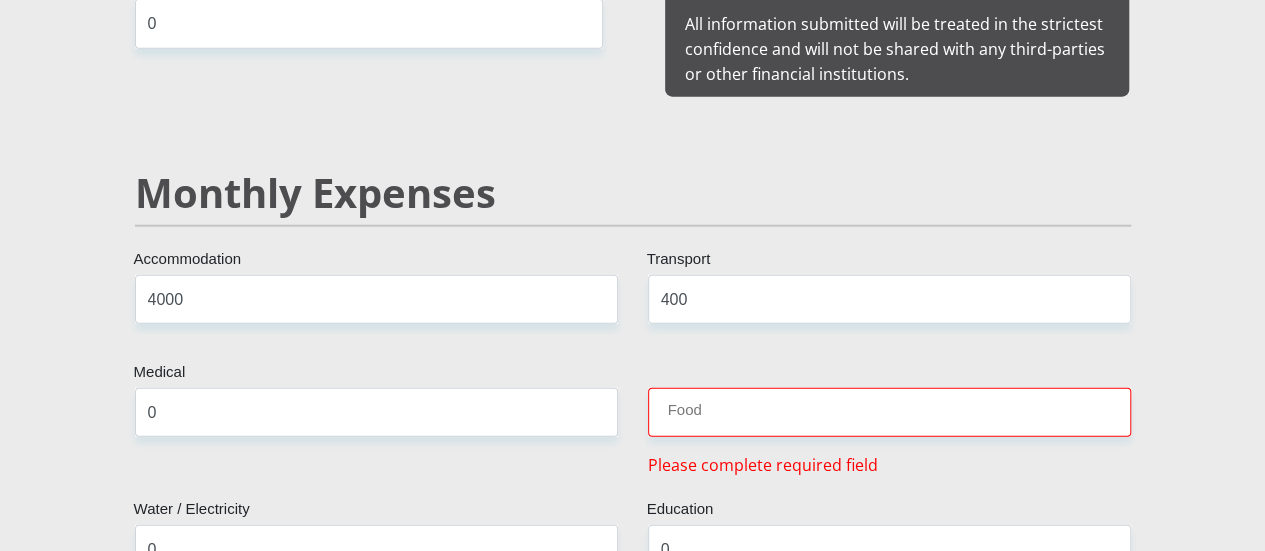 scroll, scrollTop: 2576, scrollLeft: 0, axis: vertical 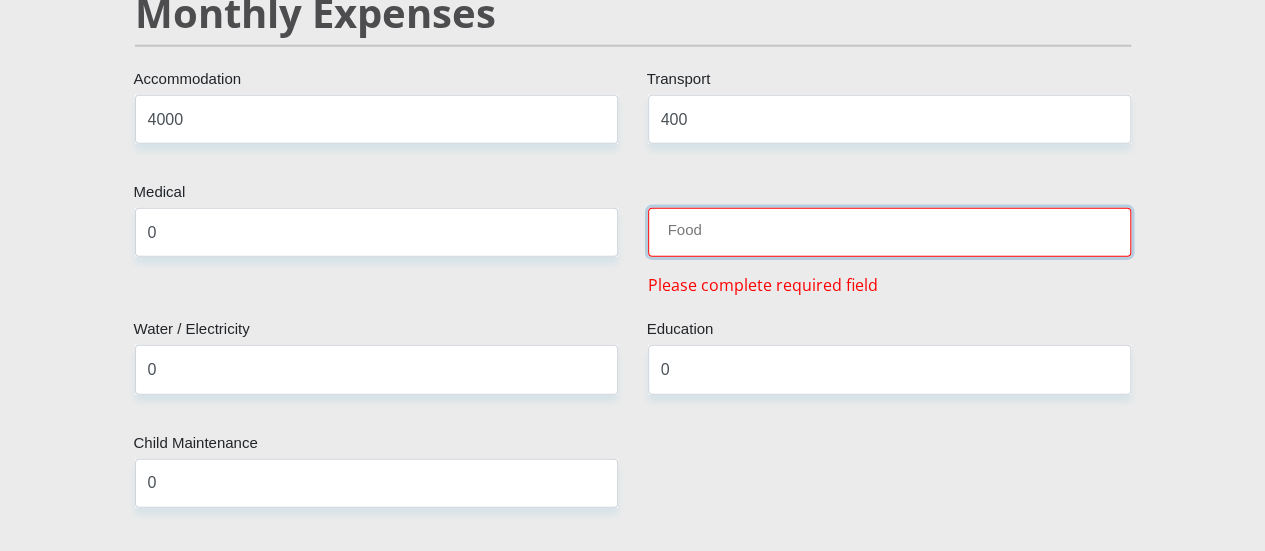 click on "Food" at bounding box center (889, 232) 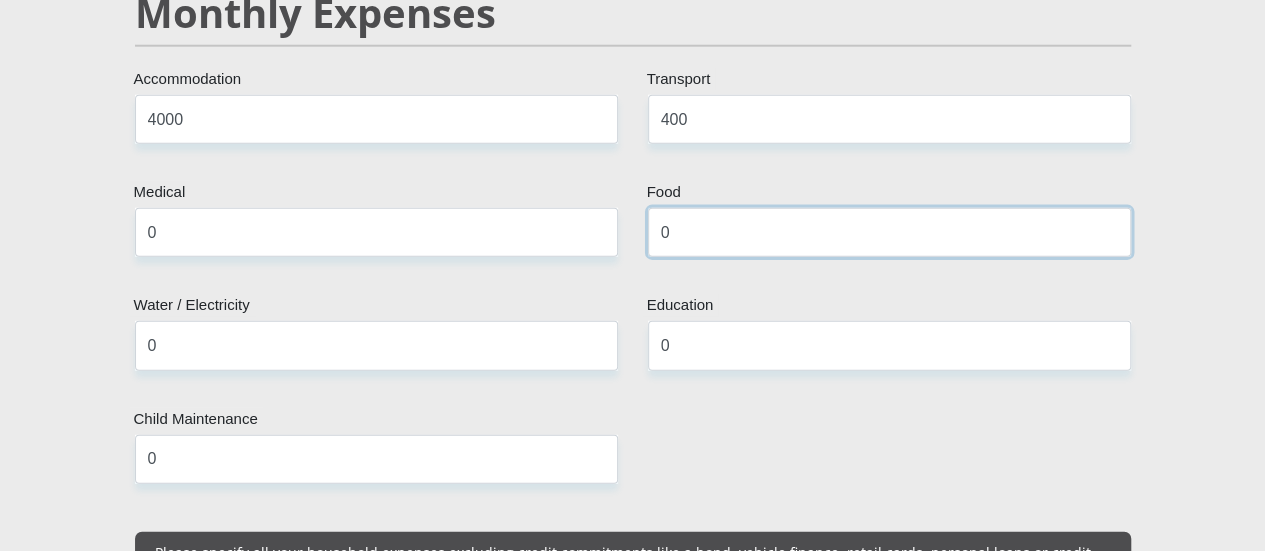 type on "0" 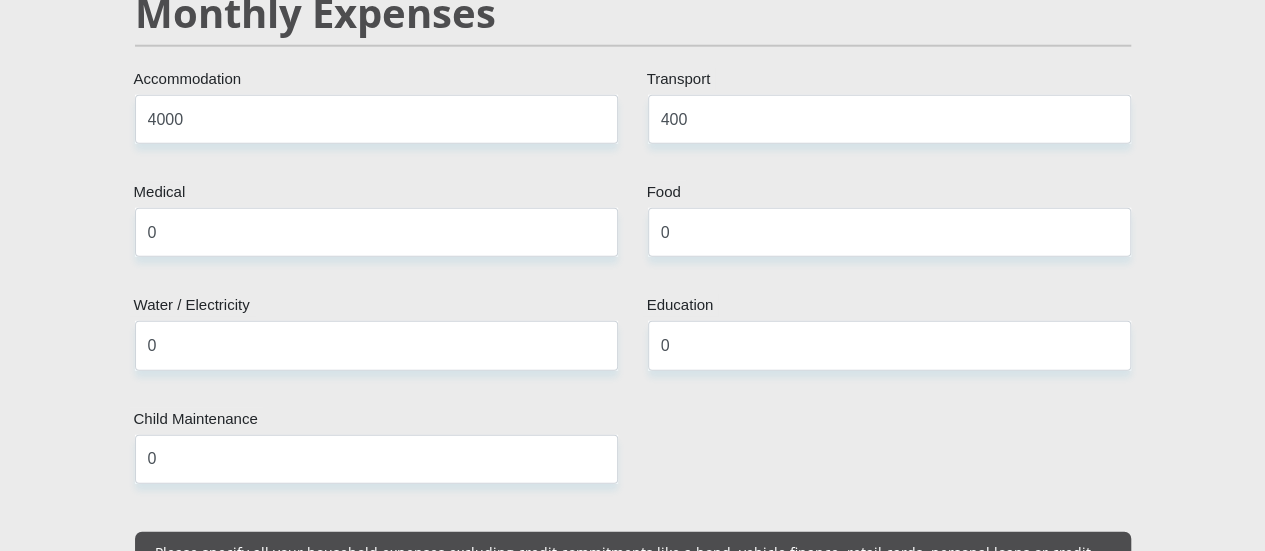 click on "Mr
Ms
Mrs
Dr
Other
Title
Ambrose
First Name
Brander
Surname
9107175093081
South African ID Number
Please input valid ID number
South Africa
Afghanistan
Aland Islands
Albania
Algeria
America Samoa
American Virgin Islands
Andorra
Angola
Anguilla
Antarctica
Antigua and Barbuda
Argentina" at bounding box center (633, 739) 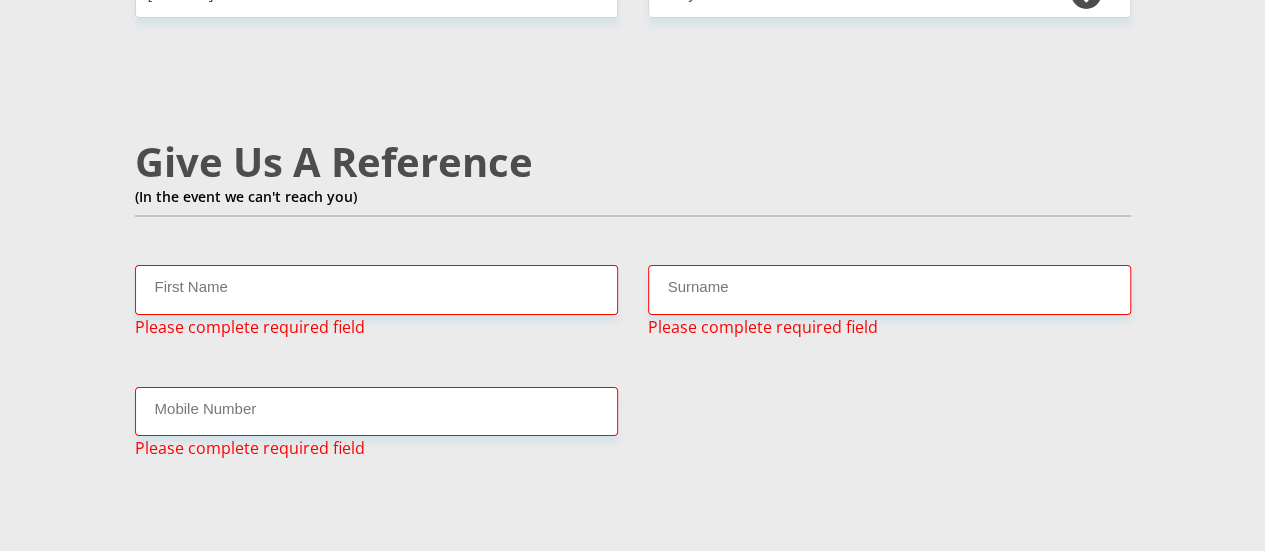 scroll, scrollTop: 3576, scrollLeft: 0, axis: vertical 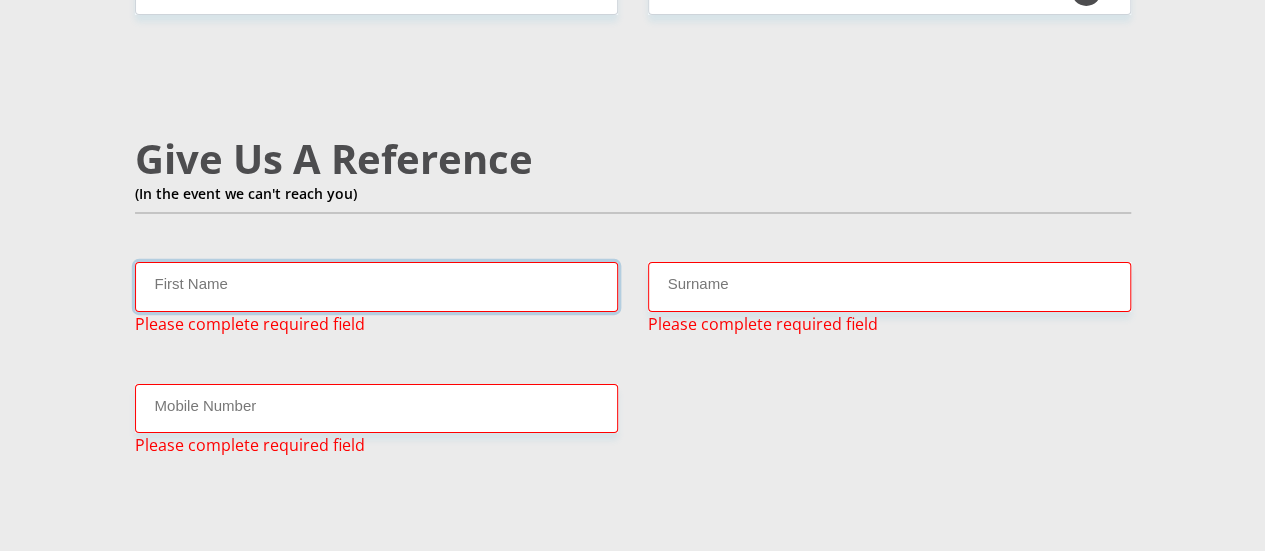 click on "First Name" at bounding box center (376, 286) 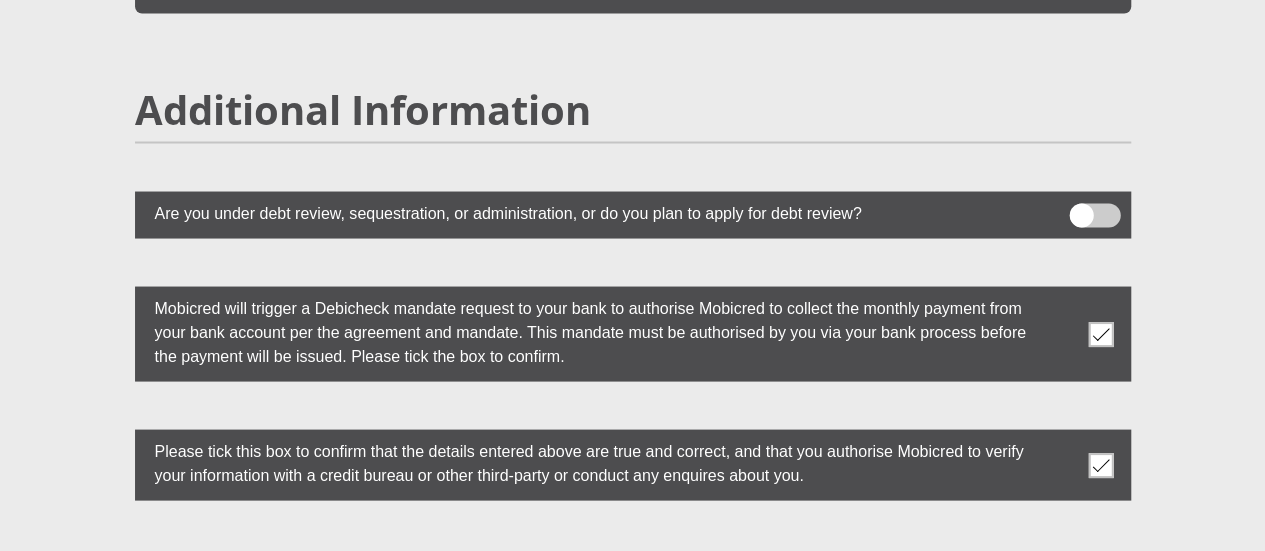 scroll, scrollTop: 5950, scrollLeft: 0, axis: vertical 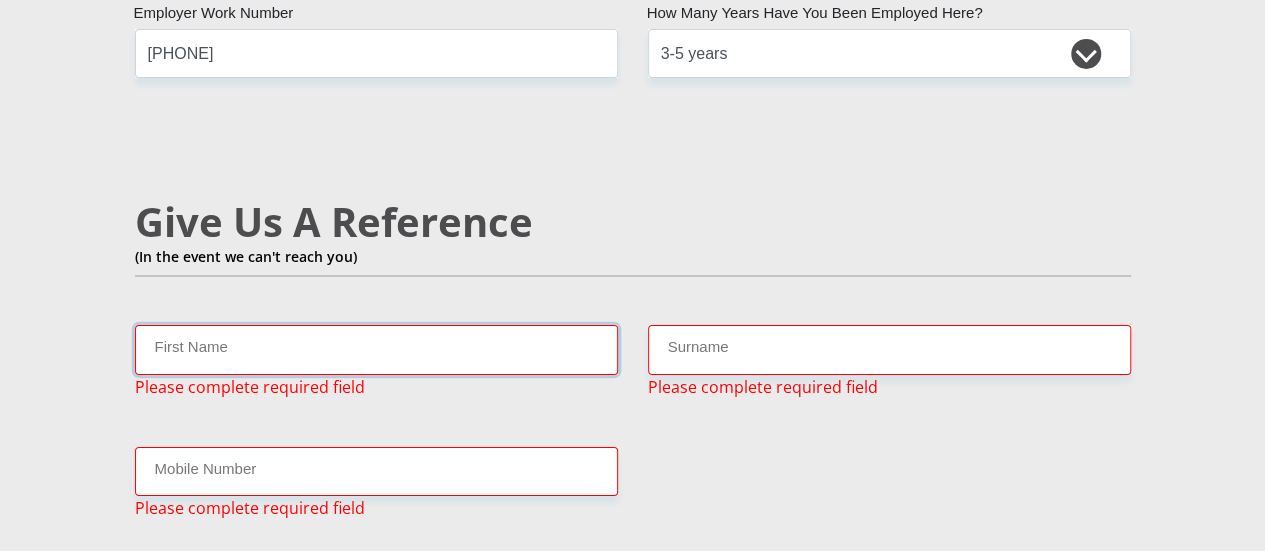 click on "First Name" at bounding box center [376, 349] 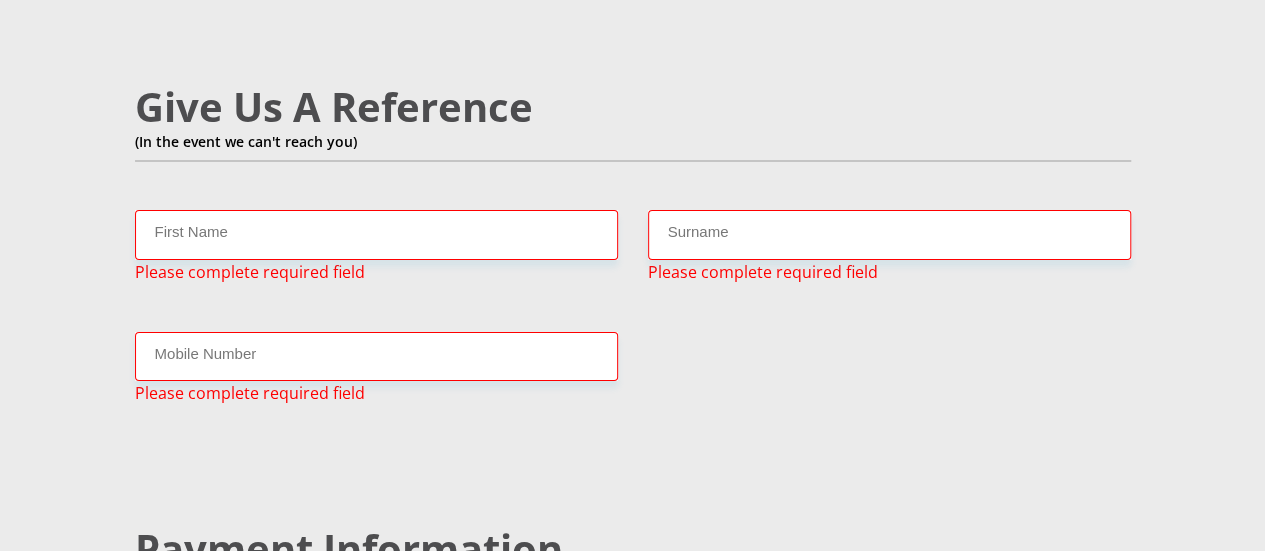 scroll, scrollTop: 3426, scrollLeft: 0, axis: vertical 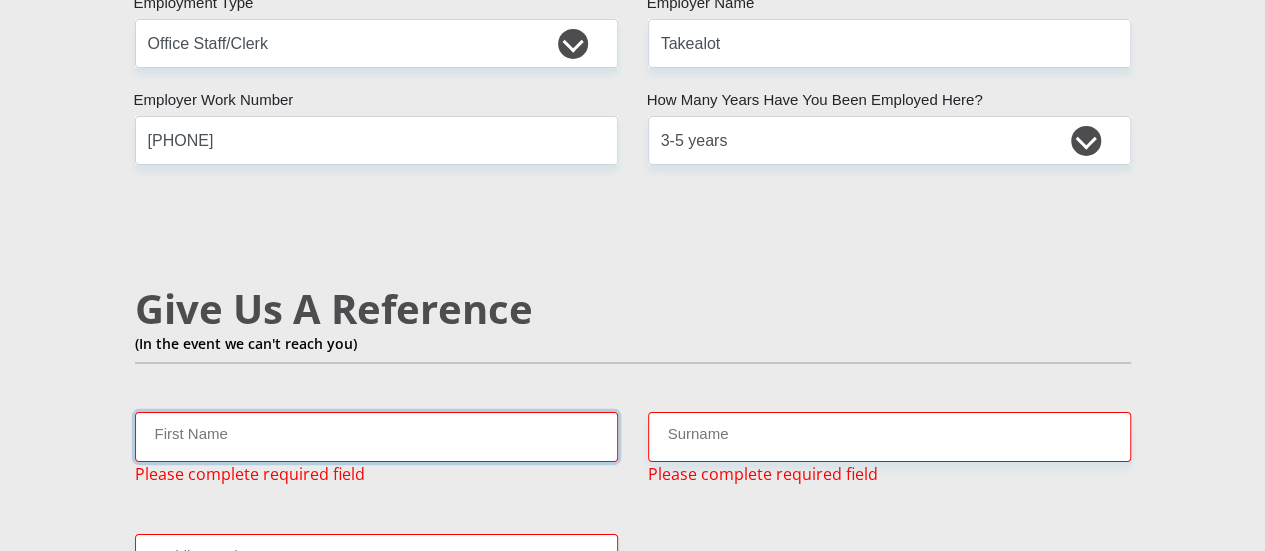 click on "First Name" at bounding box center (376, 436) 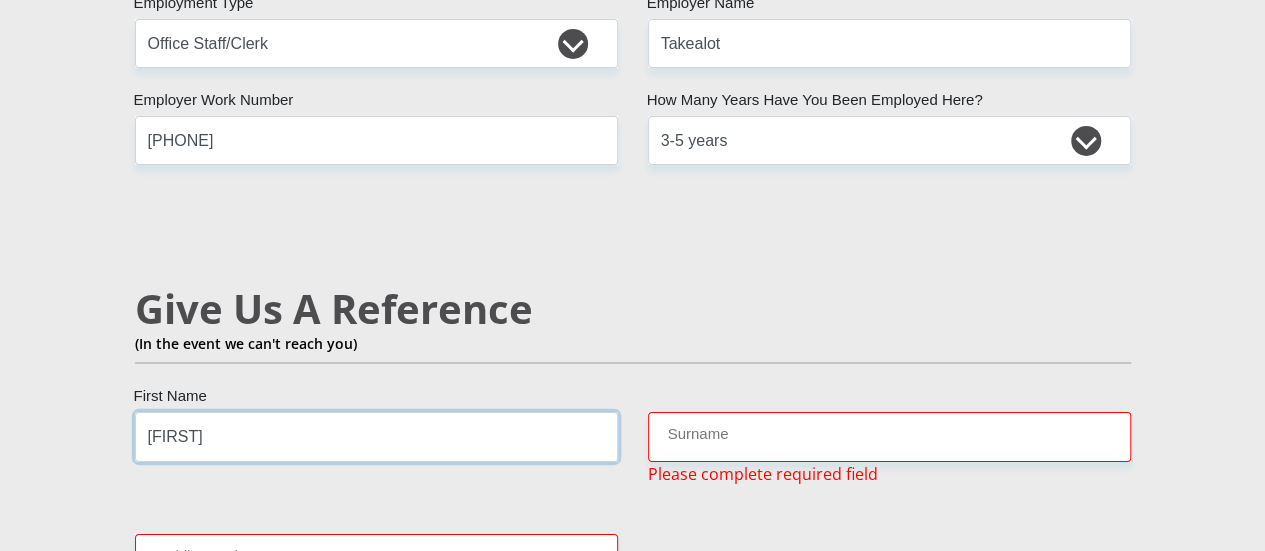 type on "Tahnee" 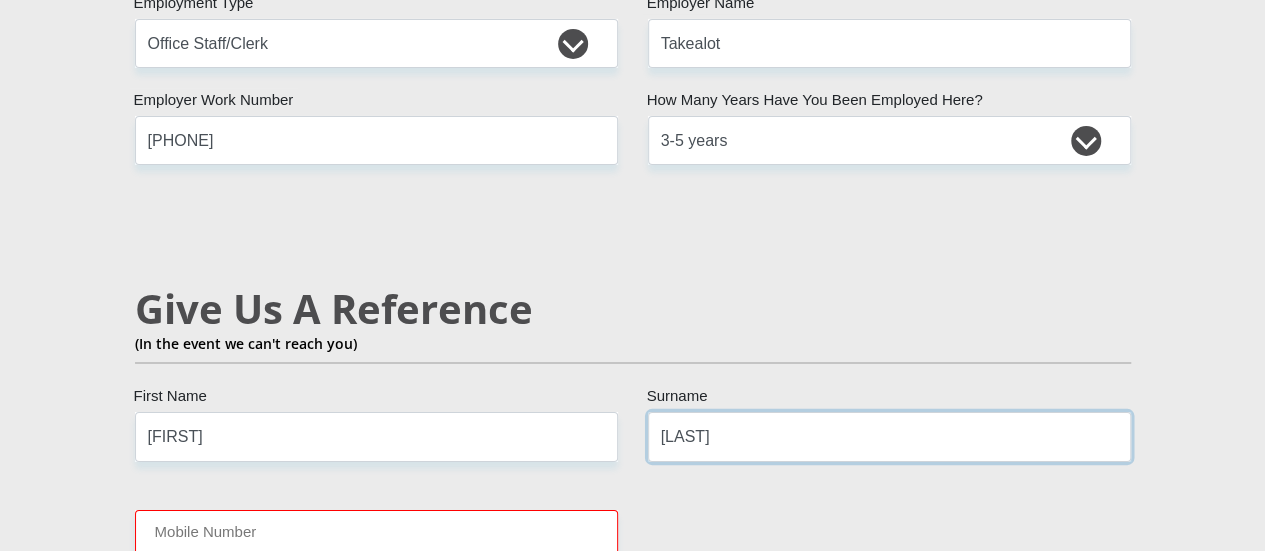 type on "Witbooi" 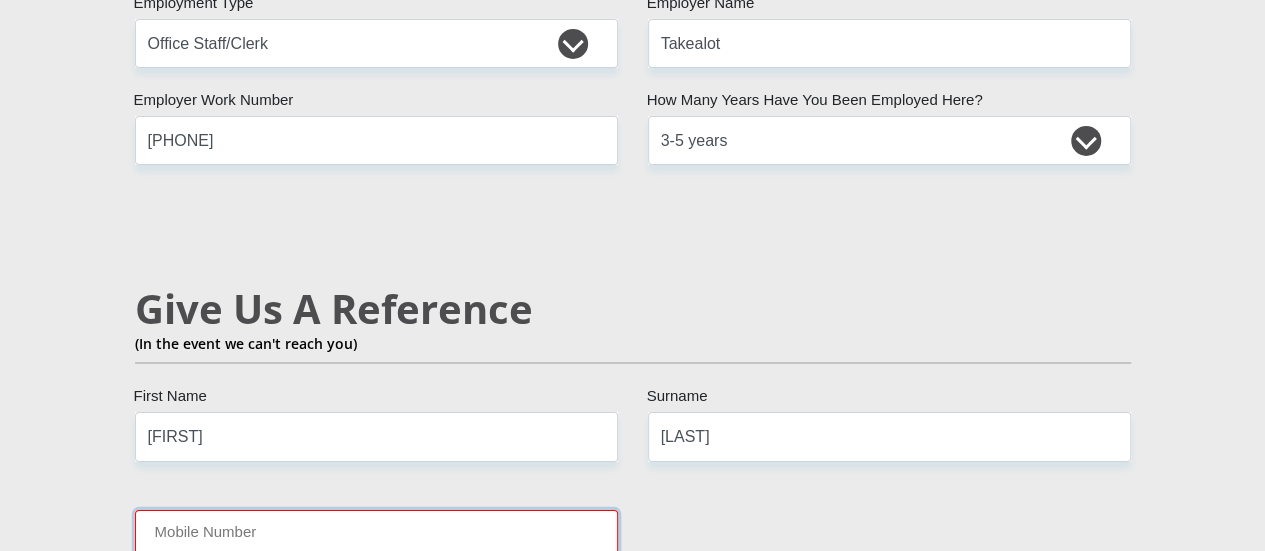 paste on "76 103 2976" 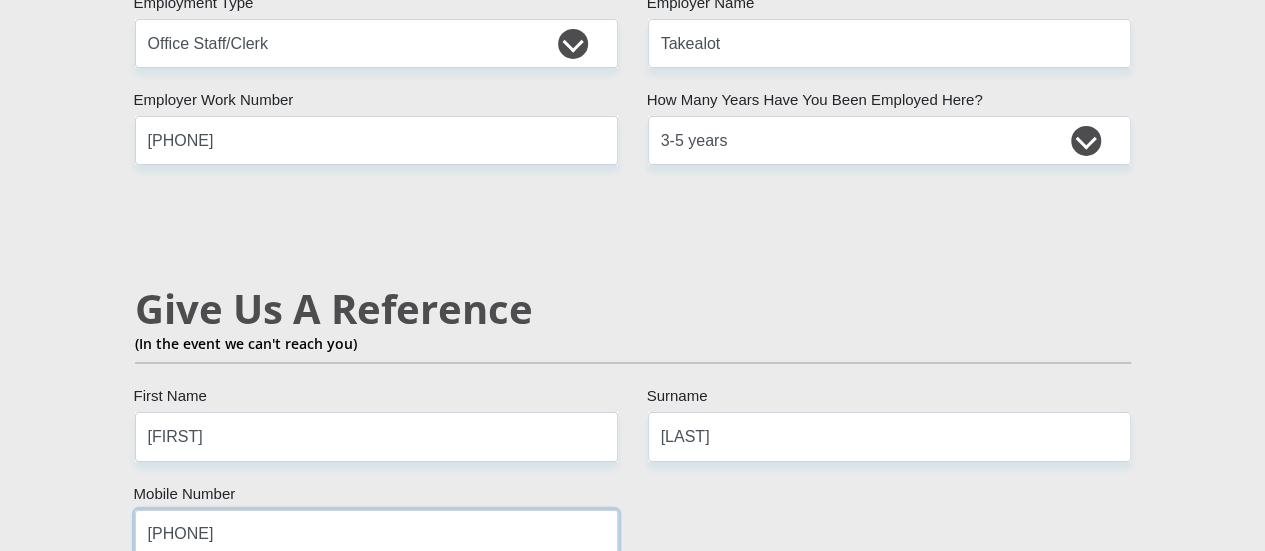 click on "76 103 2976" at bounding box center (376, 534) 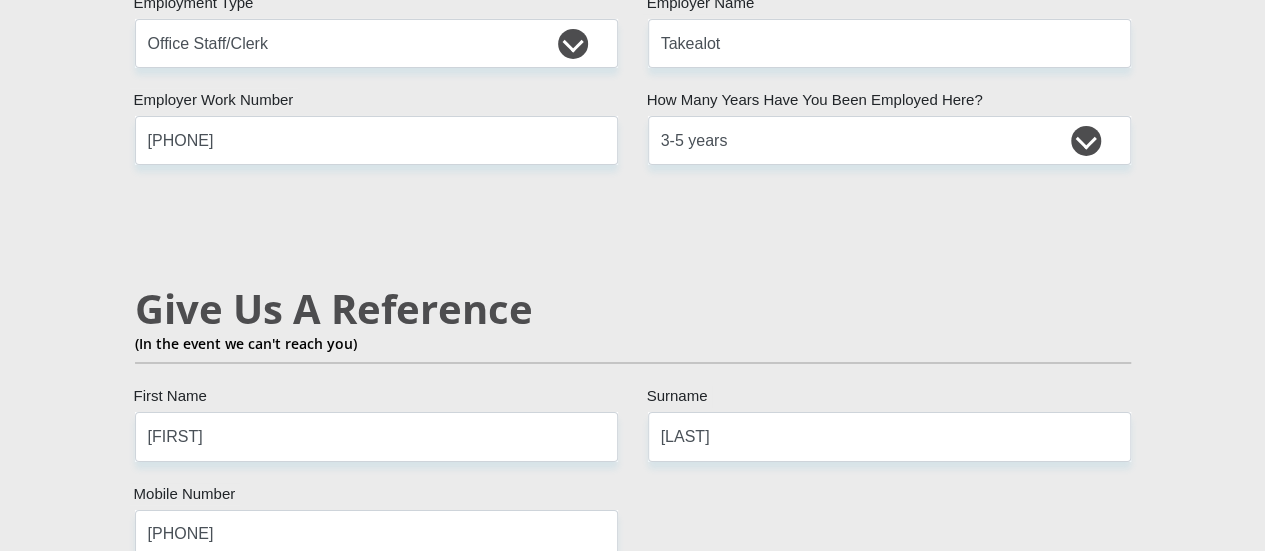 click on "Mr
Ms
Mrs
Dr
Other
Title
Ambrose
First Name
Brander
Surname
9107175093081
South African ID Number
Please input valid ID number
South Africa
Afghanistan
Aland Islands
Albania
Algeria
America Samoa
American Virgin Islands
Andorra
Angola
Anguilla
Antarctica
Antigua and Barbuda
Argentina" at bounding box center (633, -135) 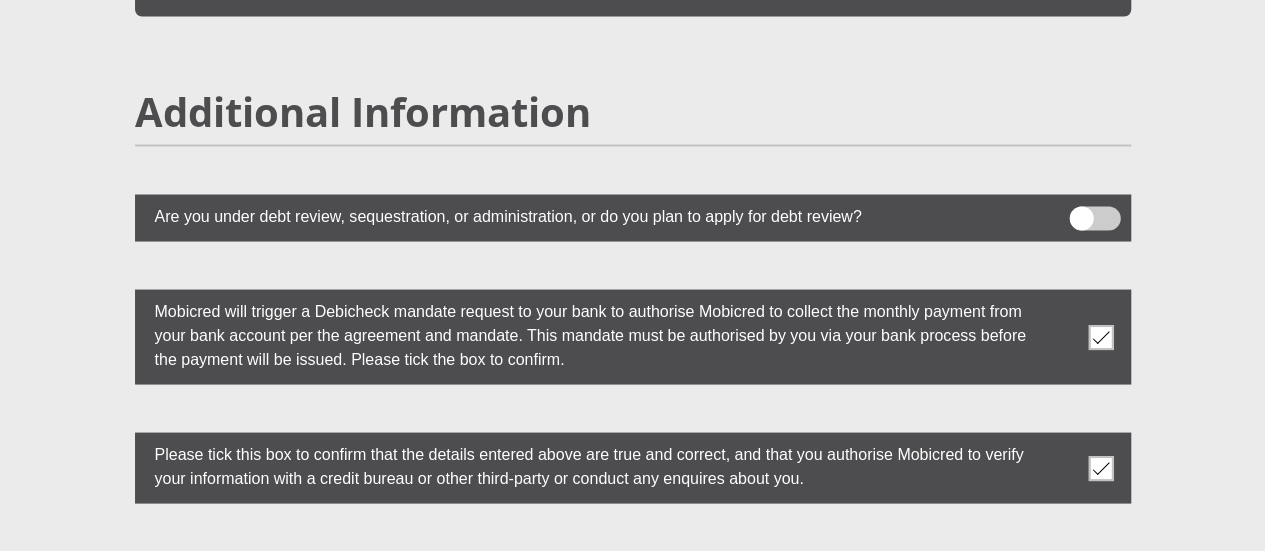 scroll, scrollTop: 5902, scrollLeft: 0, axis: vertical 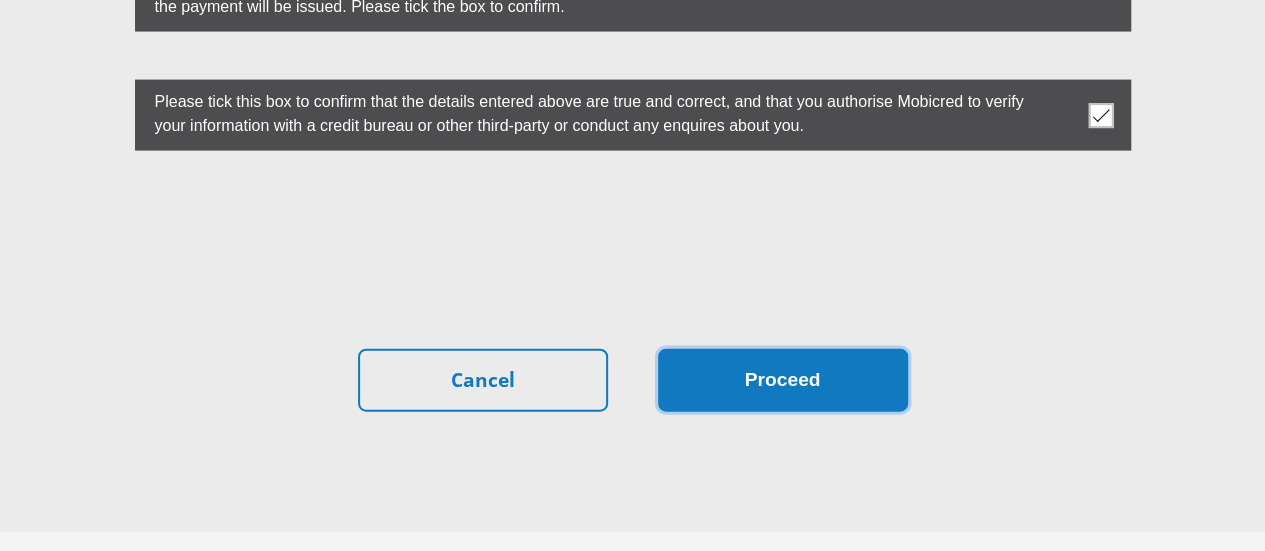 click on "Proceed" at bounding box center [783, 380] 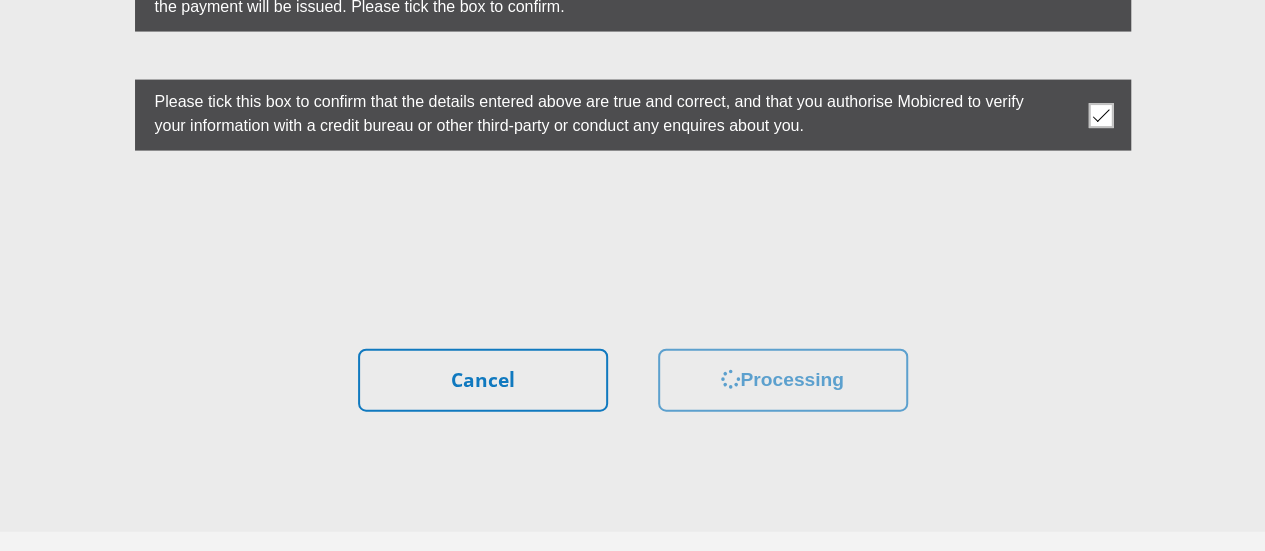 scroll, scrollTop: 0, scrollLeft: 0, axis: both 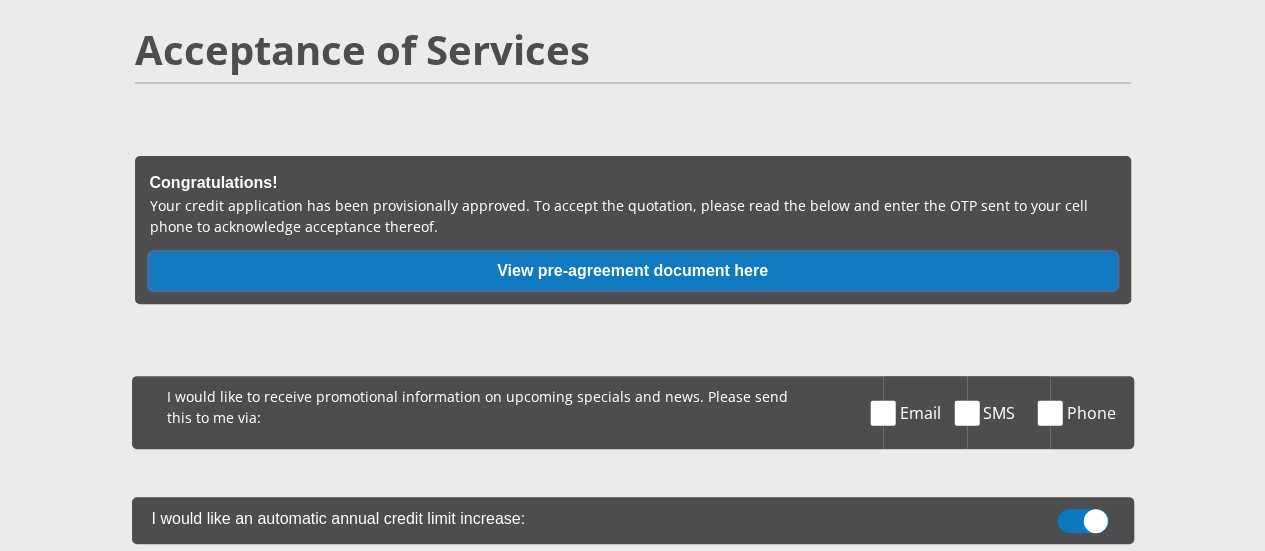 click on "View pre-agreement document here" at bounding box center (633, 271) 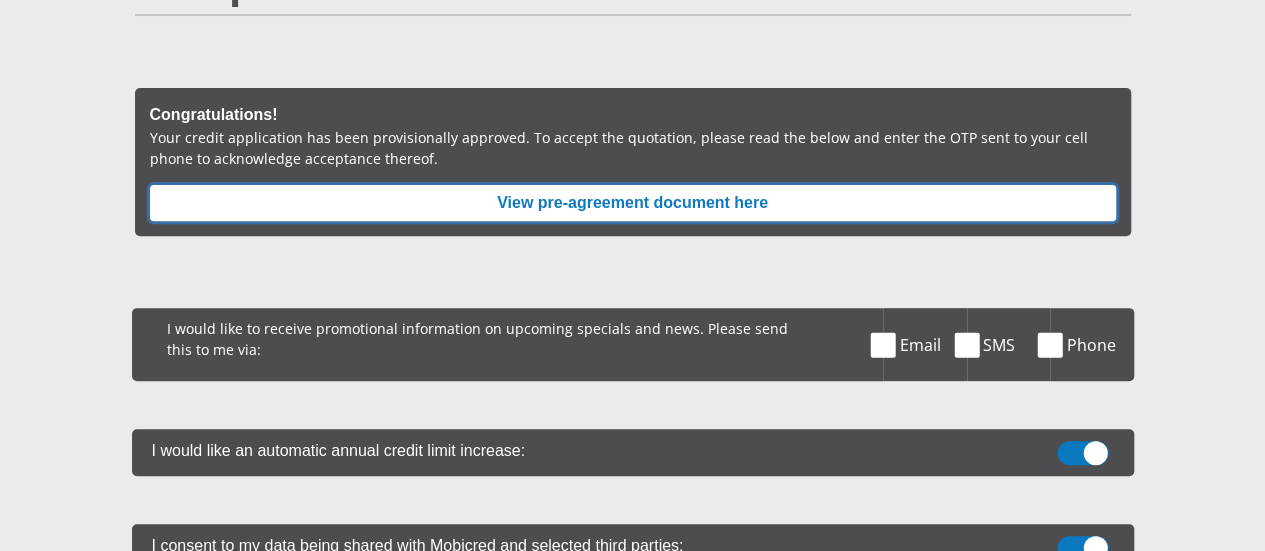 scroll, scrollTop: 300, scrollLeft: 0, axis: vertical 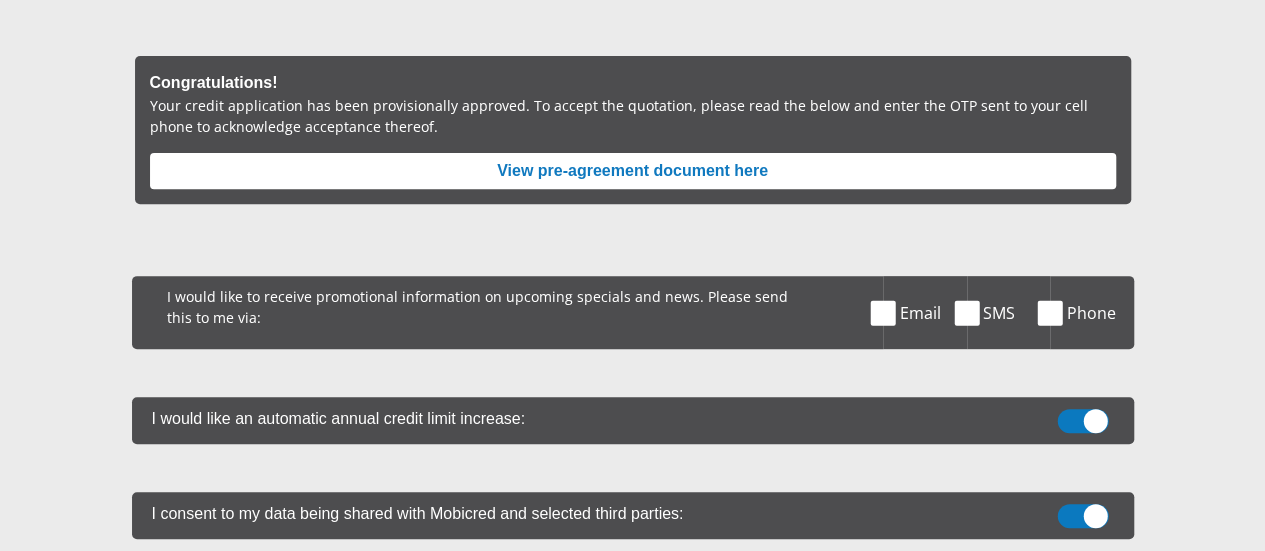 click at bounding box center [883, 312] 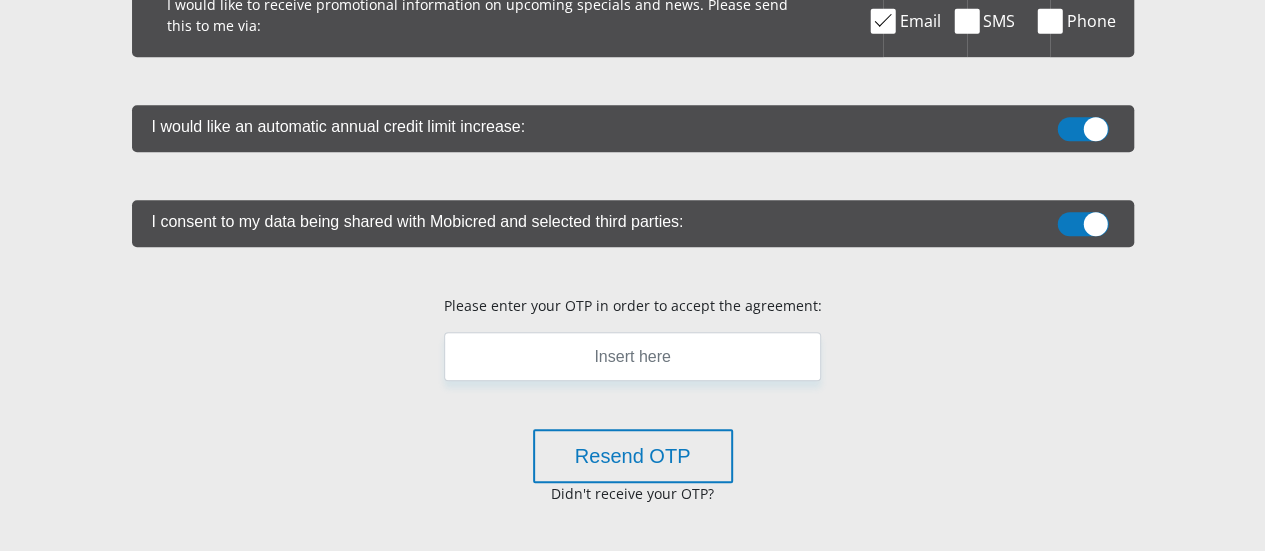 scroll, scrollTop: 600, scrollLeft: 0, axis: vertical 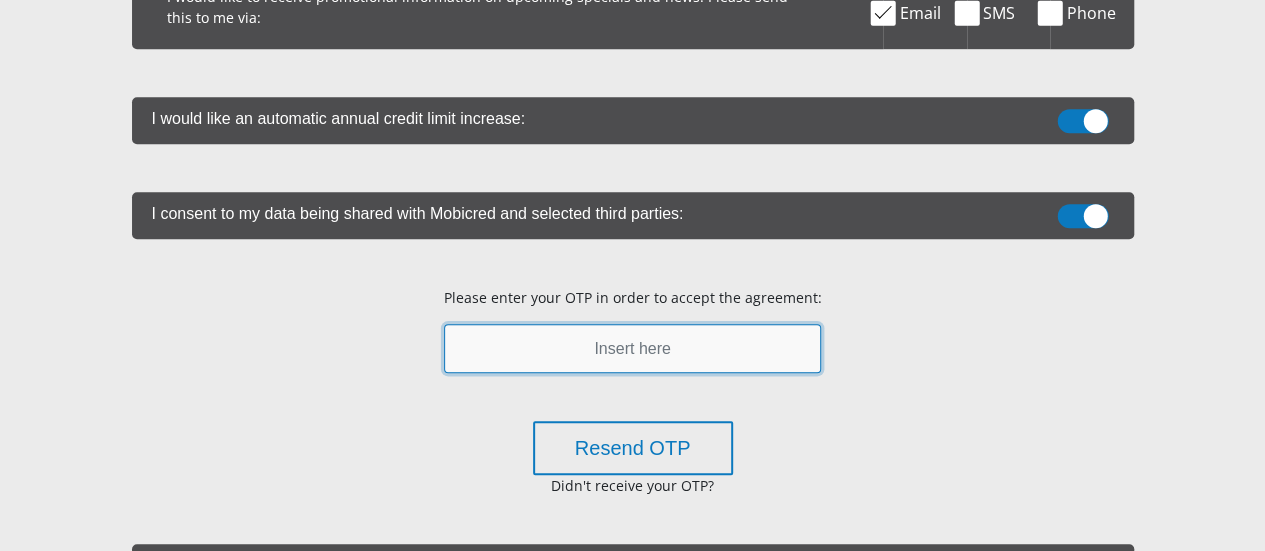 click at bounding box center (632, 348) 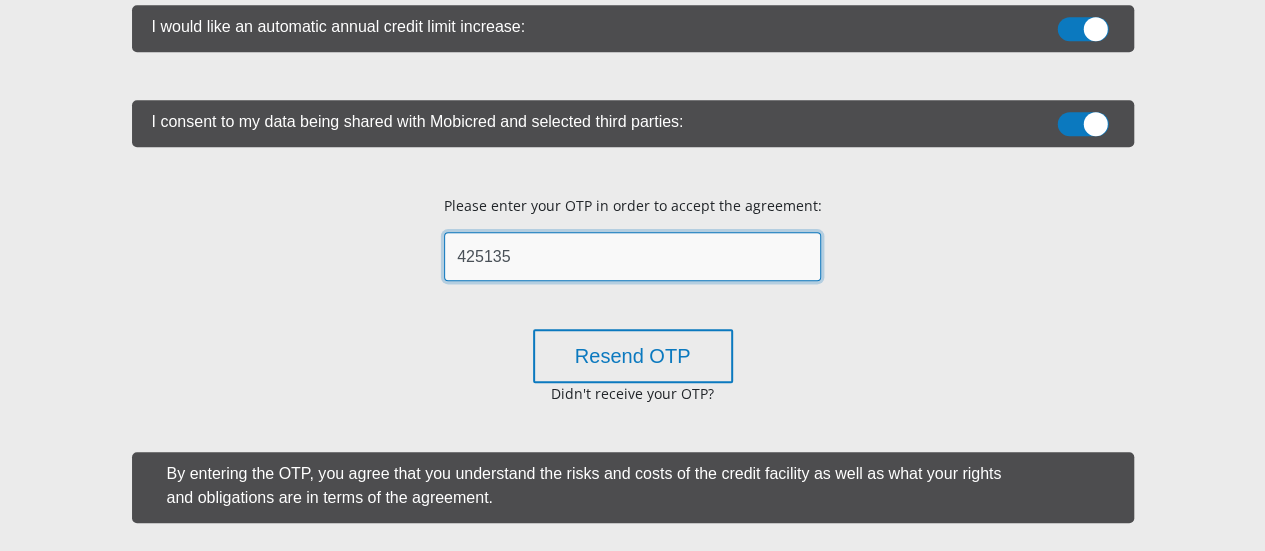 scroll, scrollTop: 894, scrollLeft: 0, axis: vertical 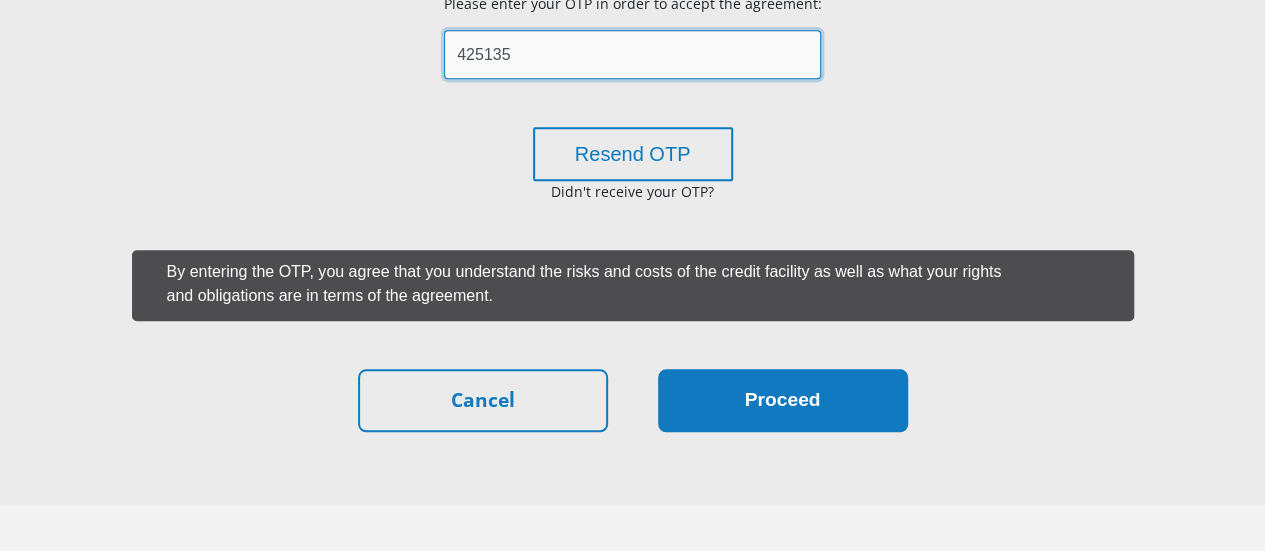 type on "425135" 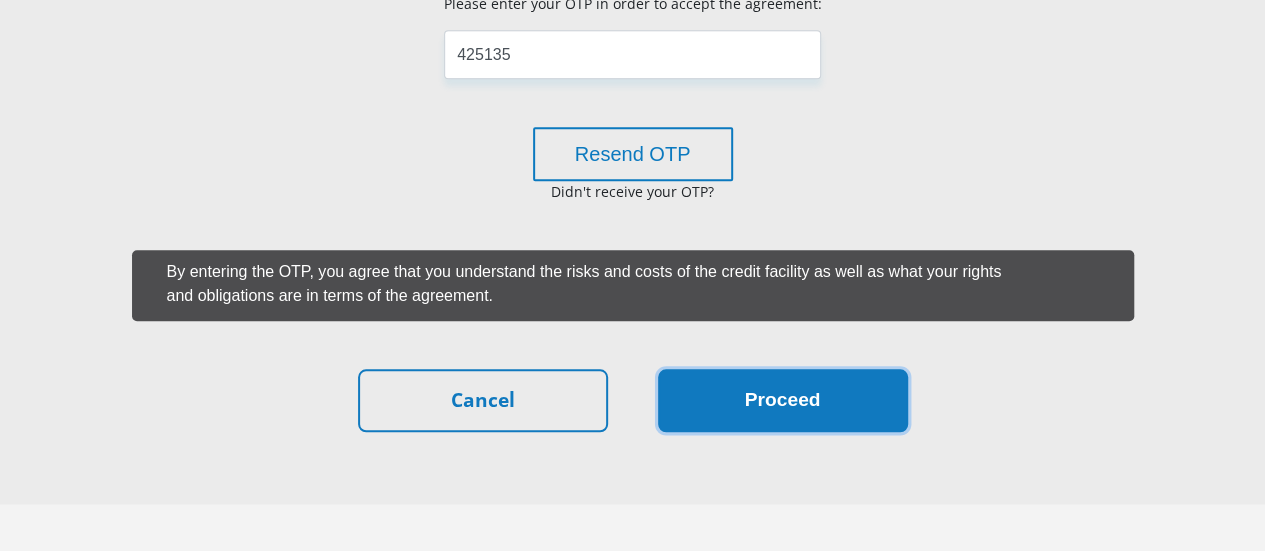 click on "Proceed" at bounding box center (783, 400) 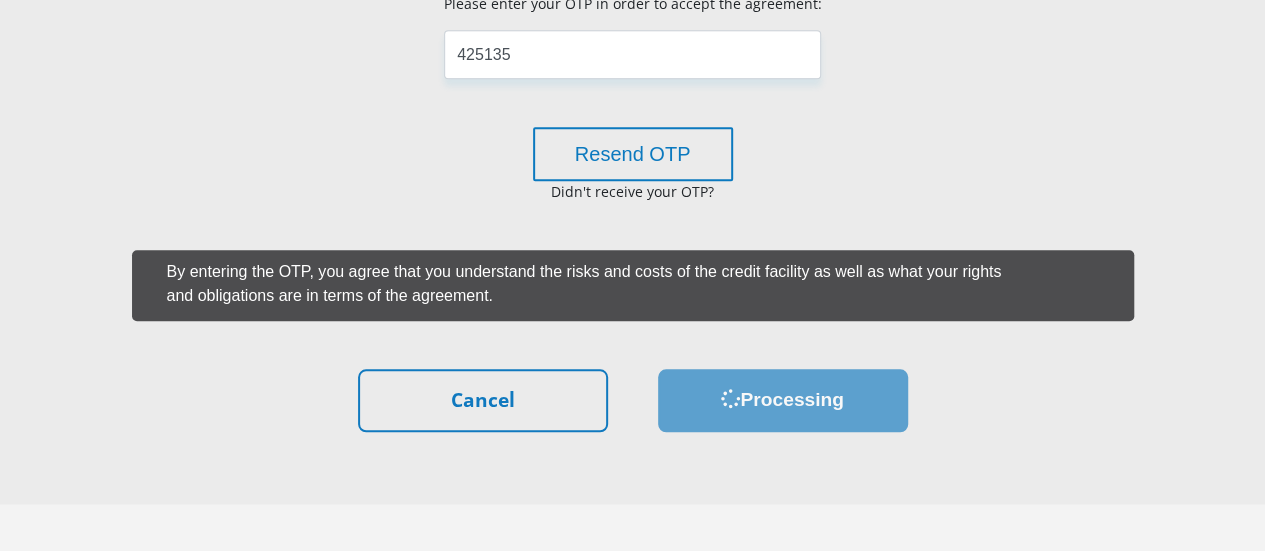 scroll, scrollTop: 0, scrollLeft: 0, axis: both 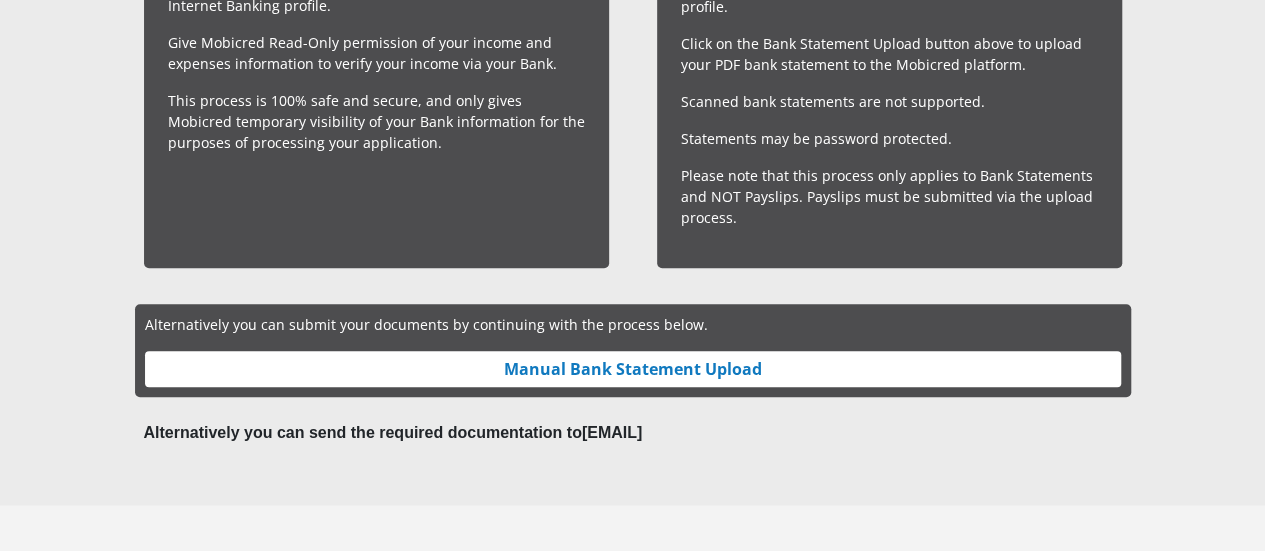 click on "Documents
Your applicaton has been provisionally approved and to finalise it,
we need to verify your income to comply with NCA rules.
Please select your preferred option below.
Quick approval - for those in a hurry to shop
Bank Verification
Click on the Bank Verification button above to
log on to your Internet Banking profile.
Give Mobicred Read-Only permission of your income and
expenses information to verify your income via your Bank." at bounding box center (633, -95) 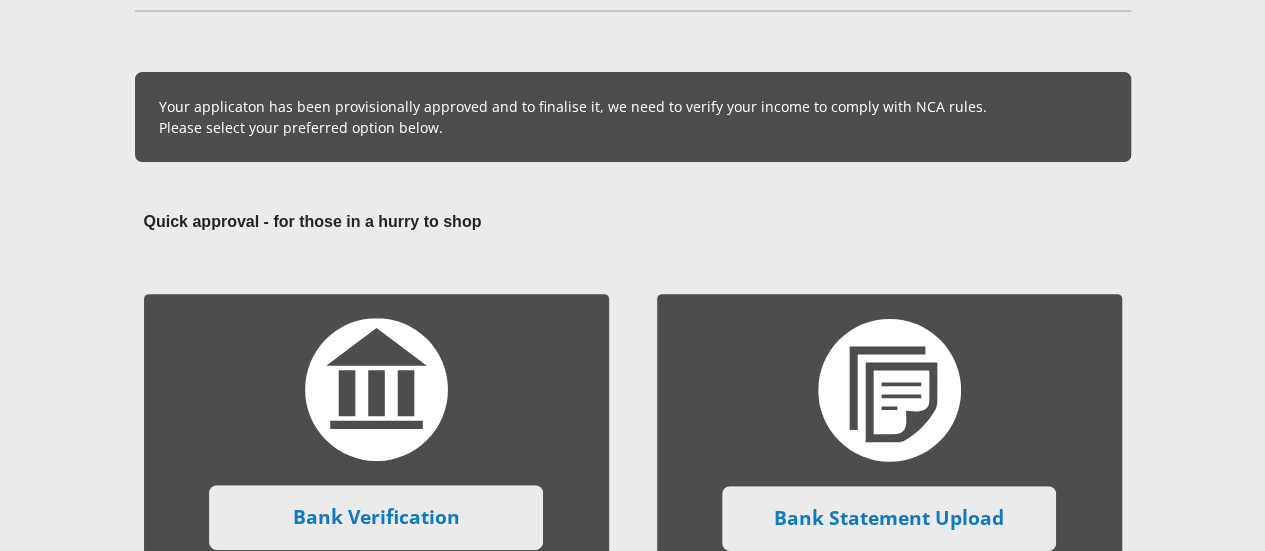 scroll, scrollTop: 0, scrollLeft: 0, axis: both 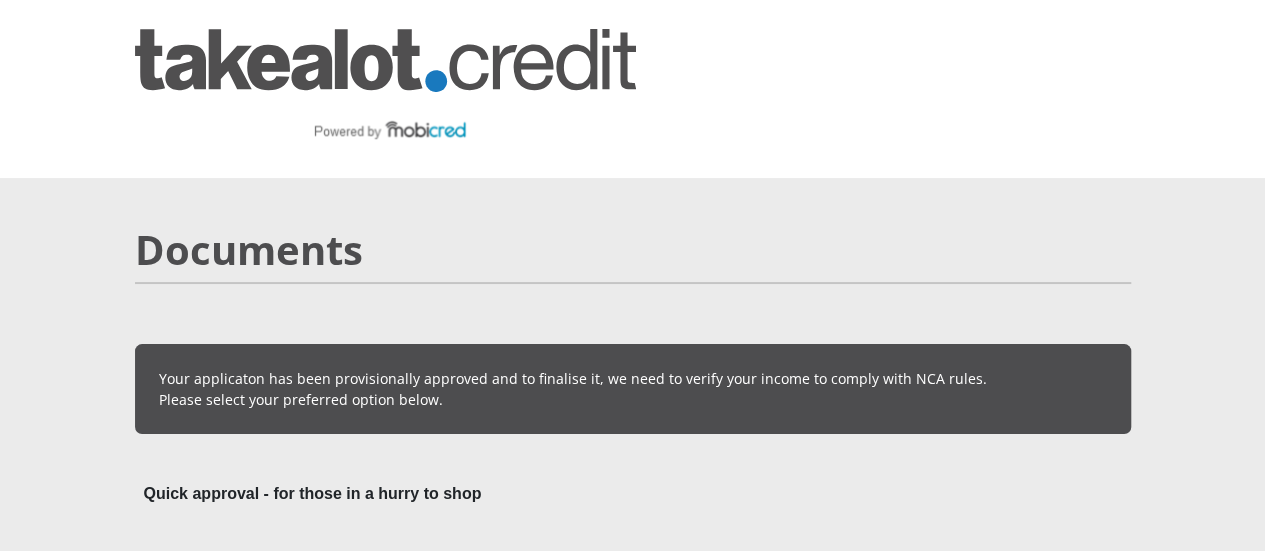 click on "Documents" at bounding box center [633, 250] 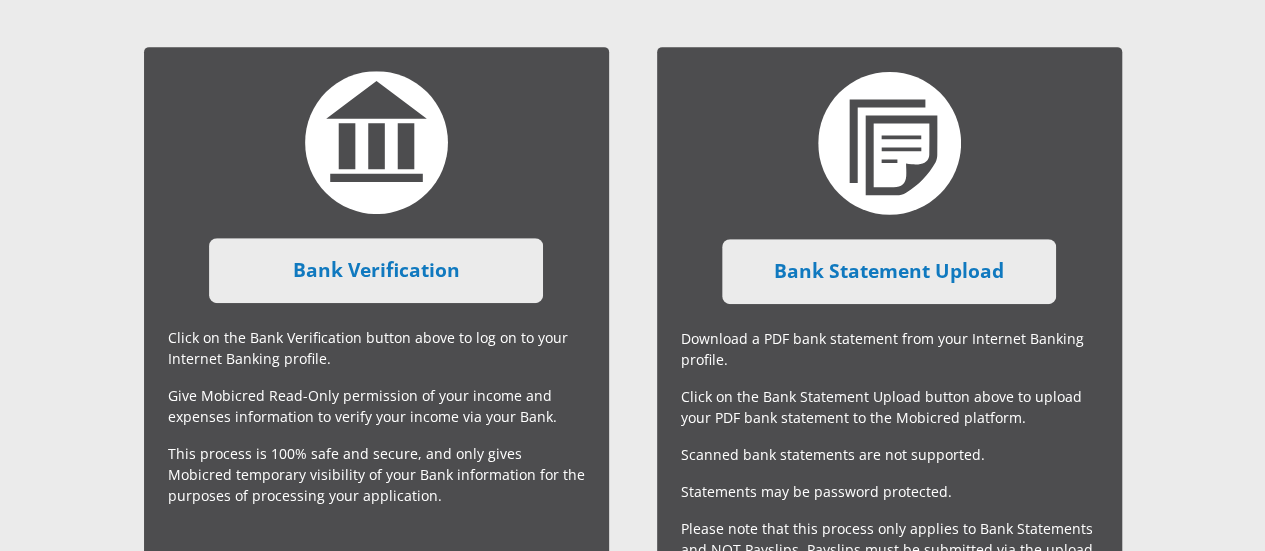 scroll, scrollTop: 872, scrollLeft: 0, axis: vertical 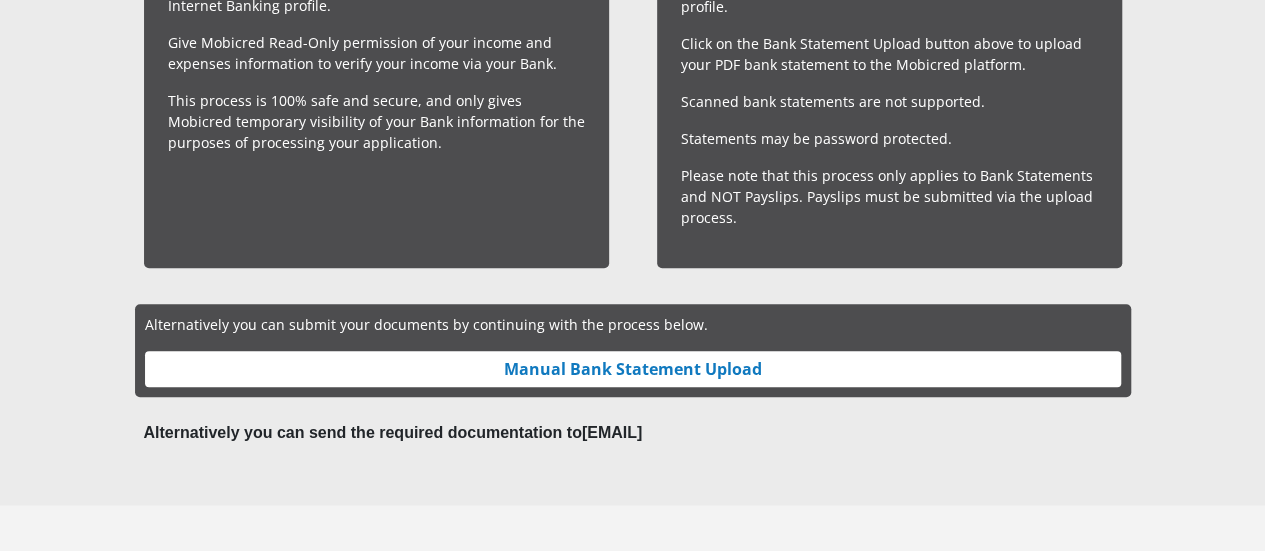 click on "Bank Statement Upload
Download a PDF bank statement from your Internet Banking profile.
Click on the Bank Statement Upload button above to
upload your PDF bank statement to the Mobicred platform.
Scanned bank statements are not supported.
Statements may be password protected.
Please note that this process only applies to Bank Statements and NOT Payslips.
Payslips must be submitted via the upload process." at bounding box center [889, -19] 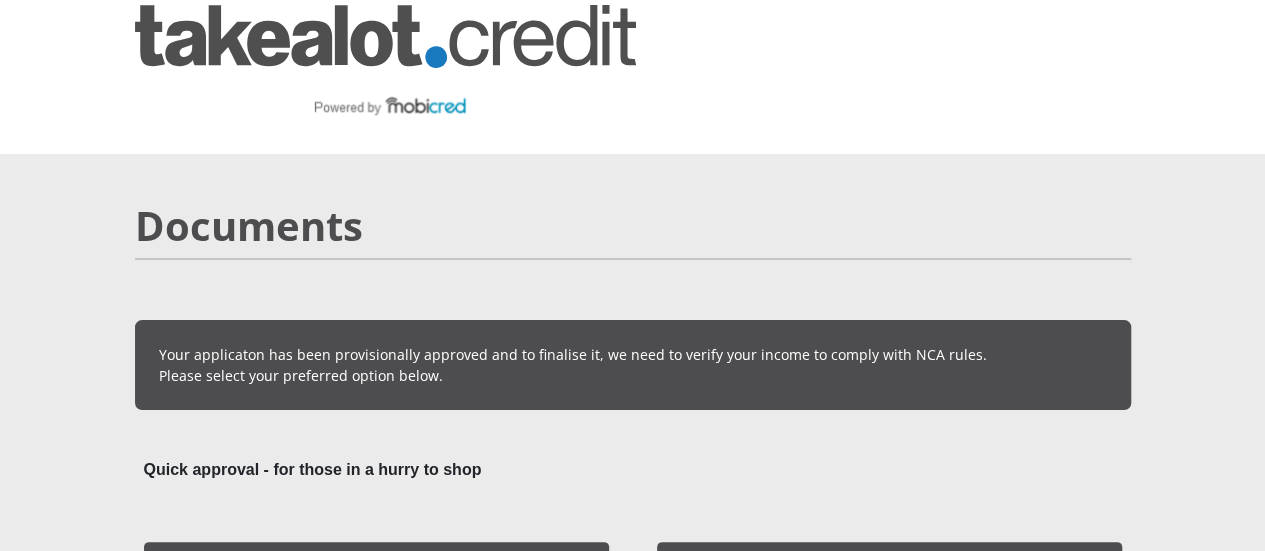 scroll, scrollTop: 0, scrollLeft: 0, axis: both 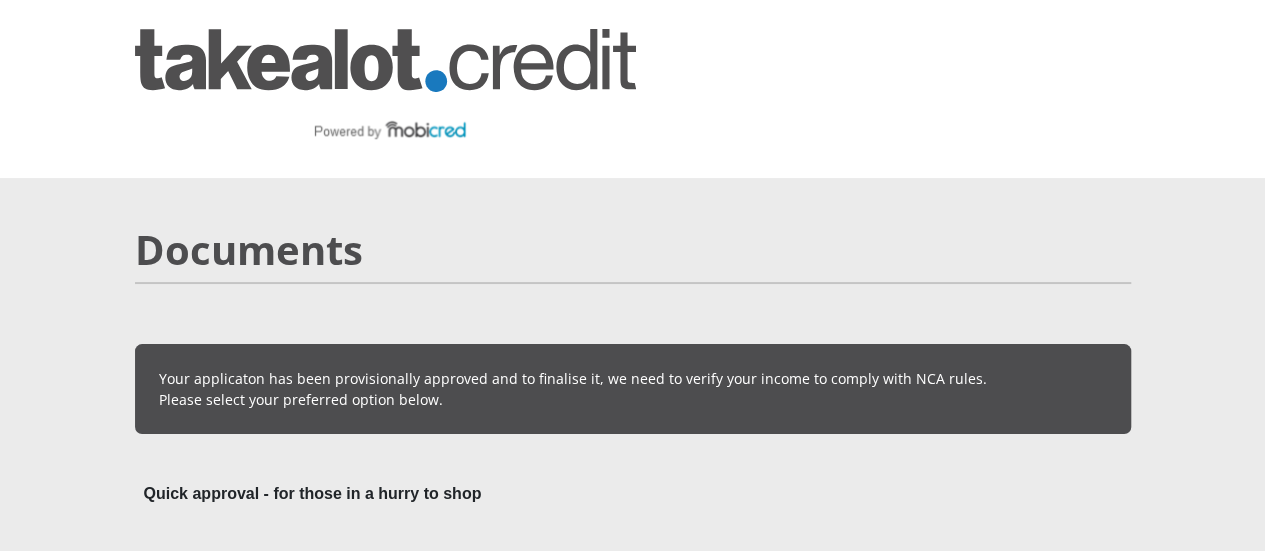 click on "Documents" at bounding box center [633, 250] 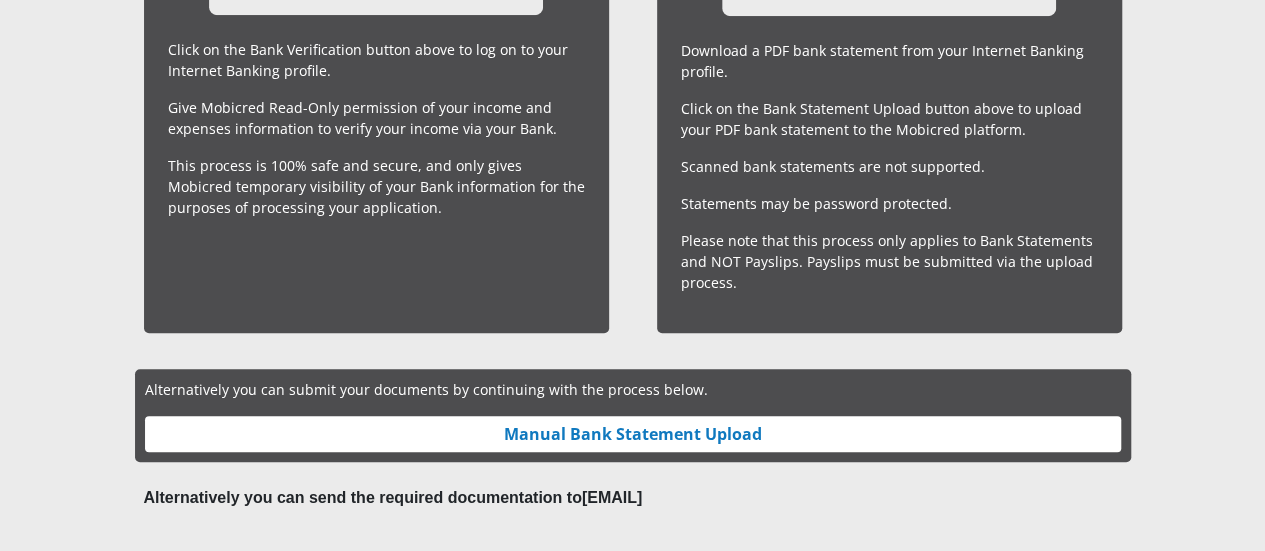 scroll, scrollTop: 872, scrollLeft: 0, axis: vertical 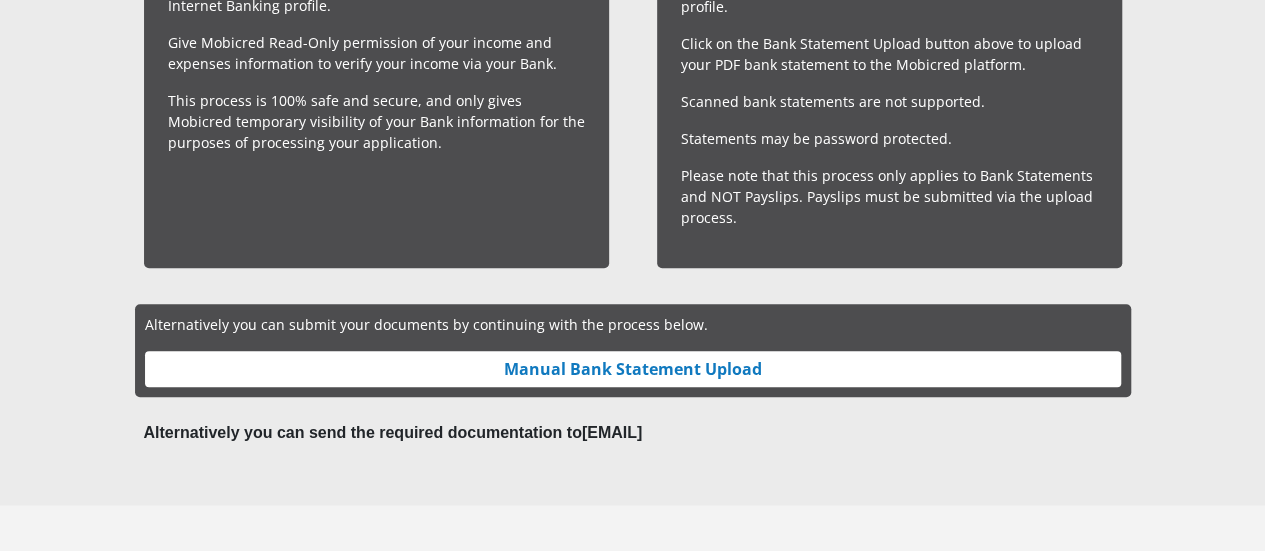 click on "Documents
Your applicaton has been provisionally approved and to finalise it,
we need to verify your income to comply with NCA rules.
Please select your preferred option below.
Quick approval - for those in a hurry to shop
Bank Verification
Click on the Bank Verification button above to
log on to your Internet Banking profile.
Give Mobicred Read-Only permission of your income and
expenses information to verify your income via your Bank." at bounding box center (633, -95) 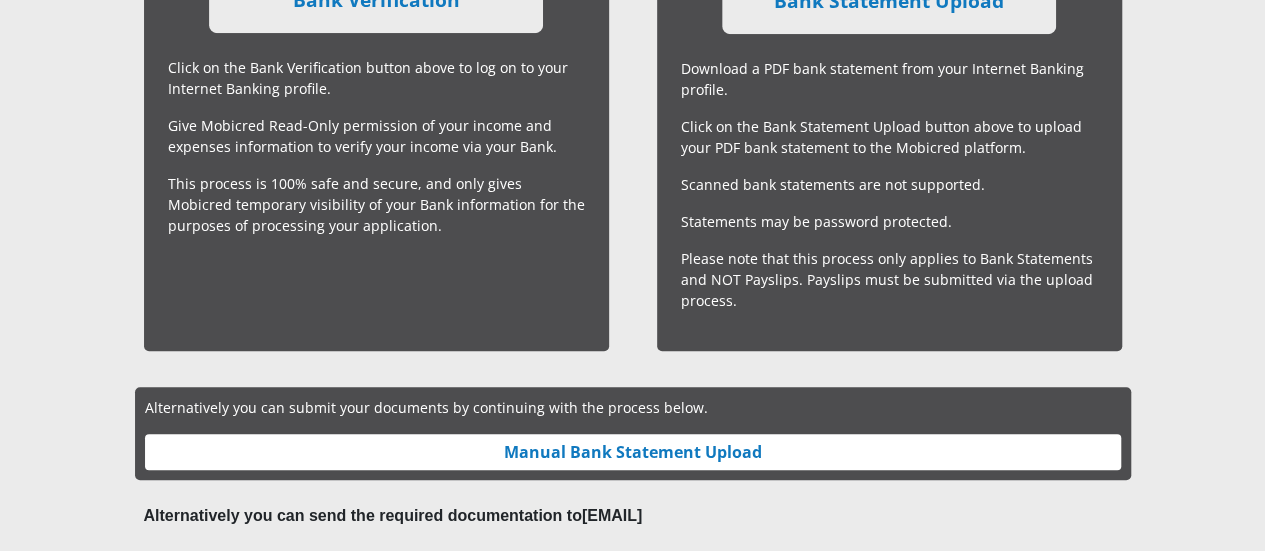 scroll, scrollTop: 872, scrollLeft: 0, axis: vertical 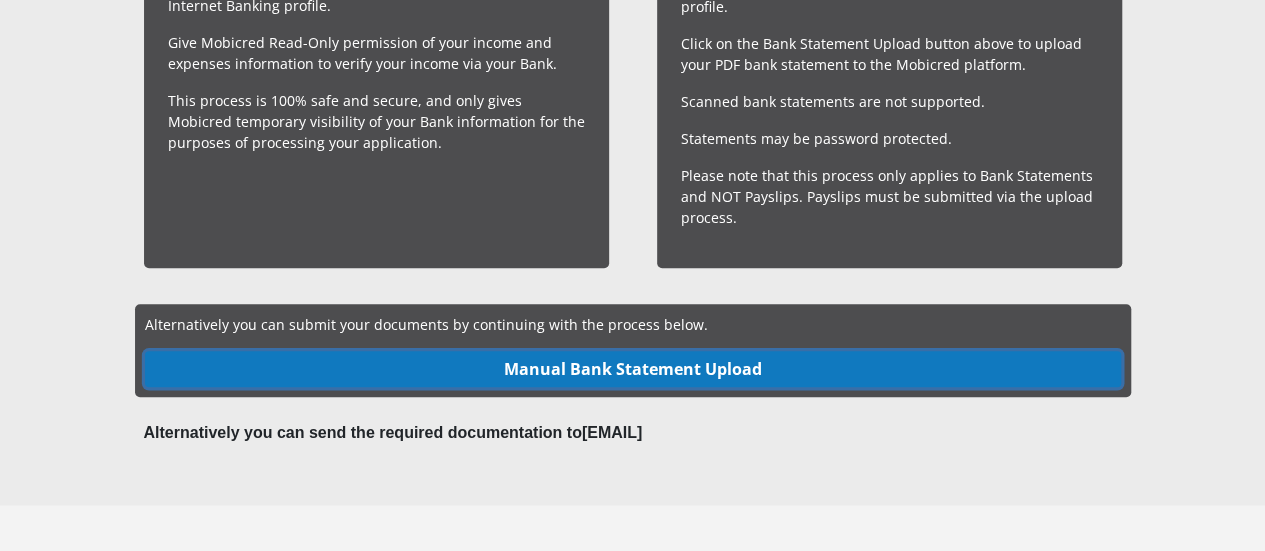 click on "Manual Bank Statement Upload" at bounding box center [633, 369] 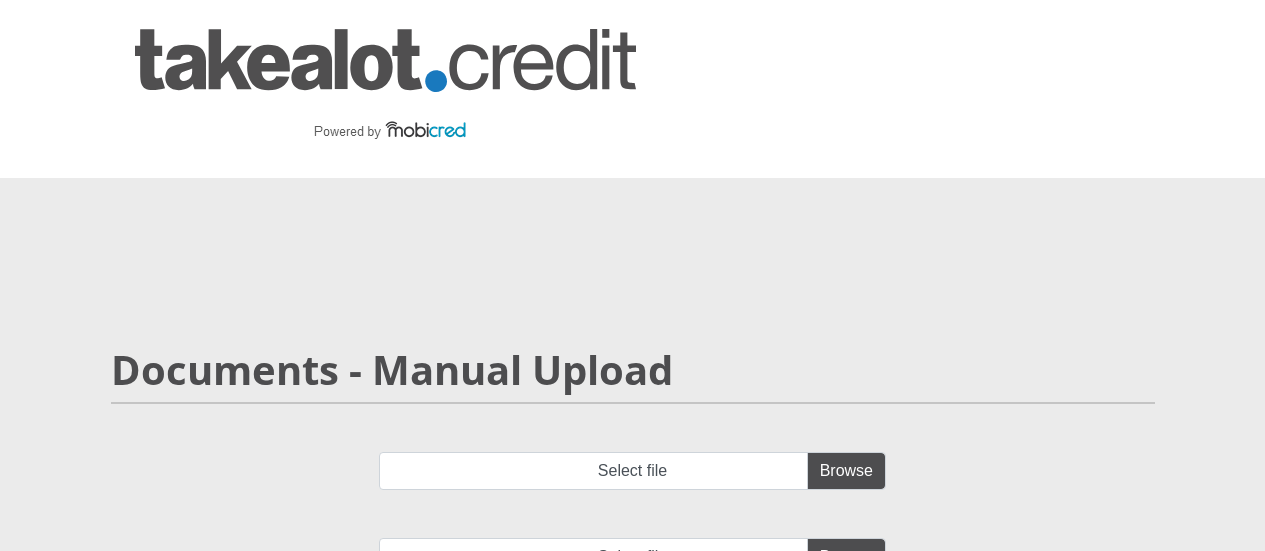 scroll, scrollTop: 0, scrollLeft: 0, axis: both 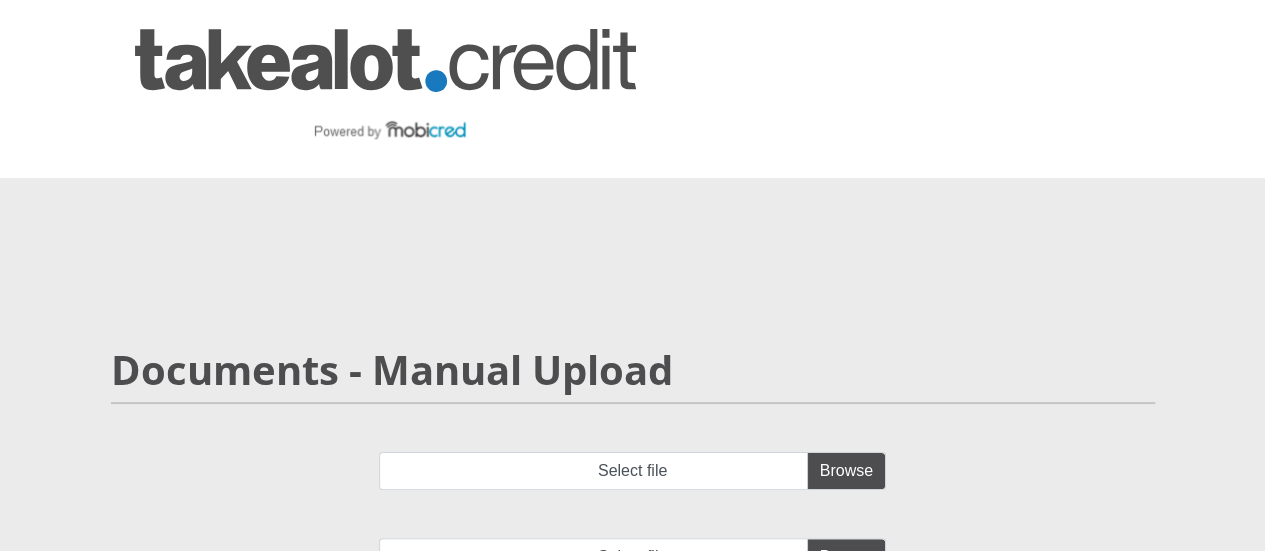drag, startPoint x: 1165, startPoint y: 201, endPoint x: 1118, endPoint y: 198, distance: 47.095646 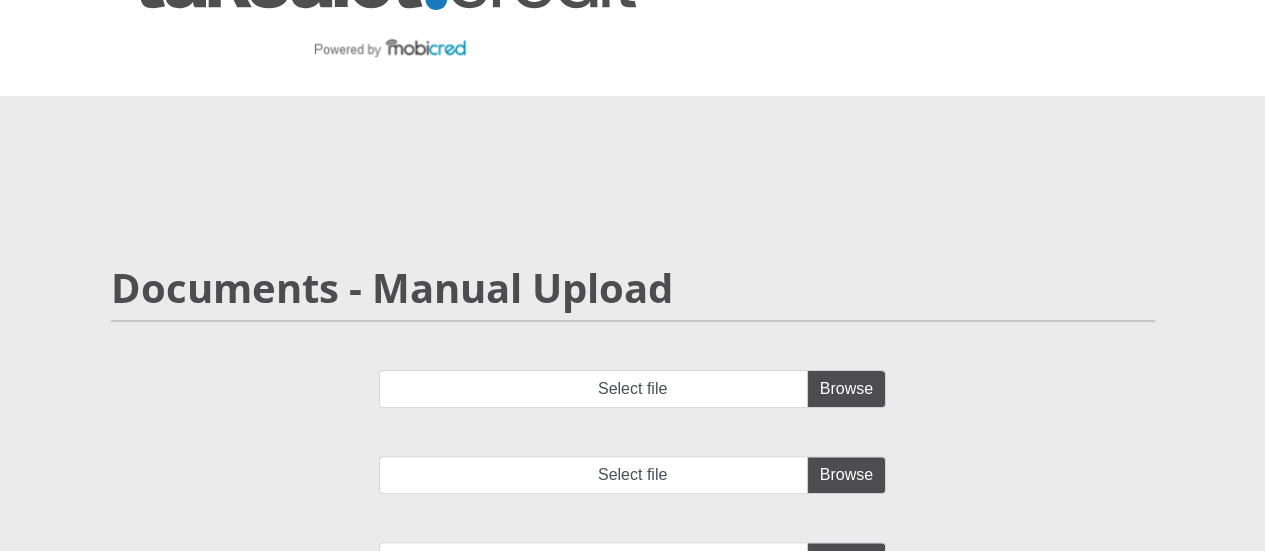 scroll, scrollTop: 200, scrollLeft: 0, axis: vertical 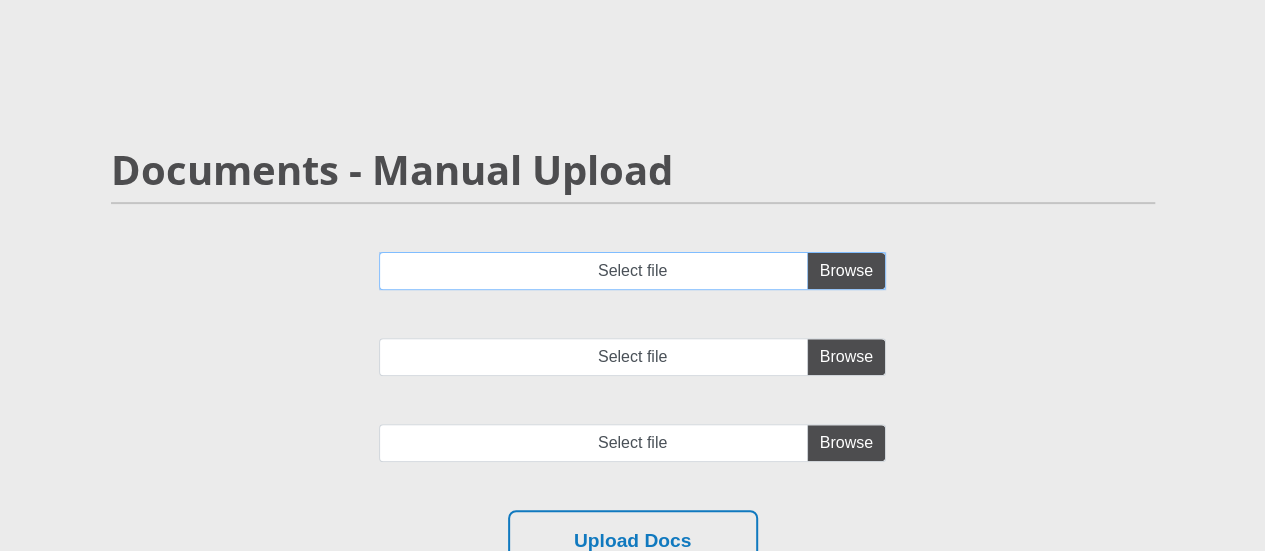 click on "Select file" at bounding box center [632, 271] 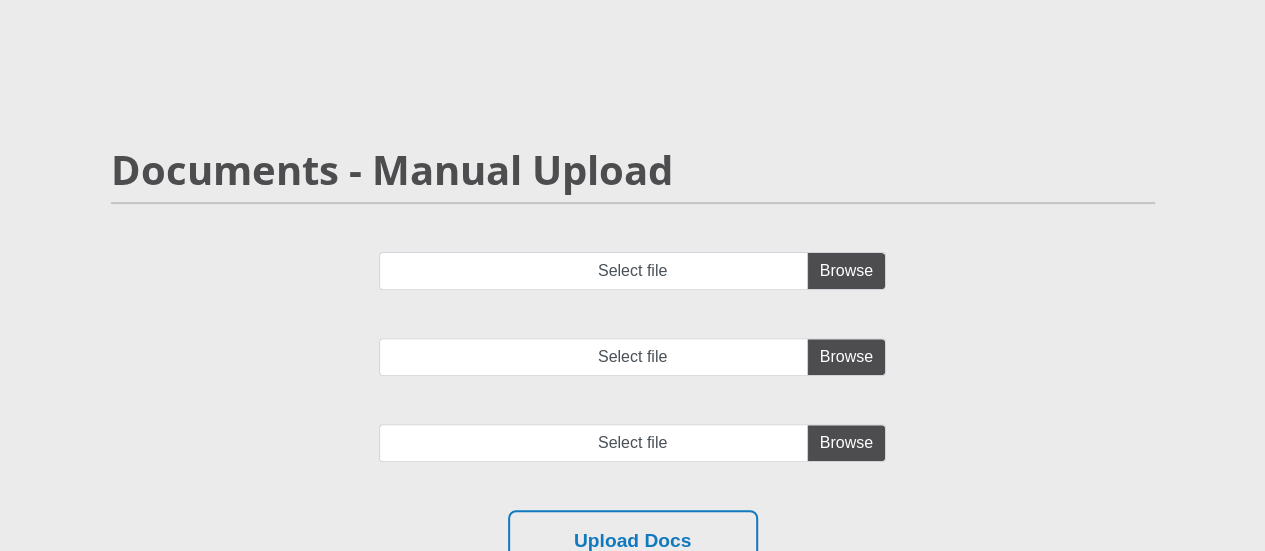 scroll, scrollTop: 0, scrollLeft: 0, axis: both 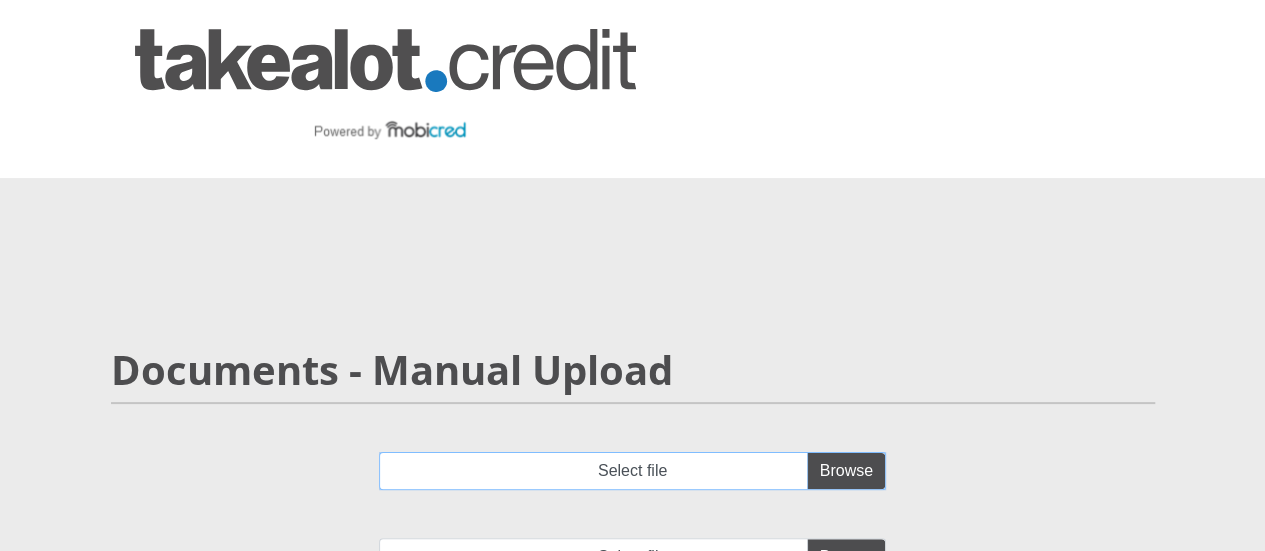 type on "C:\fakepath\SBSA_Statement_2025-08-05_3months.pdf" 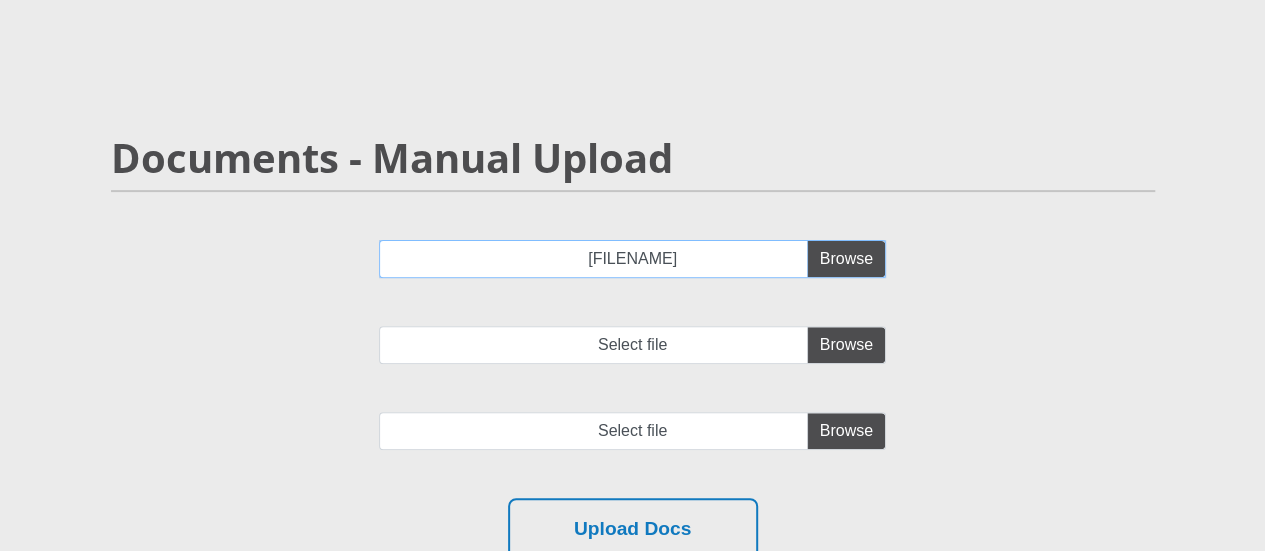 scroll, scrollTop: 500, scrollLeft: 0, axis: vertical 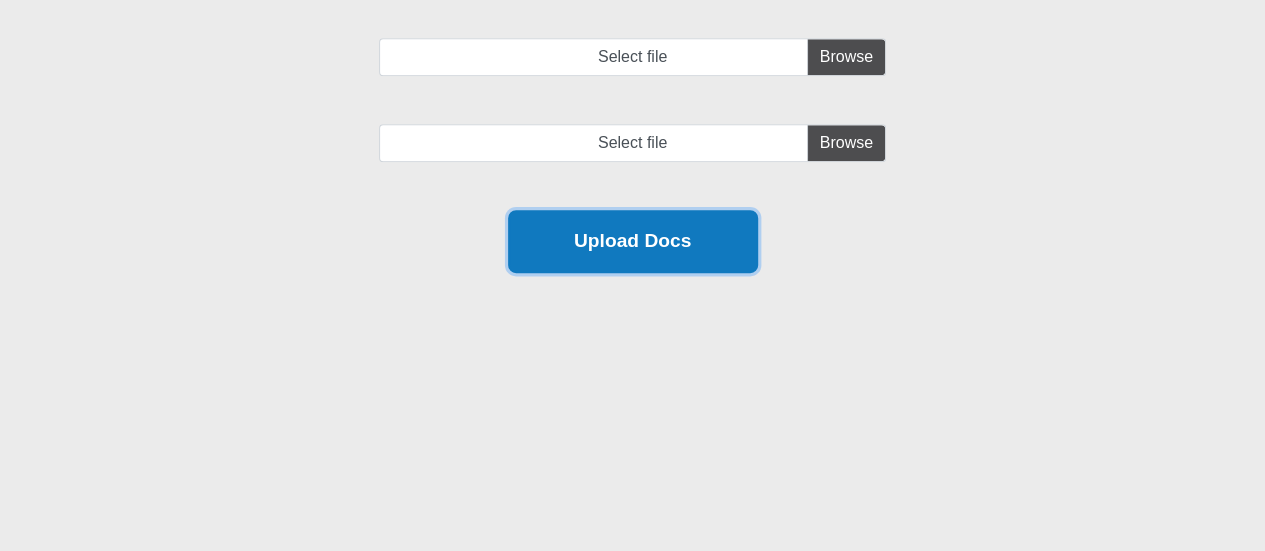 click on "Upload Docs" at bounding box center [633, 241] 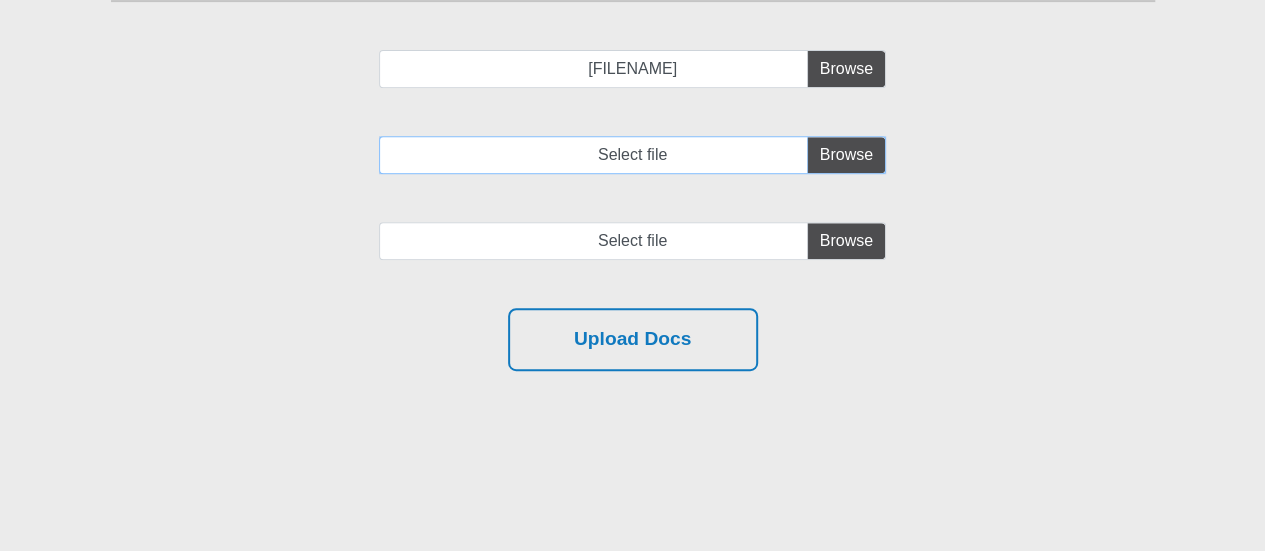scroll, scrollTop: 371, scrollLeft: 0, axis: vertical 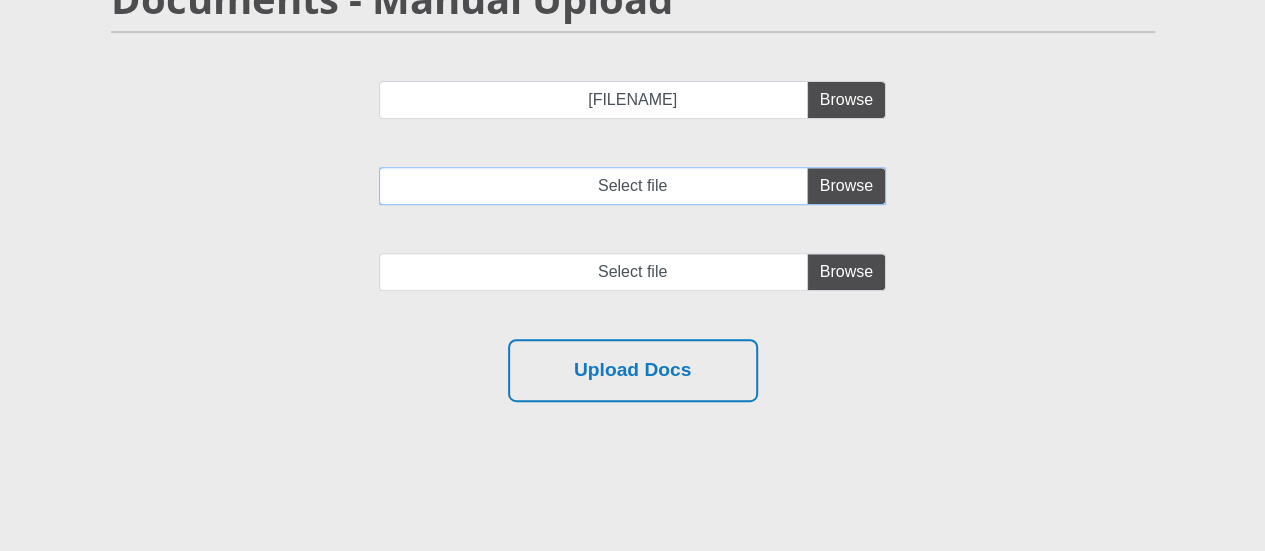 click on "Select file" at bounding box center (632, 186) 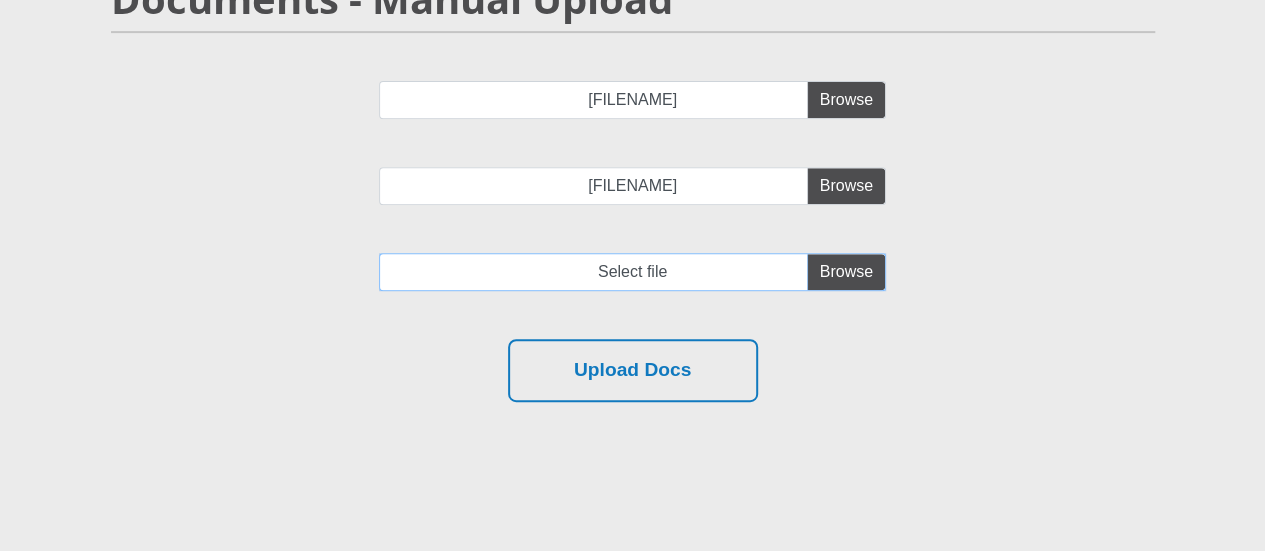 click at bounding box center [632, 272] 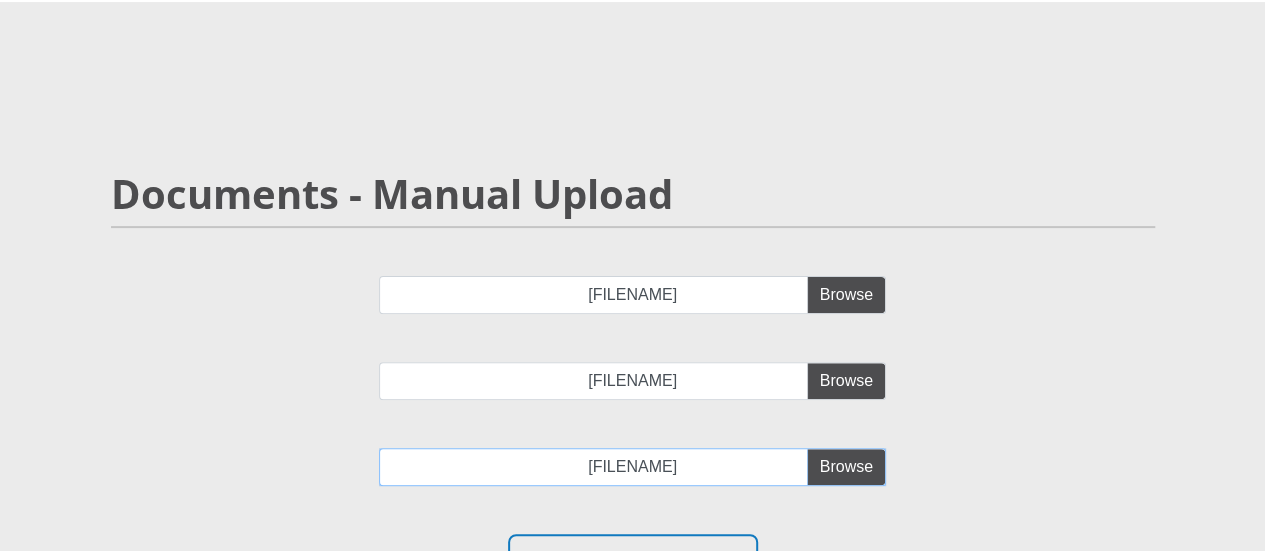 scroll, scrollTop: 580, scrollLeft: 0, axis: vertical 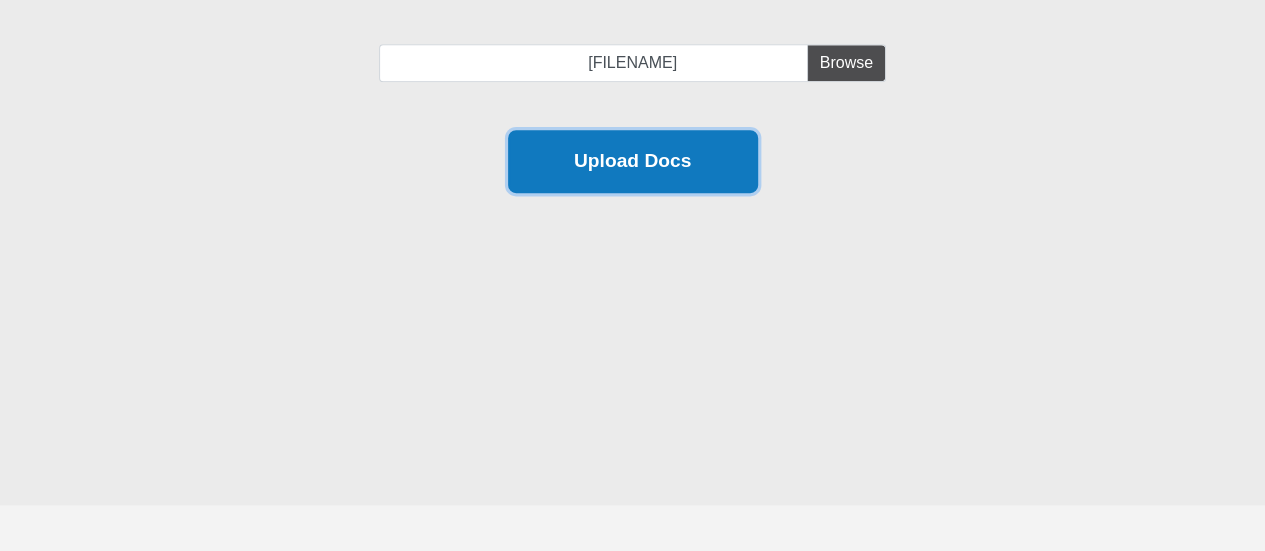 click on "Upload Docs" at bounding box center [633, 161] 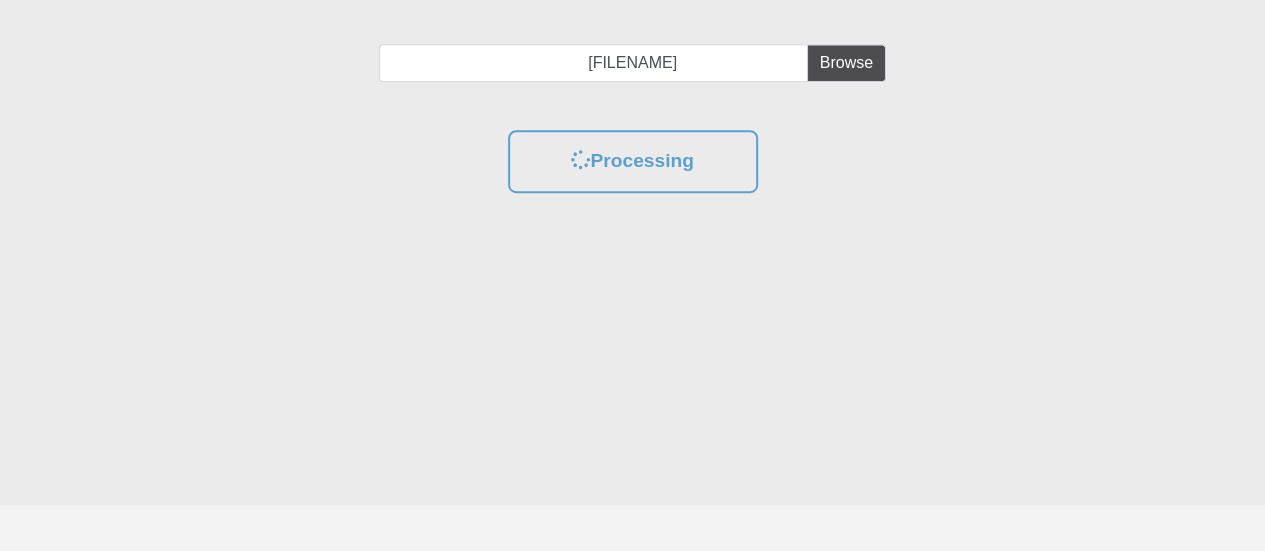 scroll, scrollTop: 0, scrollLeft: 0, axis: both 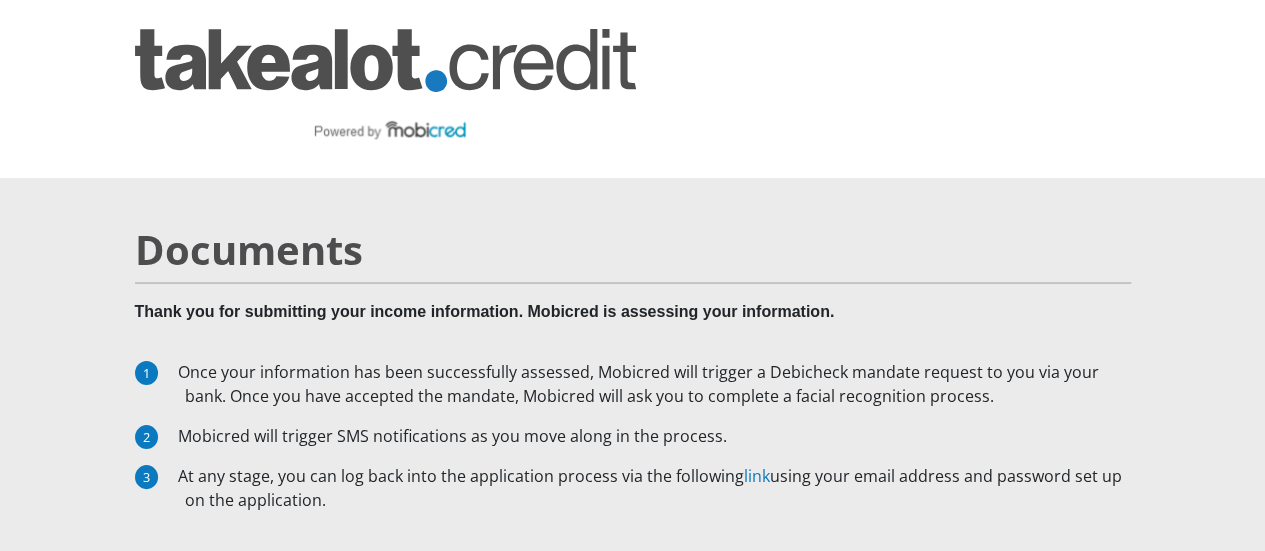 click on "Documents
Thank you for submitting your income information. Mobicred is assessing your information.
Once your information has been successfully assessed,
Mobicred will trigger a Debicheck mandate request to you via your bank.
Once you have accepted the mandate,
Mobicred will ask you to complete a facial recognition process.
Mobicred will trigger SMS notifications as you move along in the process.
At any stage, you can log back into the application process
via the following  link" at bounding box center [633, 485] 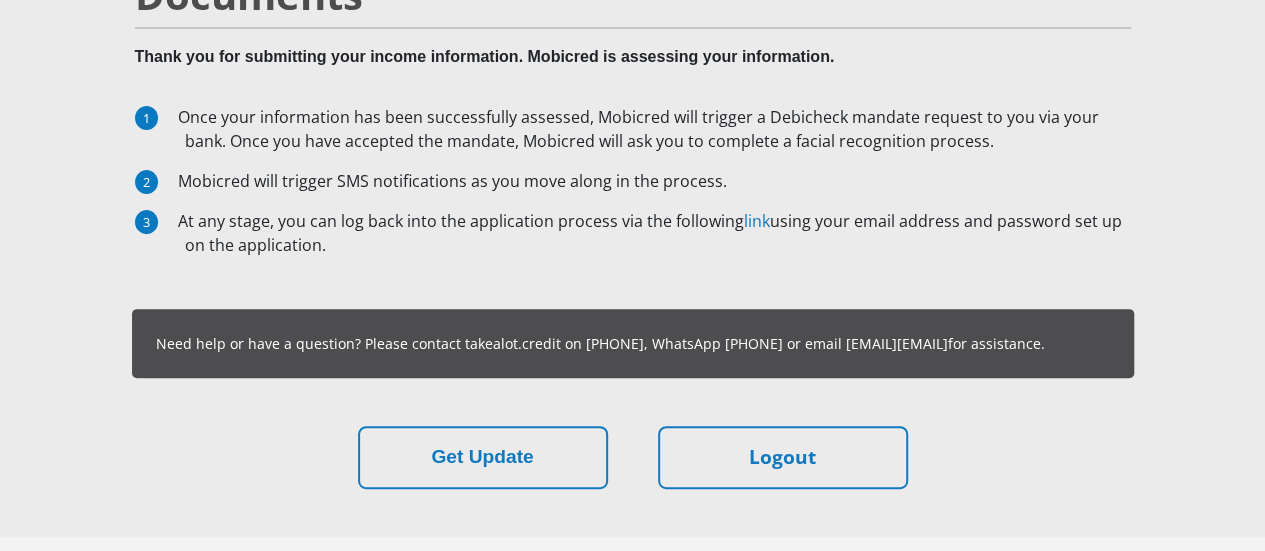 scroll, scrollTop: 308, scrollLeft: 0, axis: vertical 